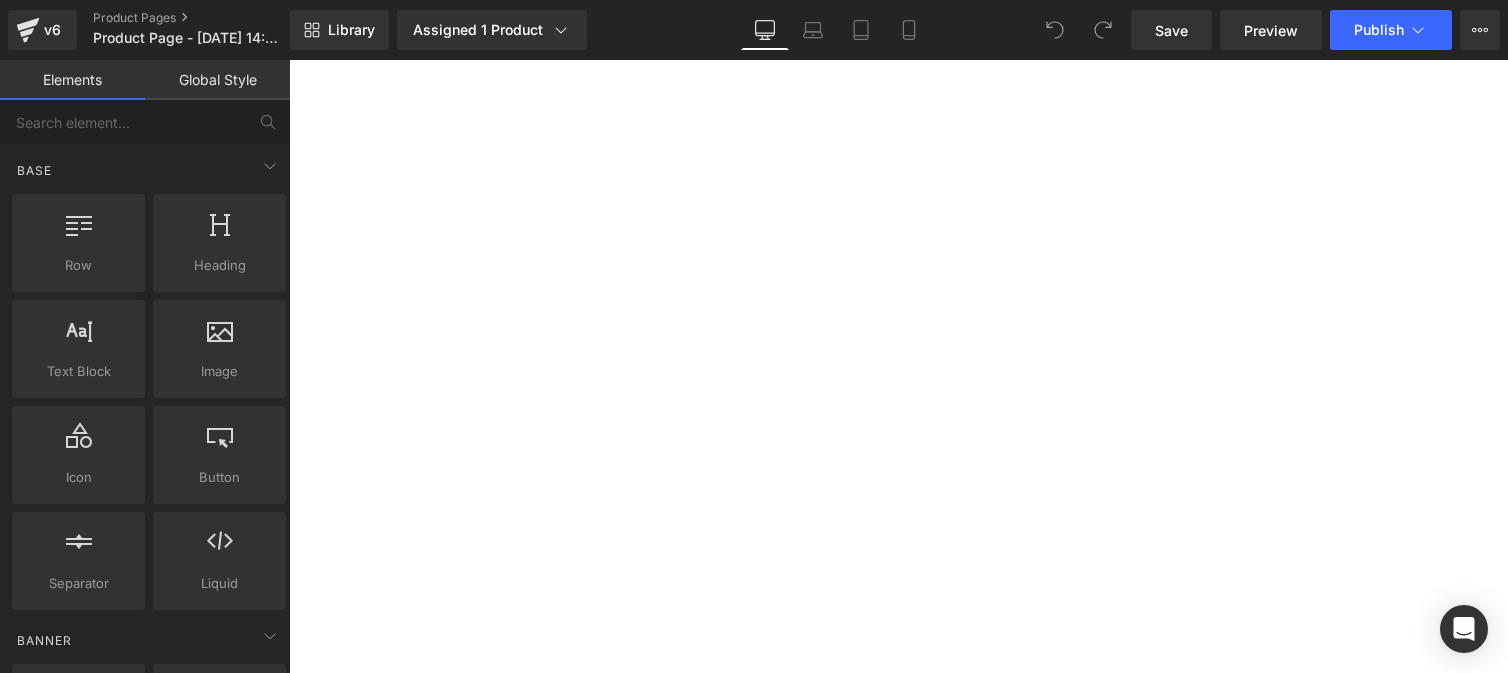 scroll, scrollTop: 0, scrollLeft: 0, axis: both 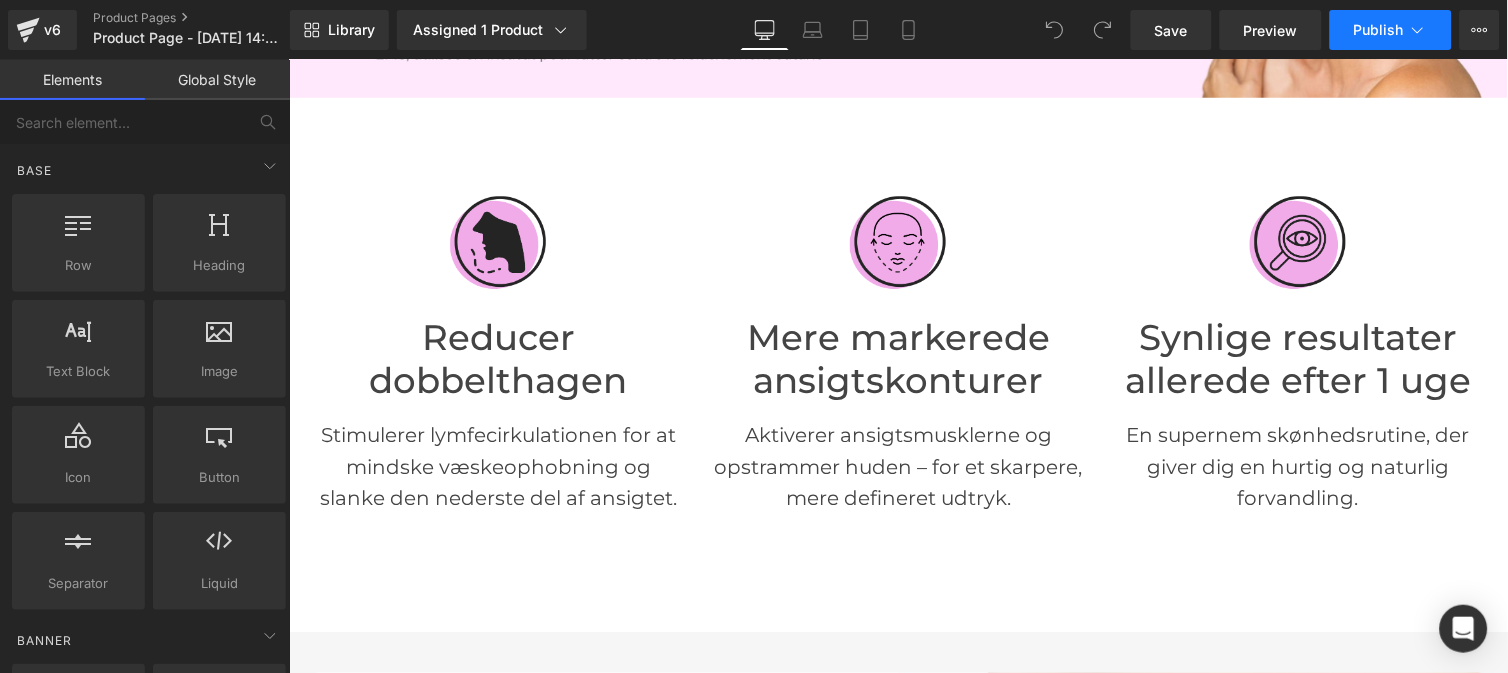 click on "Publish" at bounding box center [1379, 30] 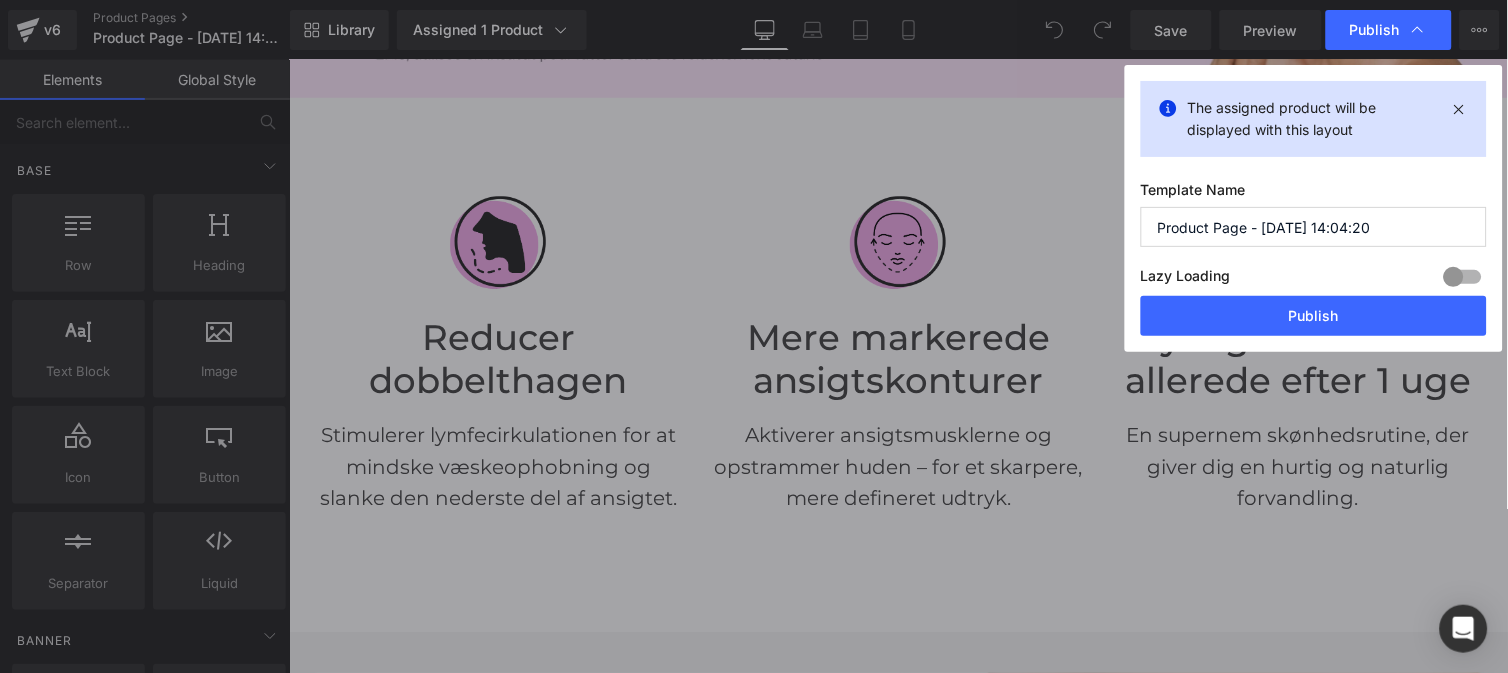 click on "Product Page - Jul 11, 14:04:20" at bounding box center (1314, 227) 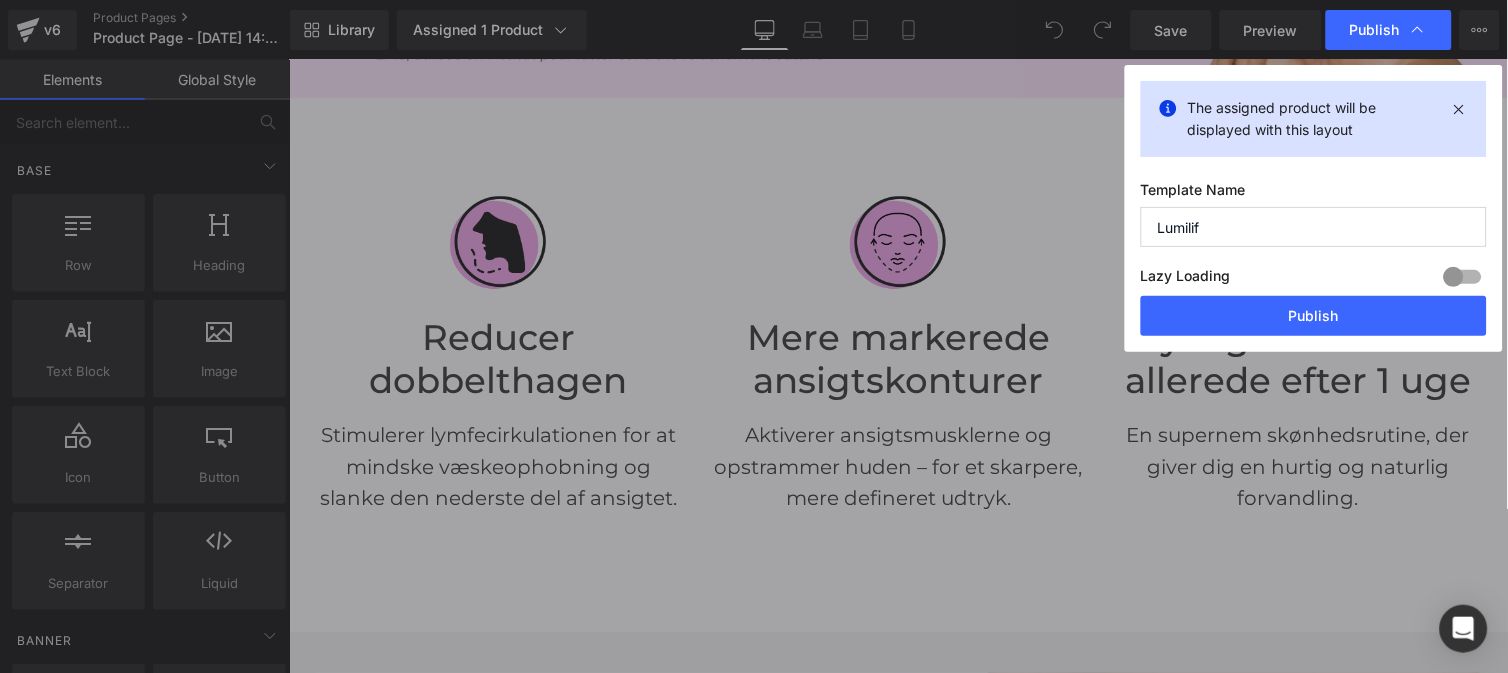 type on "Lumilift" 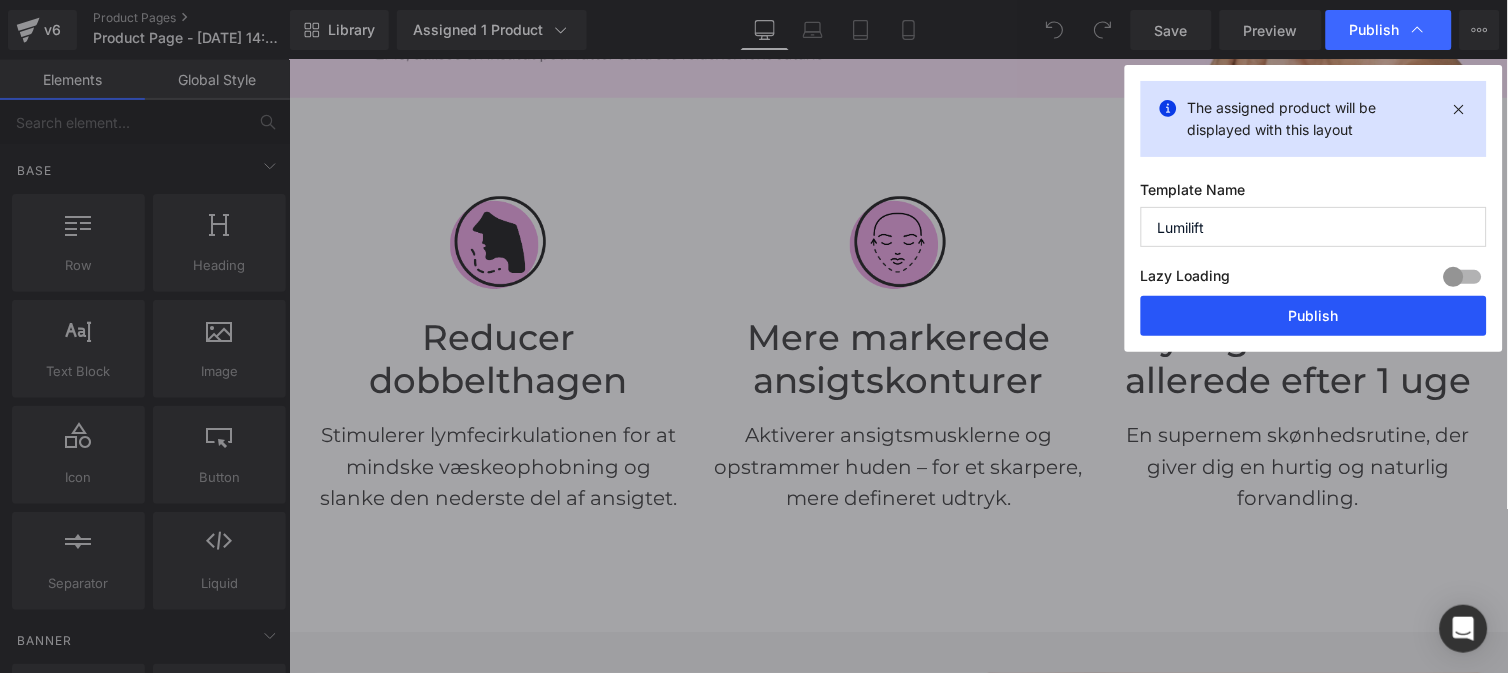 click on "Publish" at bounding box center (1314, 316) 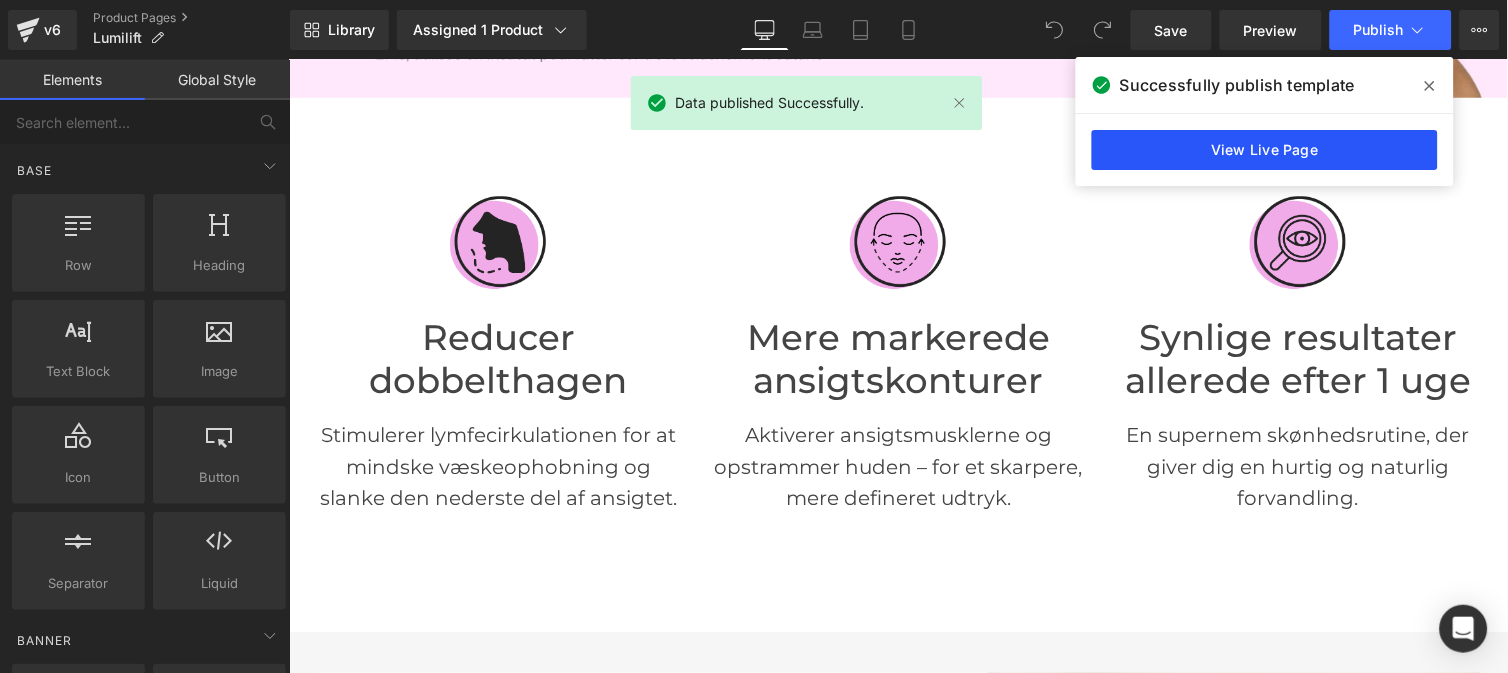 click on "View Live Page" at bounding box center [1265, 150] 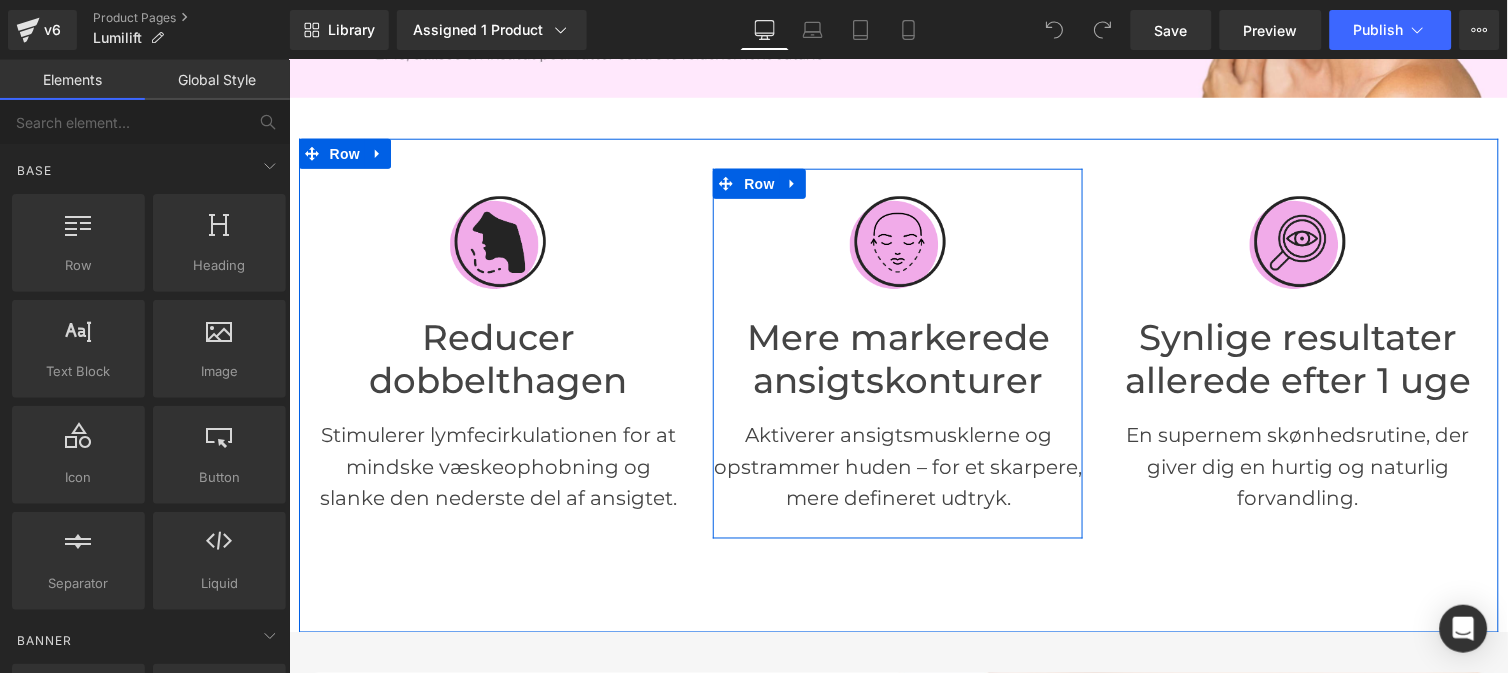 scroll, scrollTop: 0, scrollLeft: 0, axis: both 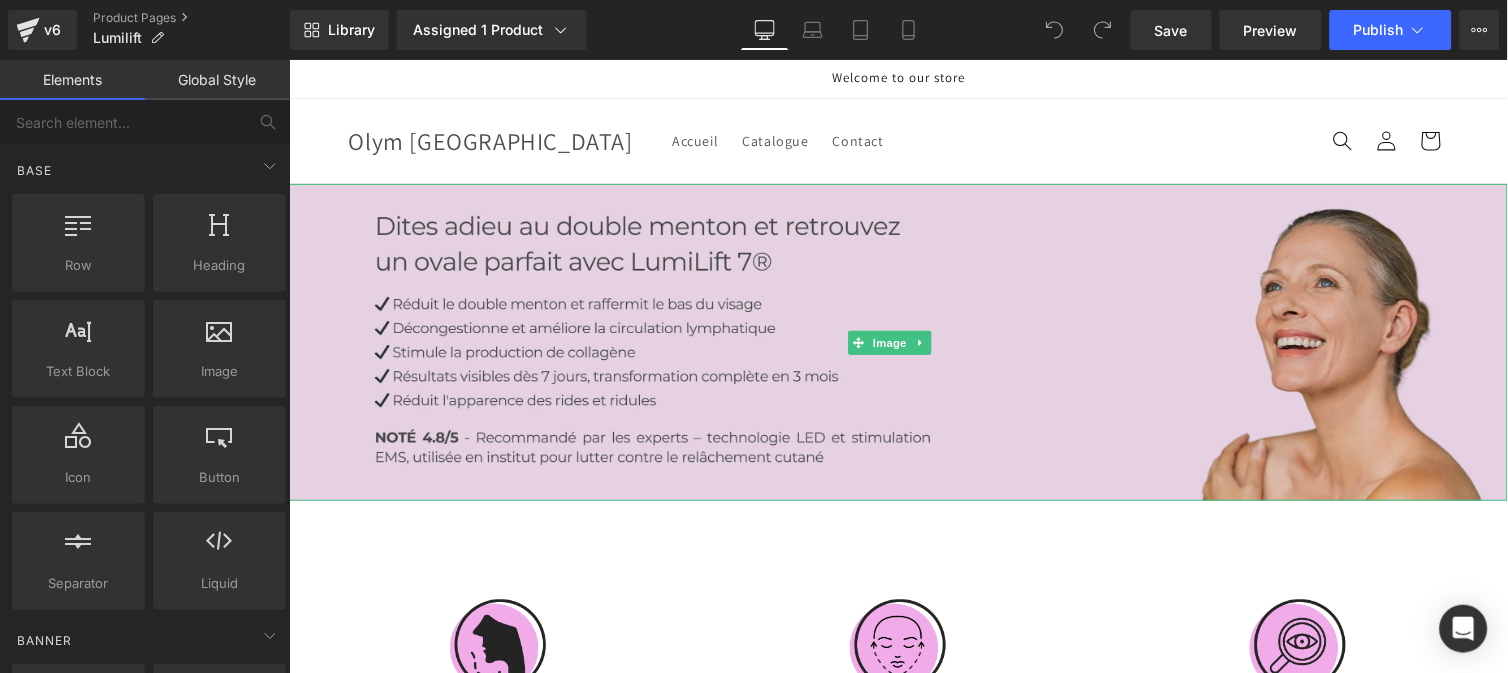 click at bounding box center (897, 341) 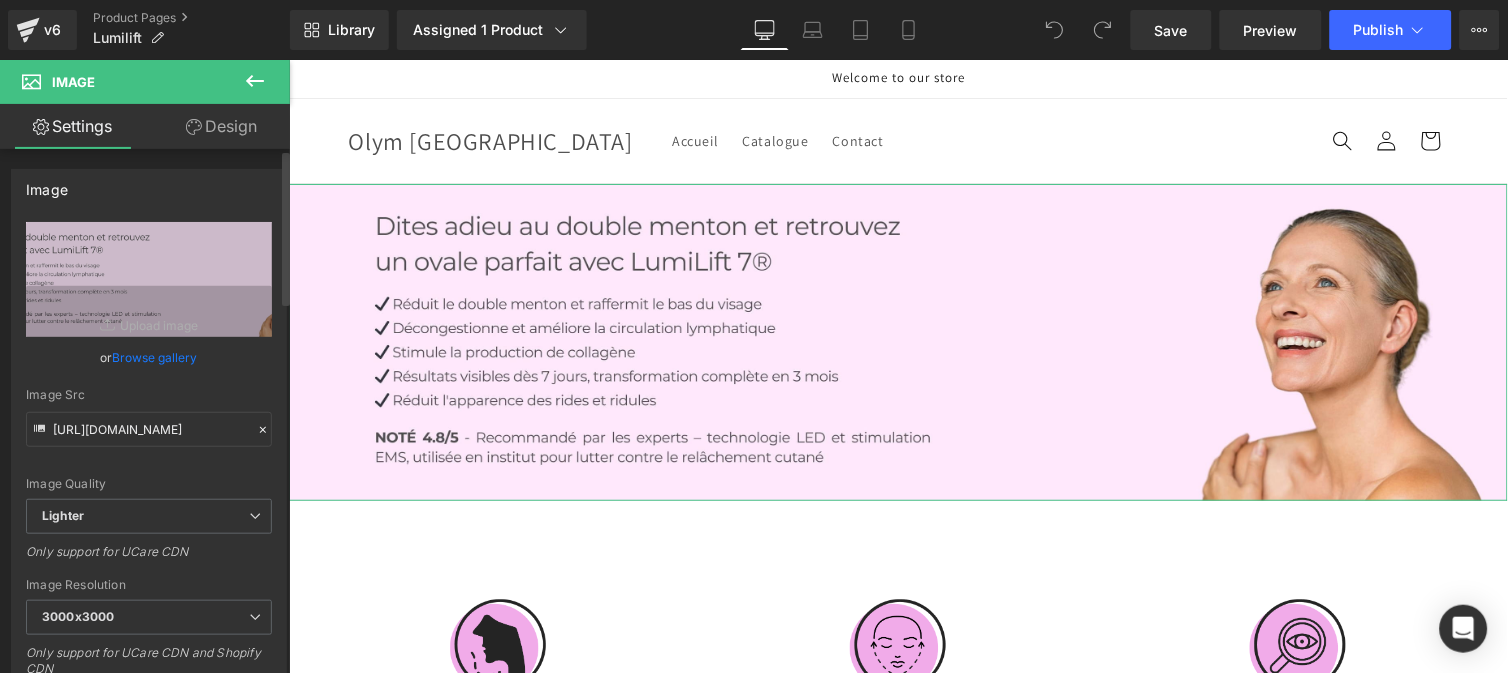 click 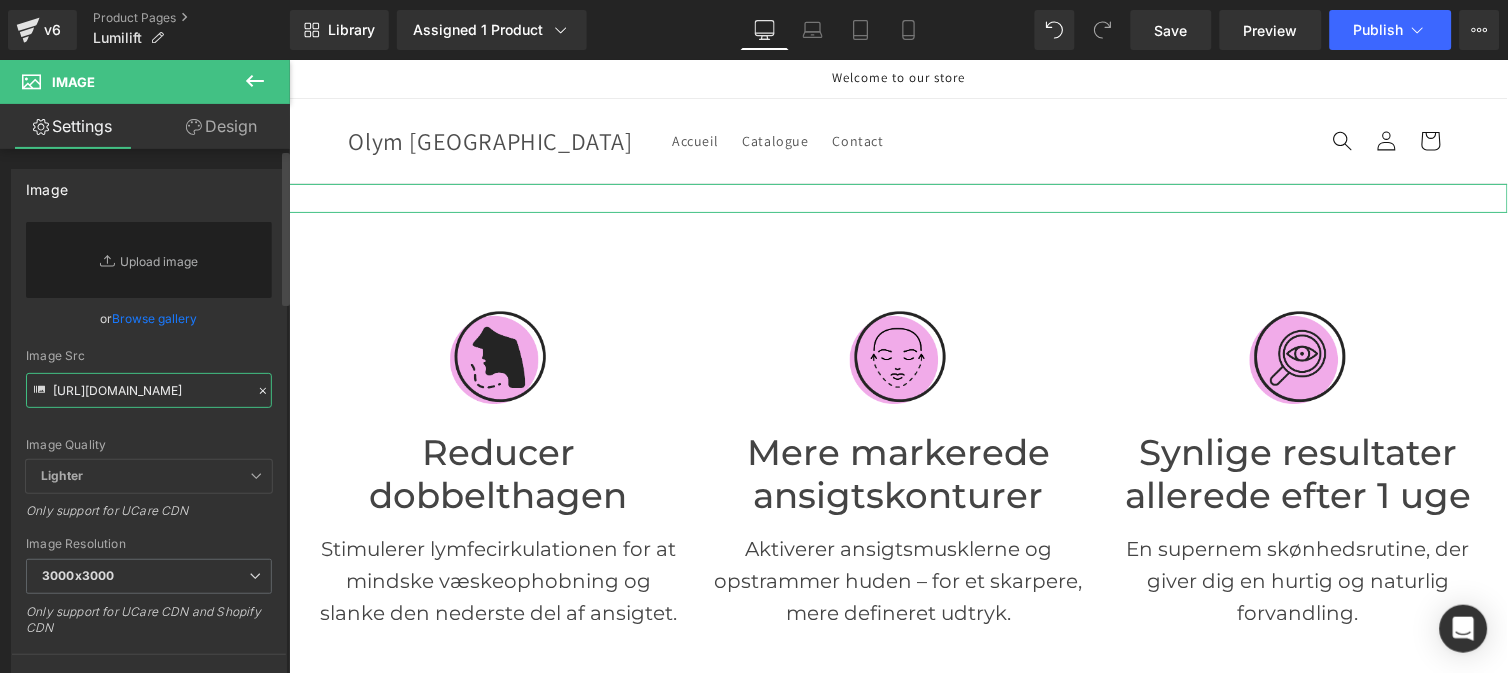 click on "https://ucarecdn.com/b6eff1f5-56b6-4118-8e63-3c2fba7f8802/-/format/auto/-/preview/3000x3000/-/quality/lighter/Ban%20double%20menton%20_3_.jpg" at bounding box center [149, 390] 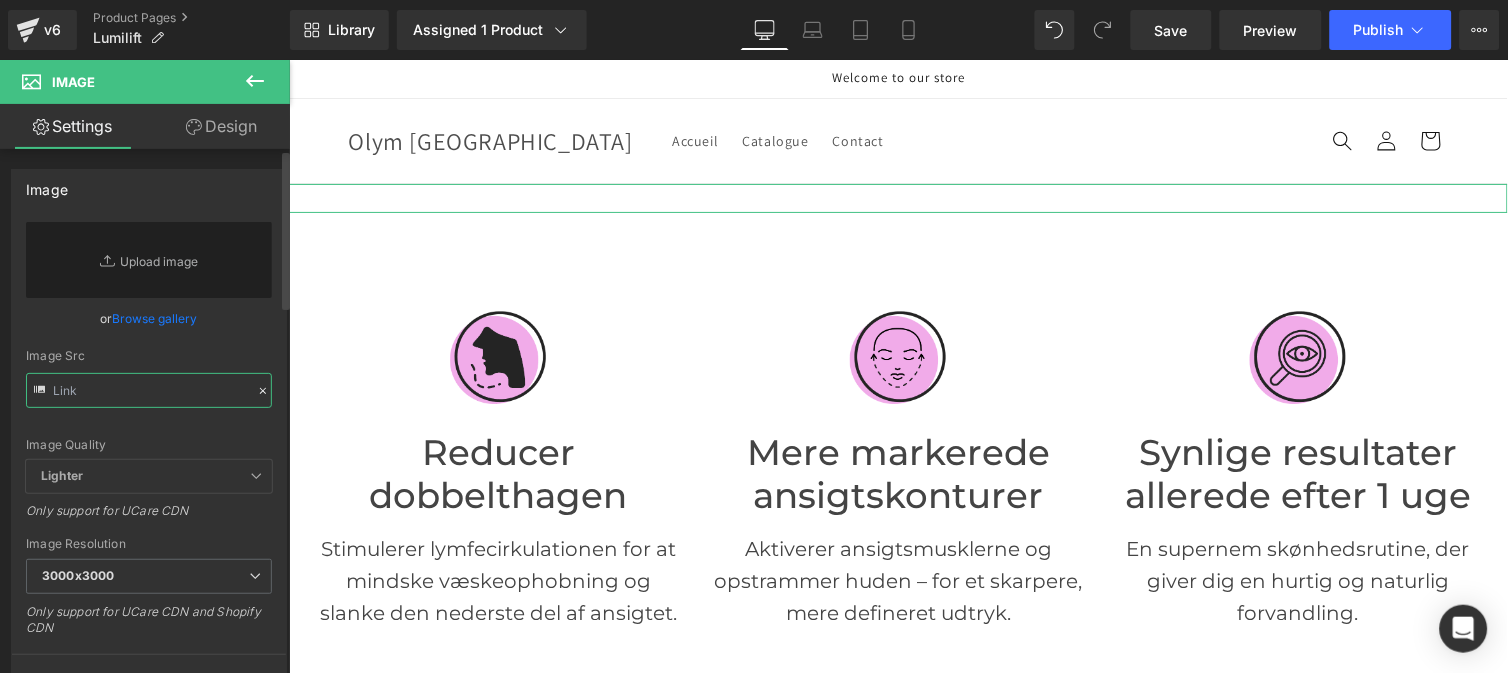 paste on "https://cdn.shopify.com/s/files/1/0951/0833/3899/files/Ban_double_menton_1.jpg?v=1752476075" 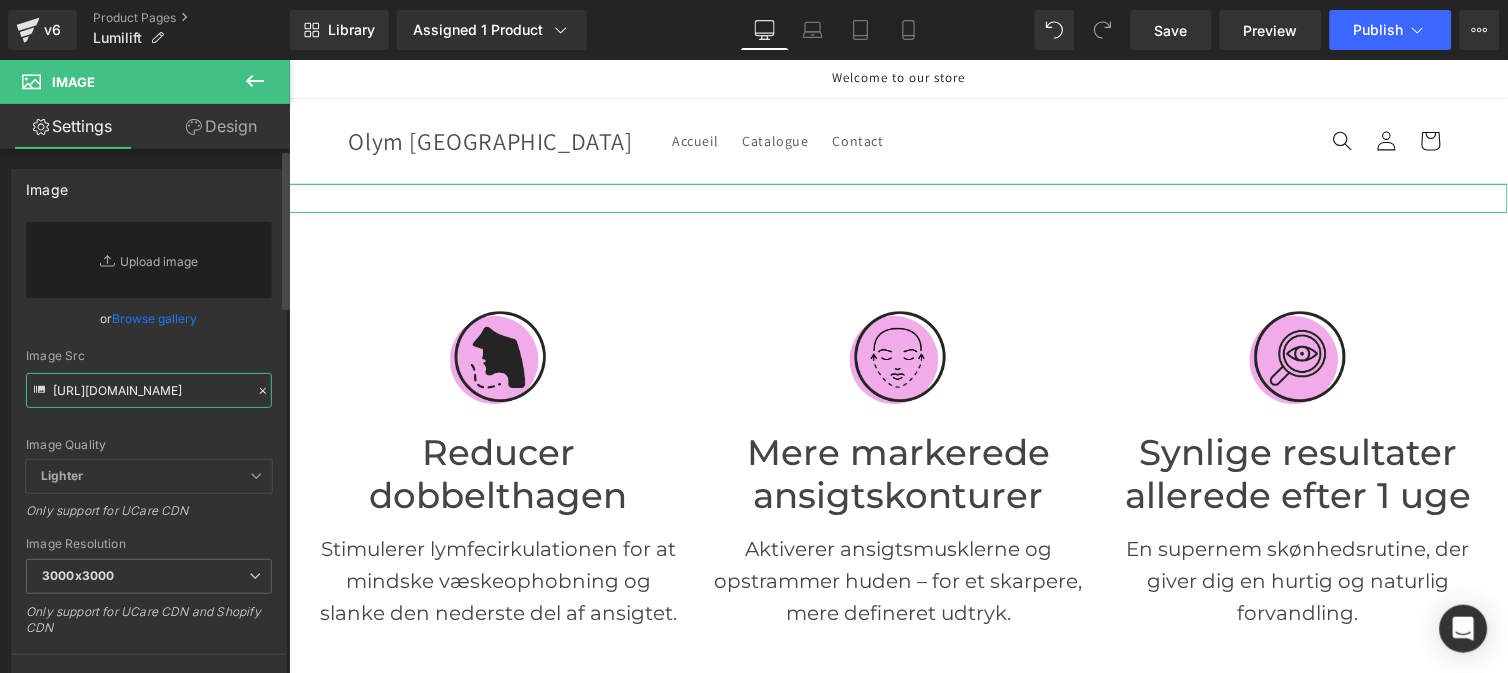 scroll, scrollTop: 0, scrollLeft: 366, axis: horizontal 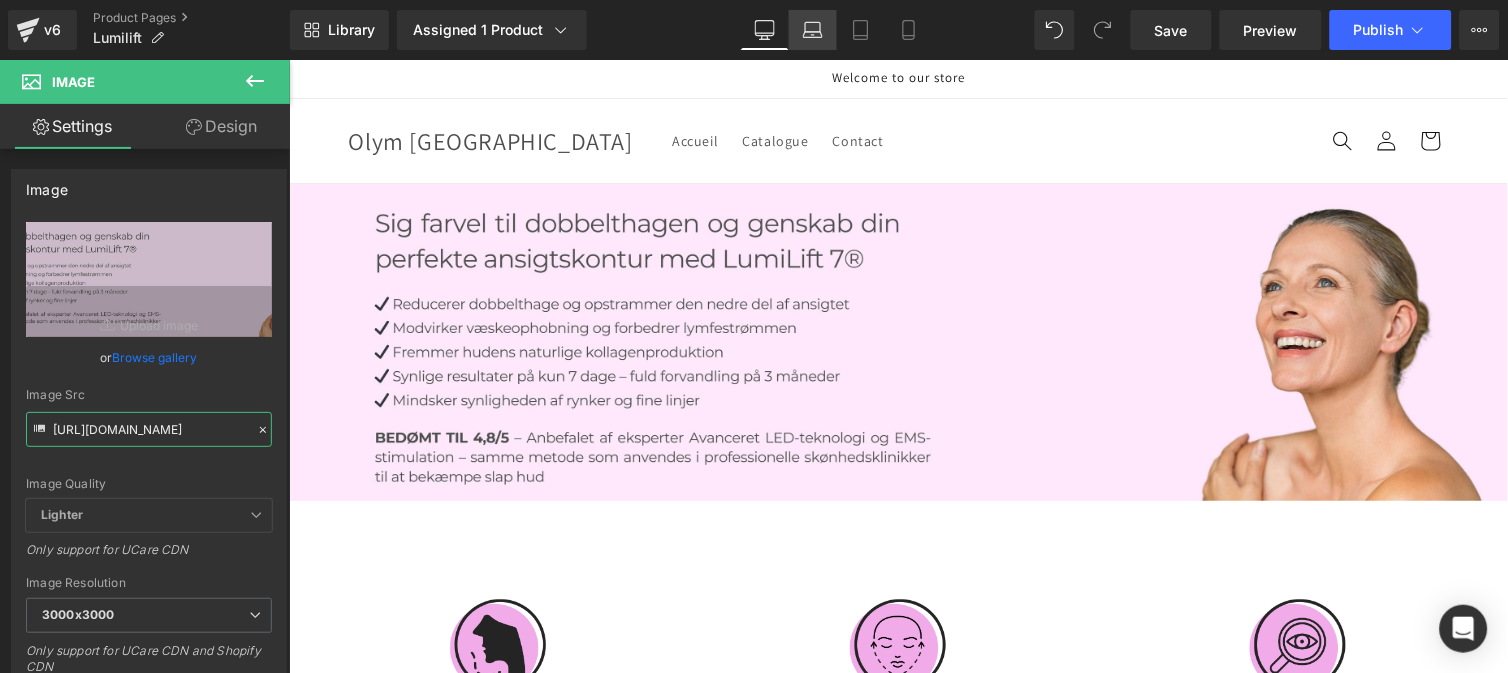 type on "https://cdn.shopify.com/s/files/1/0951/0833/3899/files/Ban_double_menton_1_3000x3000.jpg?v=1752476075" 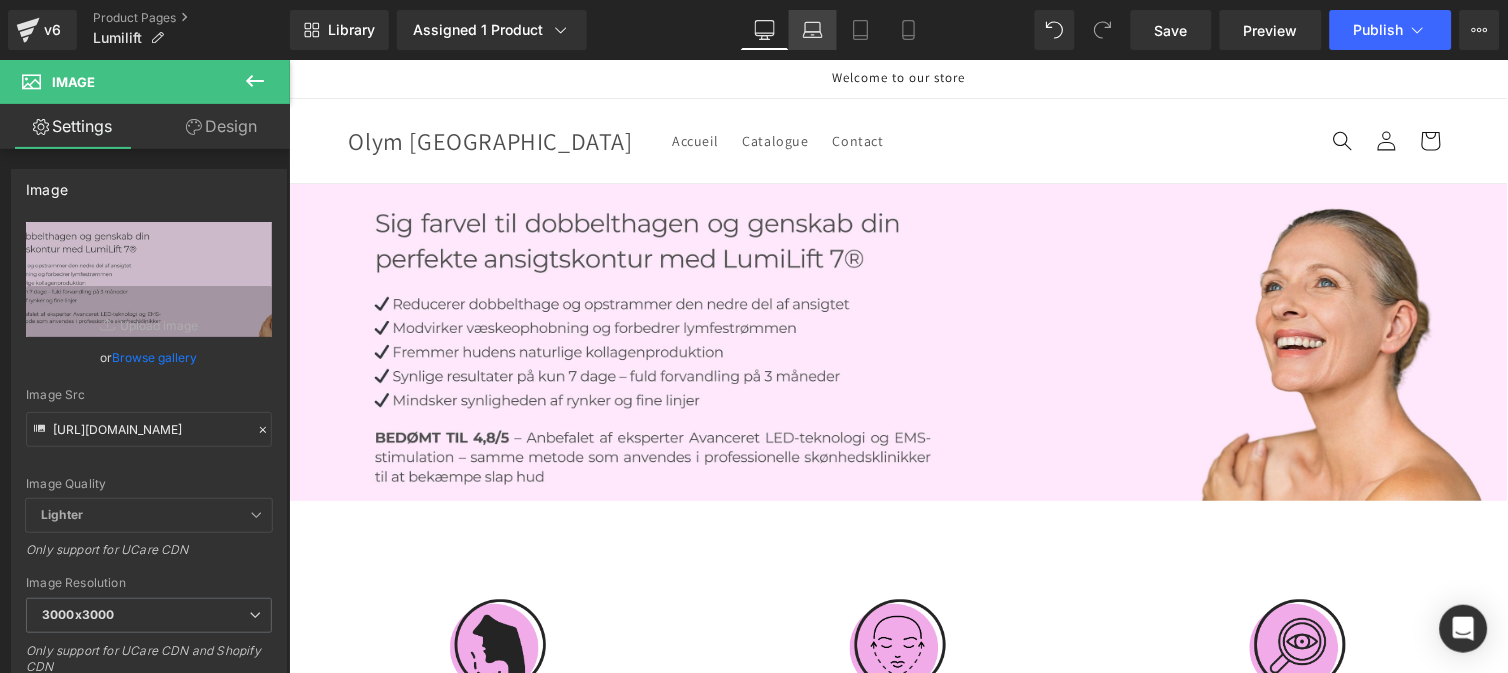 click 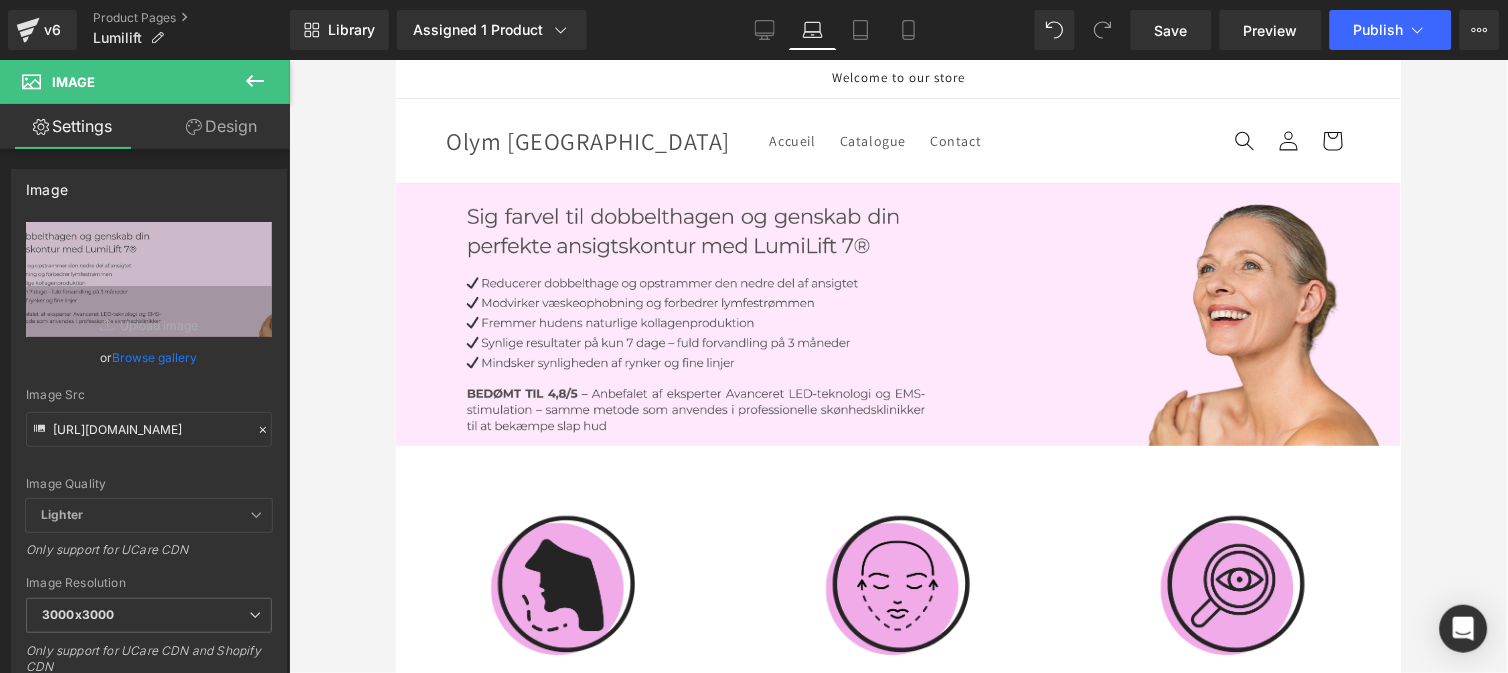 scroll, scrollTop: 0, scrollLeft: 0, axis: both 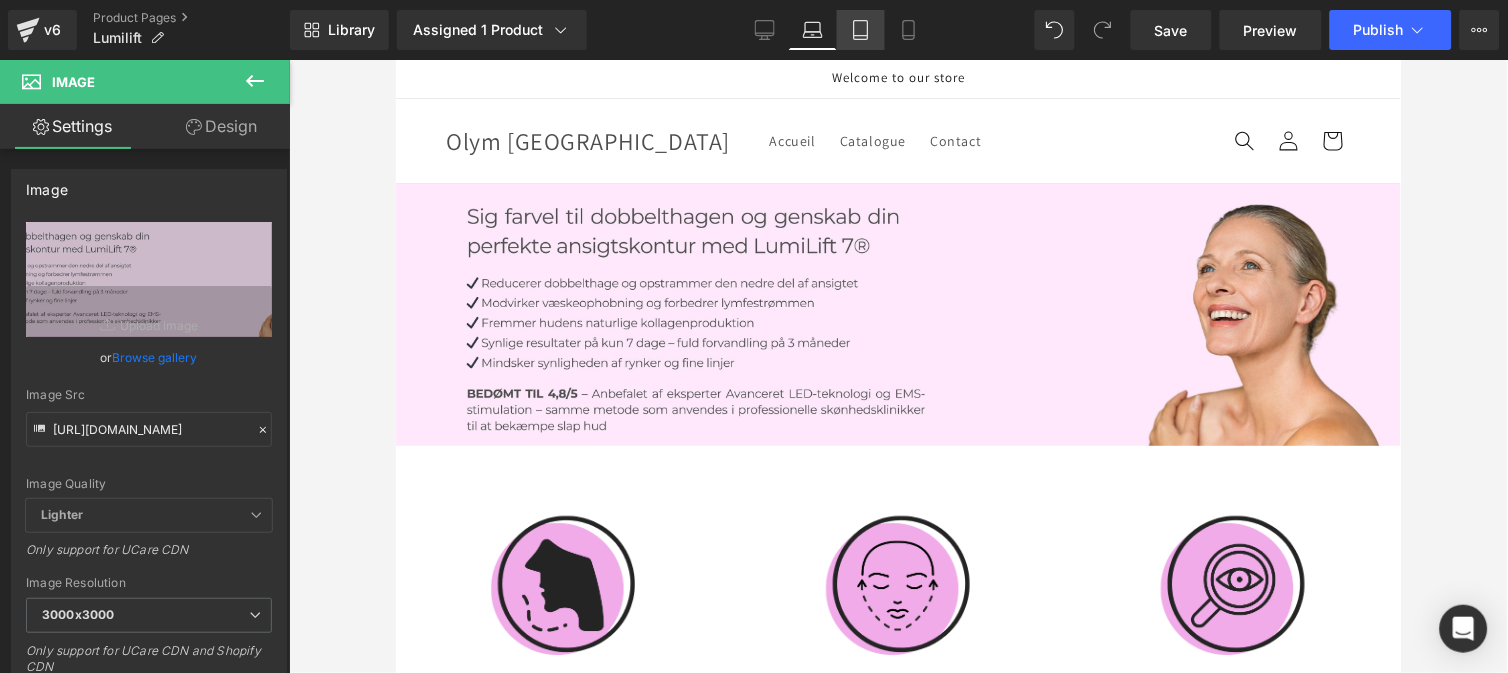 click 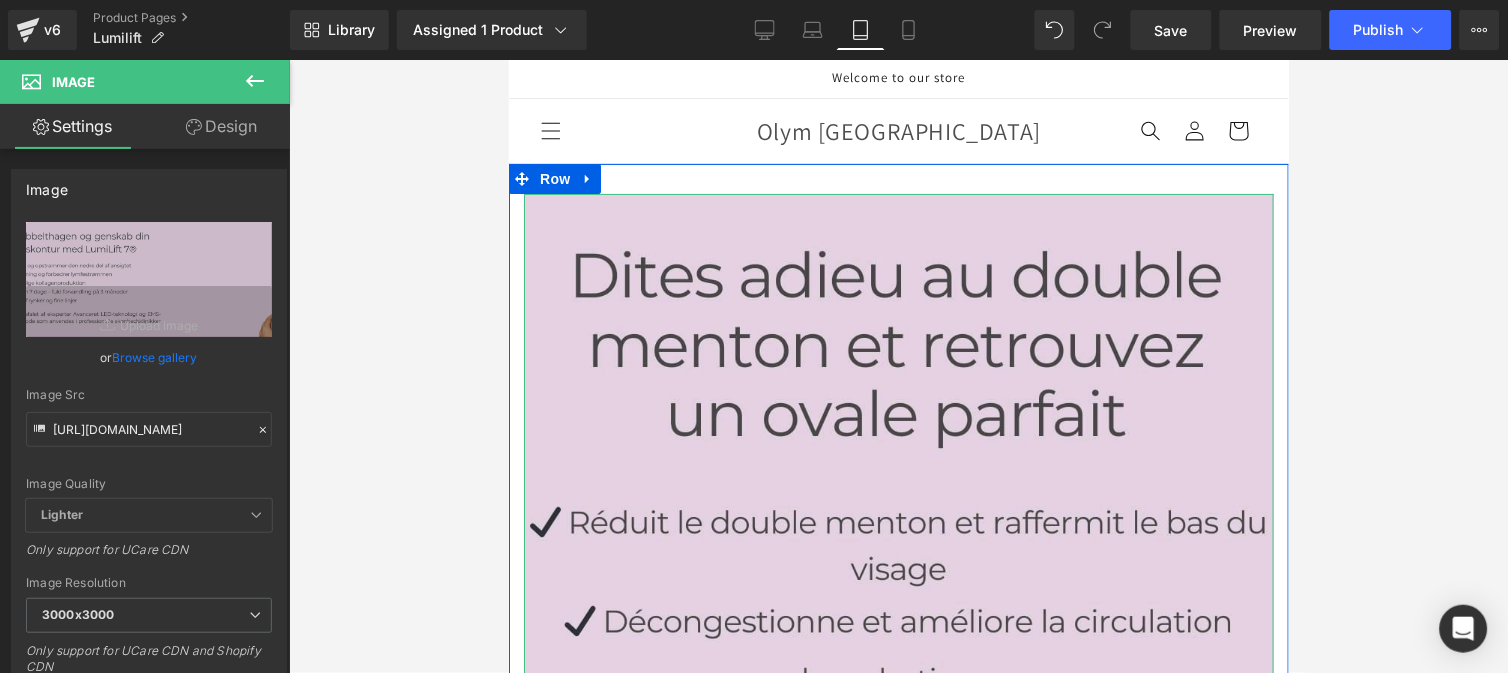 click at bounding box center [898, 943] 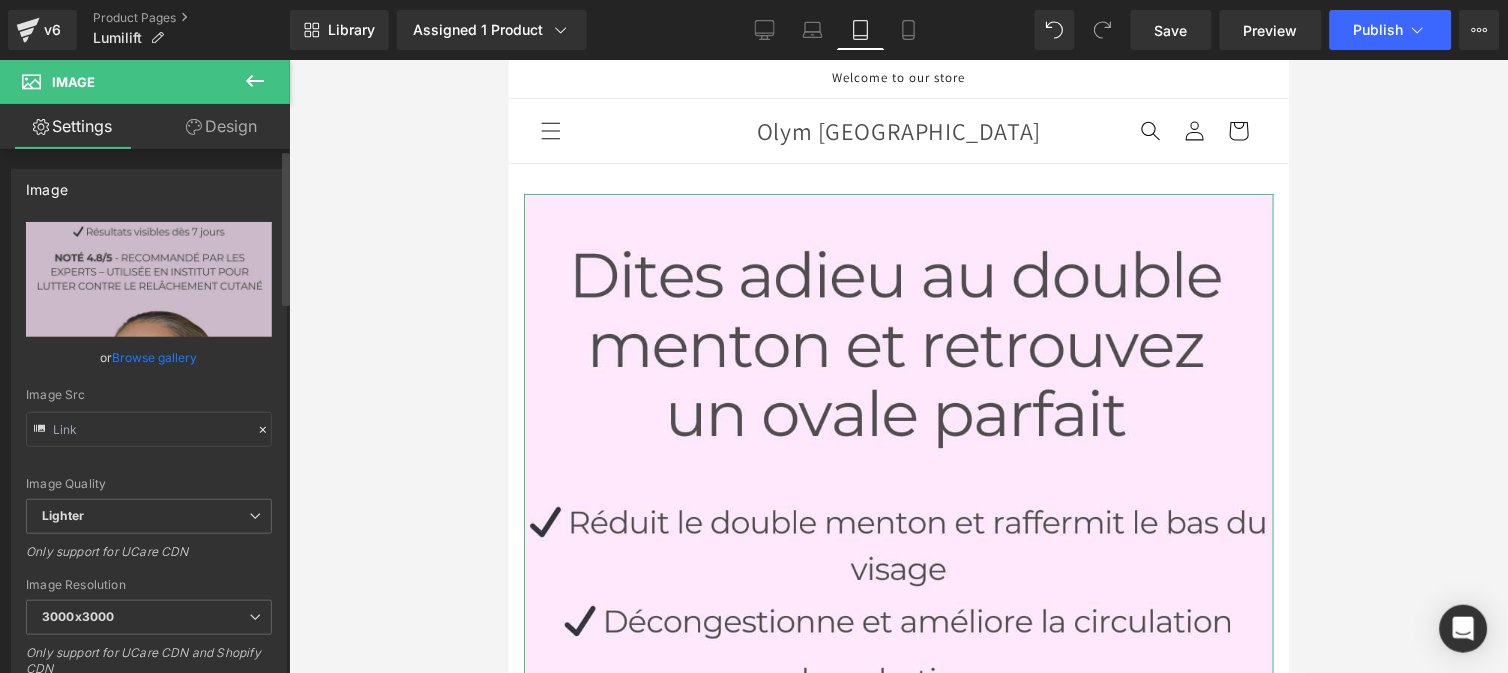 click 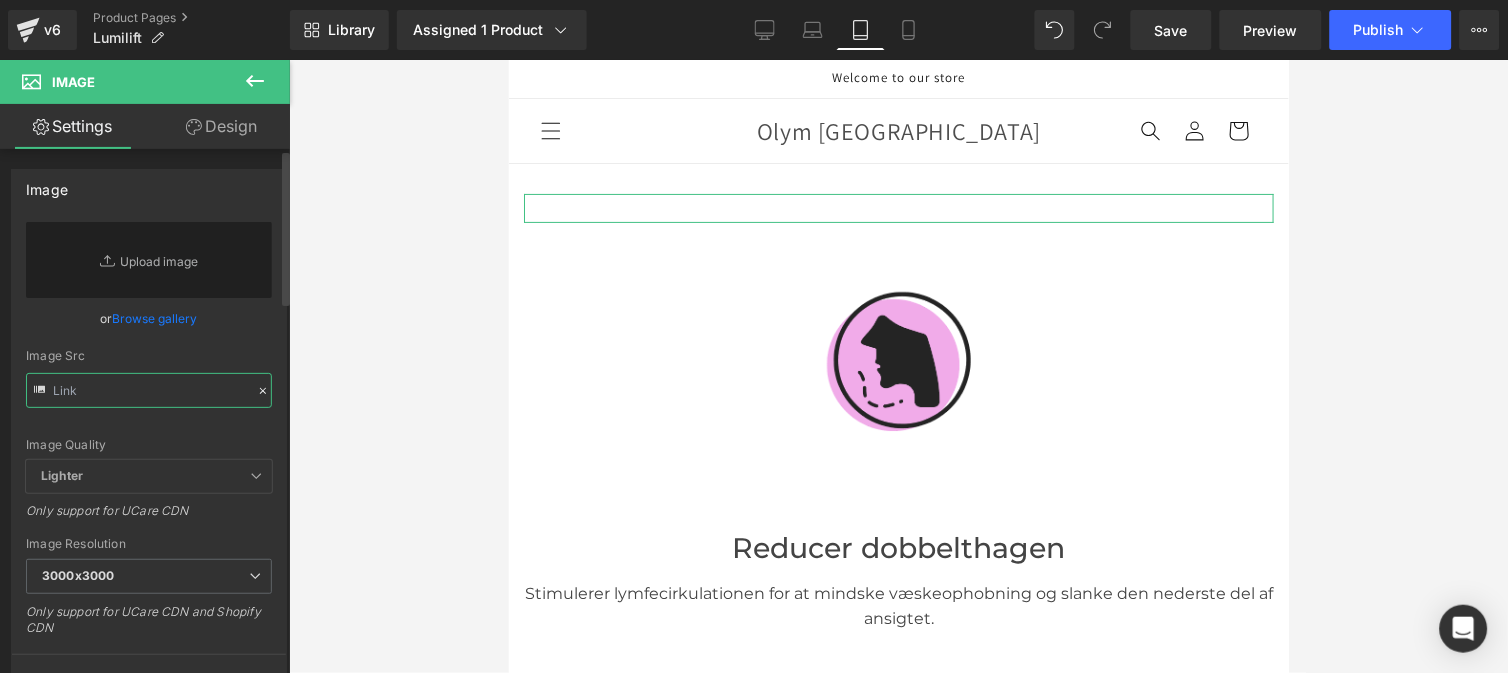 click at bounding box center (149, 390) 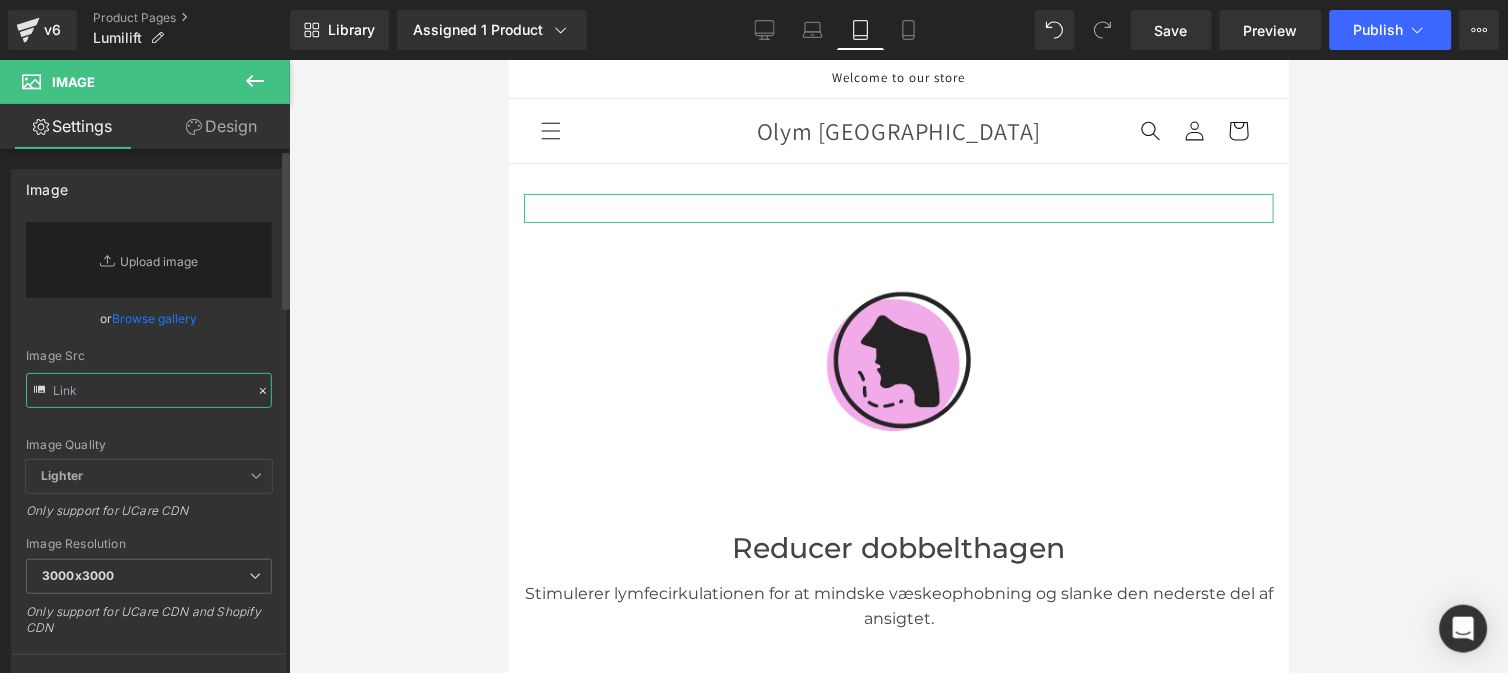 paste on "https://cdn.shopify.com/s/files/1/0951/0833/3899/files/Ban_mob_lumilift_7_1.jpg?v=1752476075" 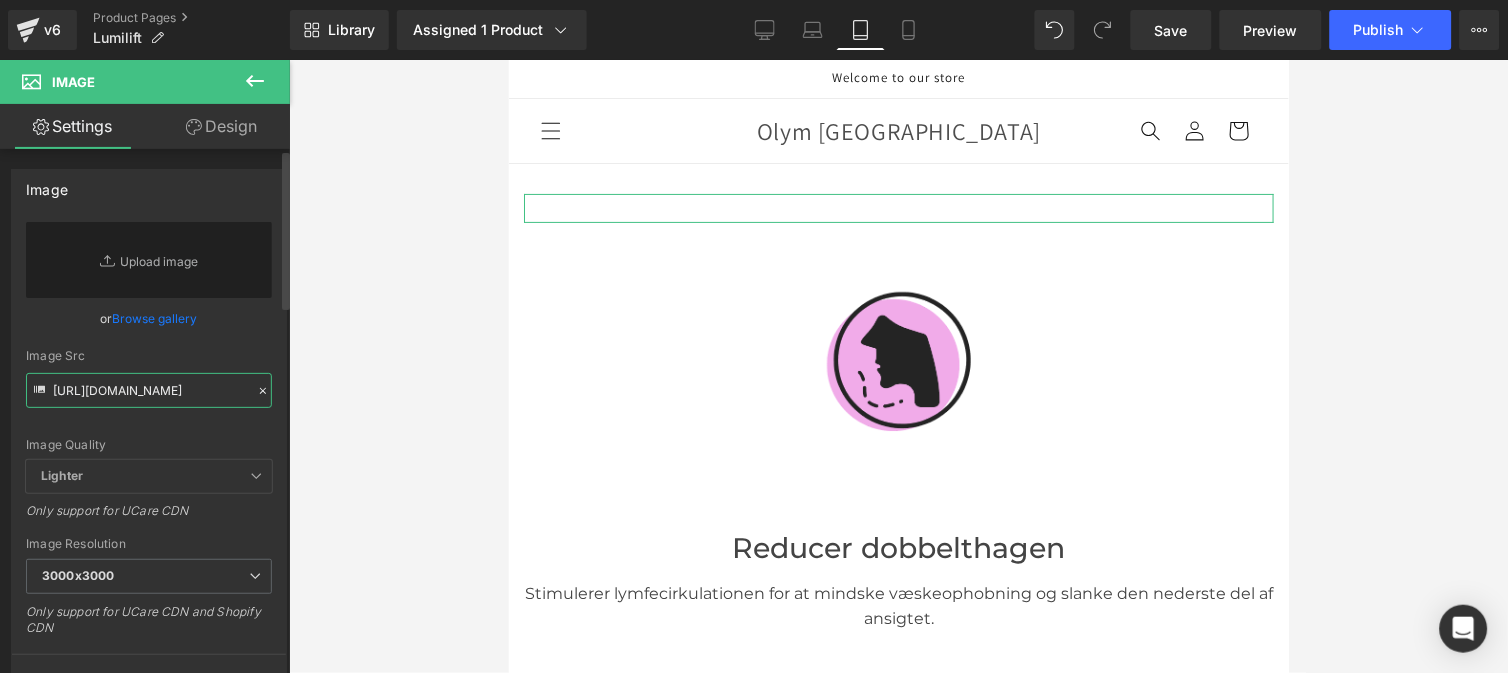 scroll, scrollTop: 0, scrollLeft: 357, axis: horizontal 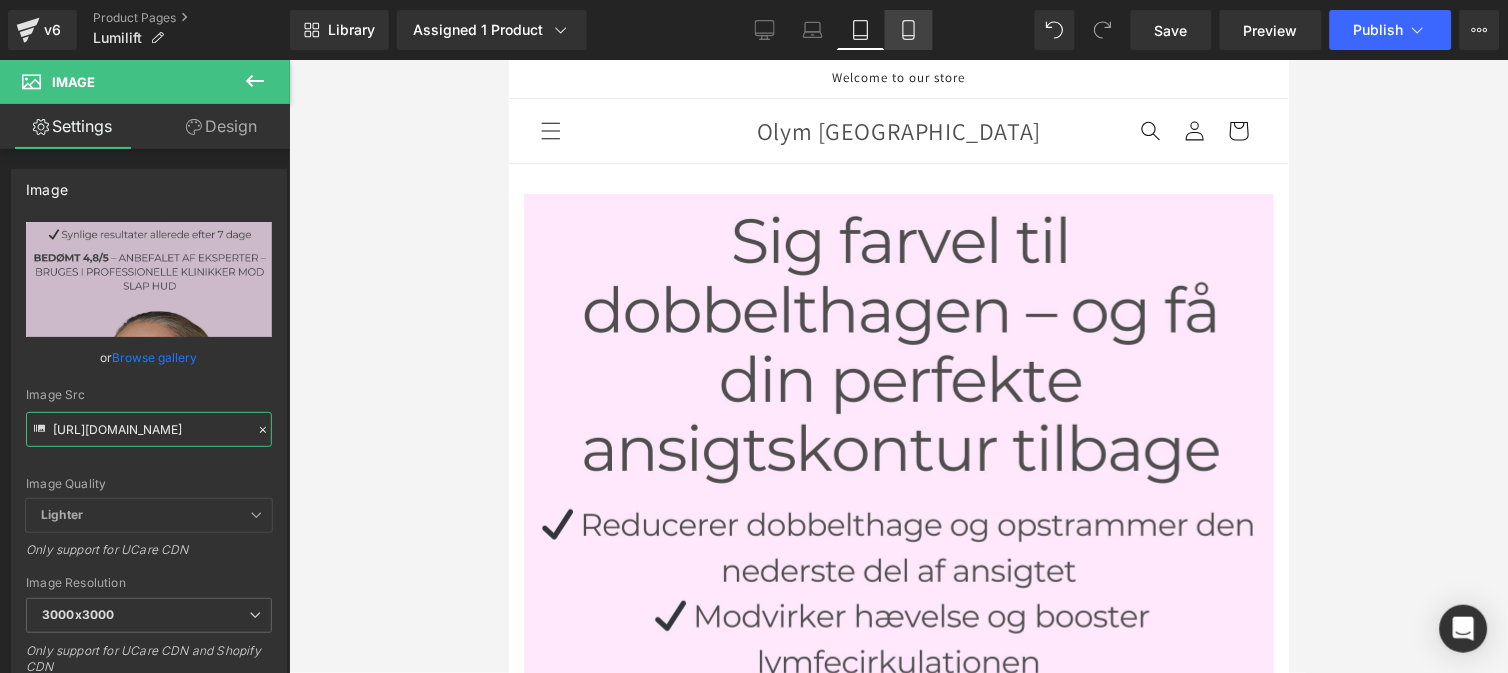 type on "https://cdn.shopify.com/s/files/1/0951/0833/3899/files/Ban_mob_lumilift_7_1_3000x3000.jpg?v=1752476075" 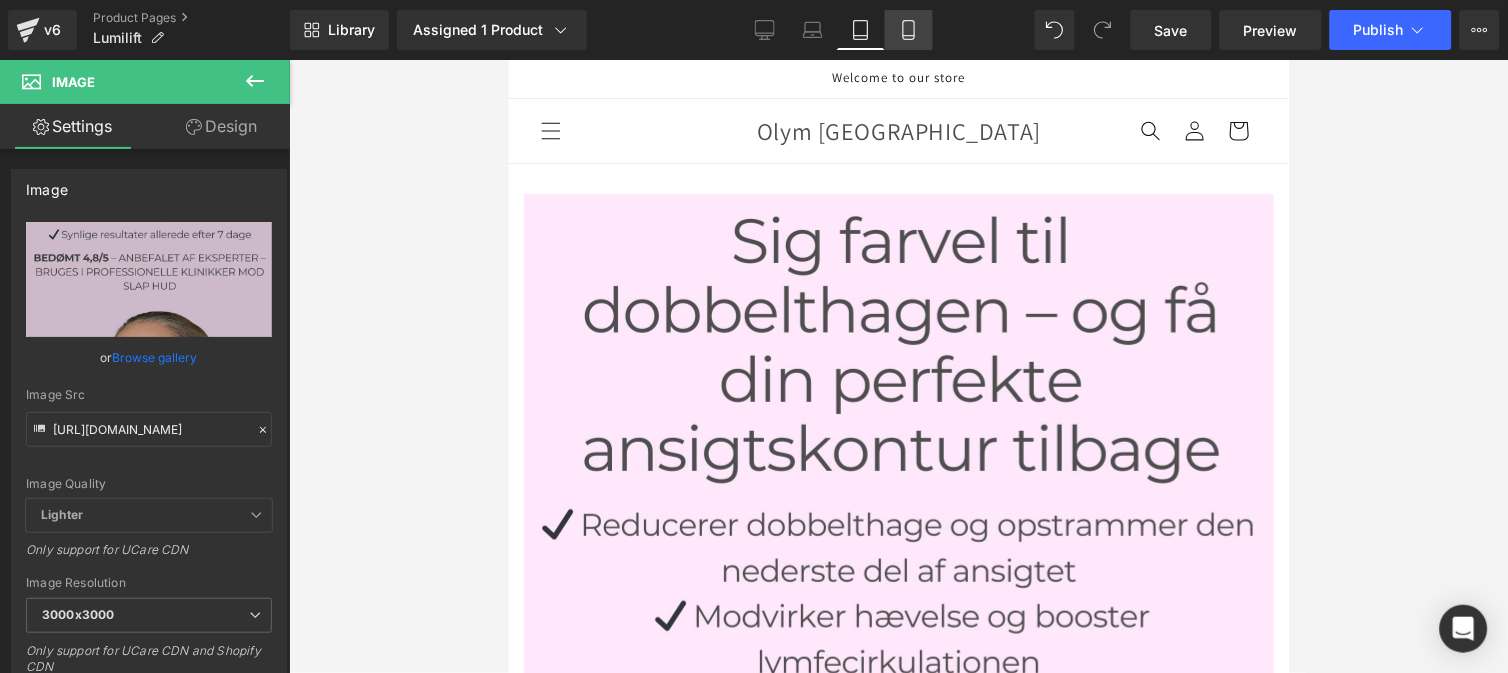 scroll, scrollTop: 0, scrollLeft: 0, axis: both 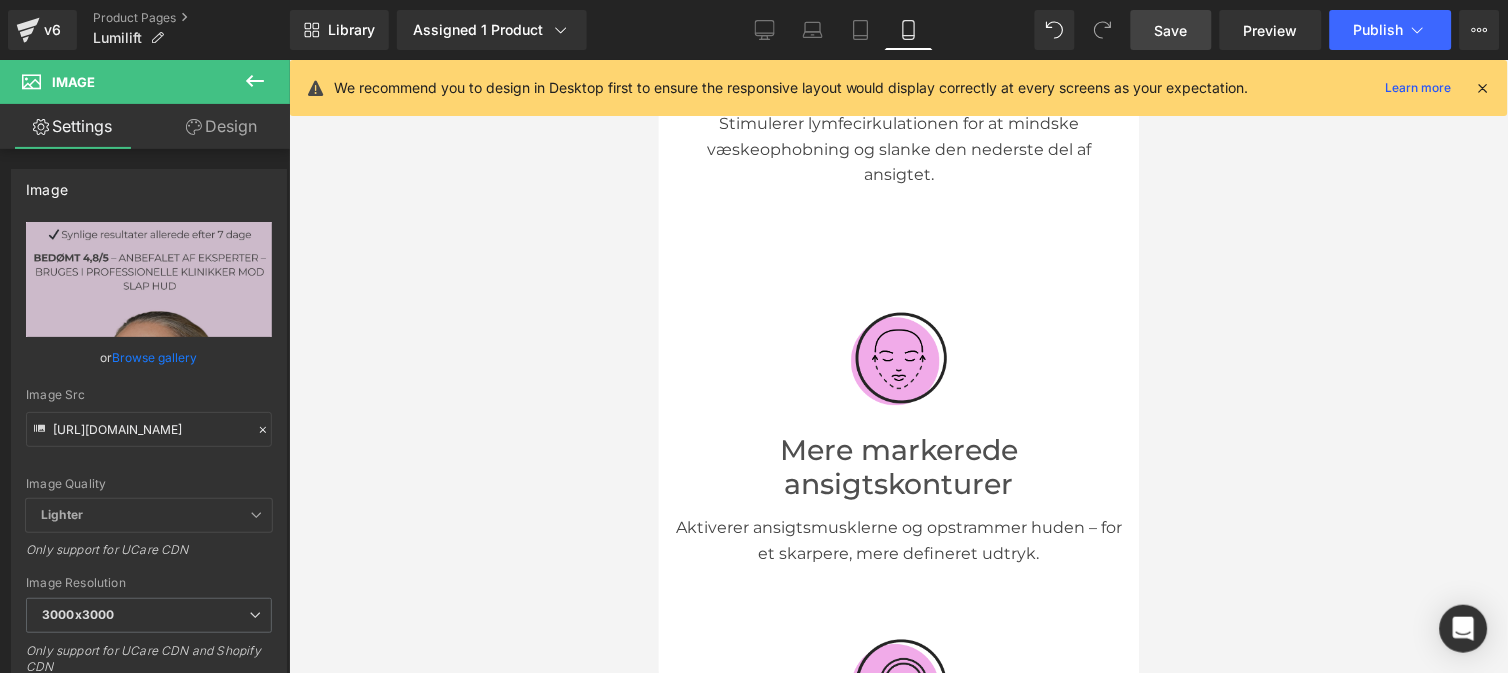 click on "Save" at bounding box center (1171, 30) 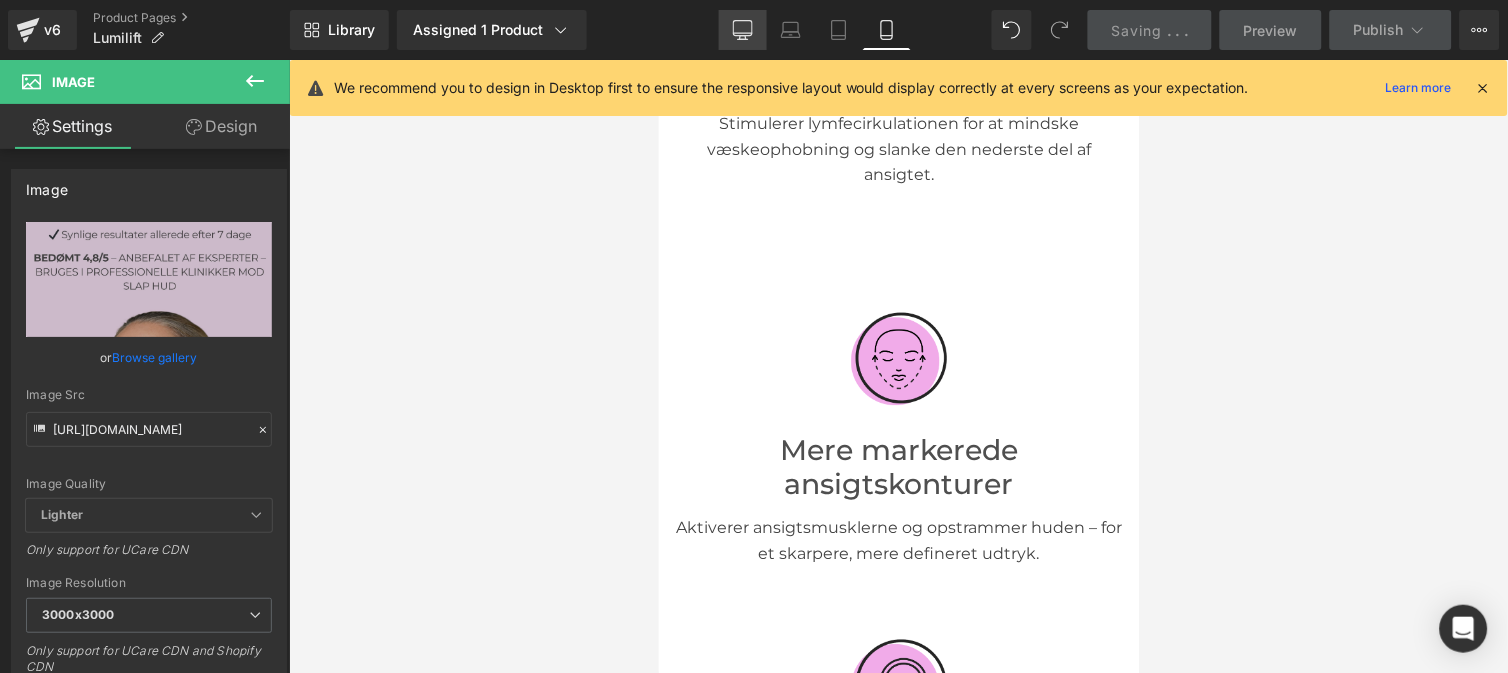 drag, startPoint x: 740, startPoint y: 45, endPoint x: 610, endPoint y: 378, distance: 357.47586 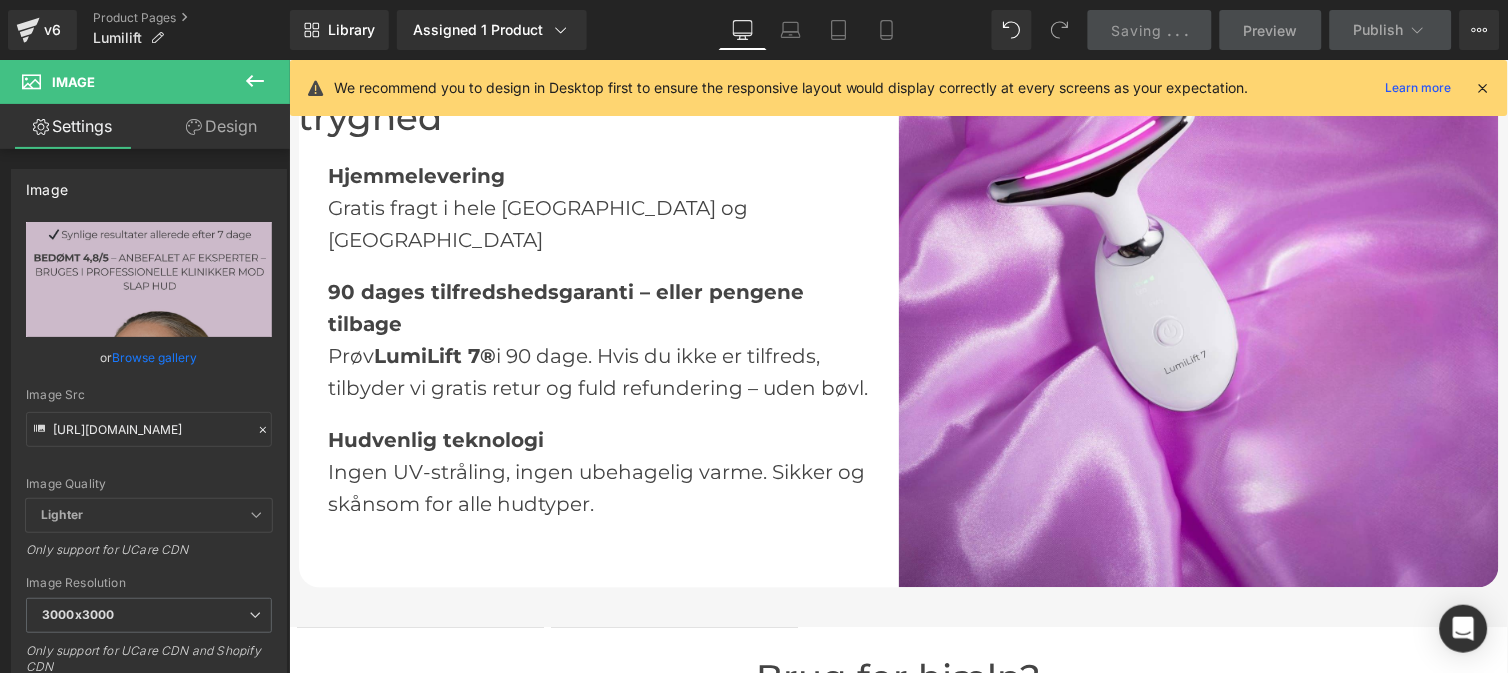 scroll, scrollTop: 3151, scrollLeft: 0, axis: vertical 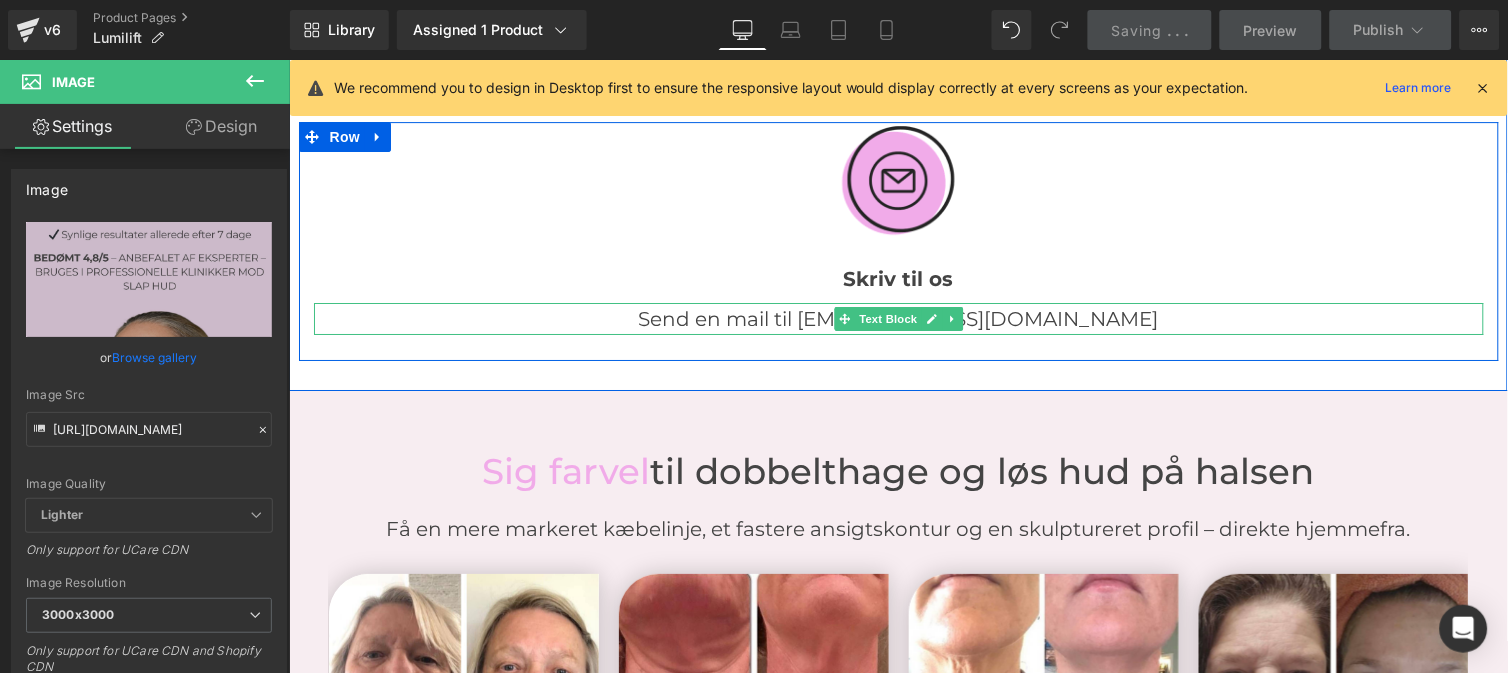 click on "Send en mail til info@olymna.co" at bounding box center (898, 318) 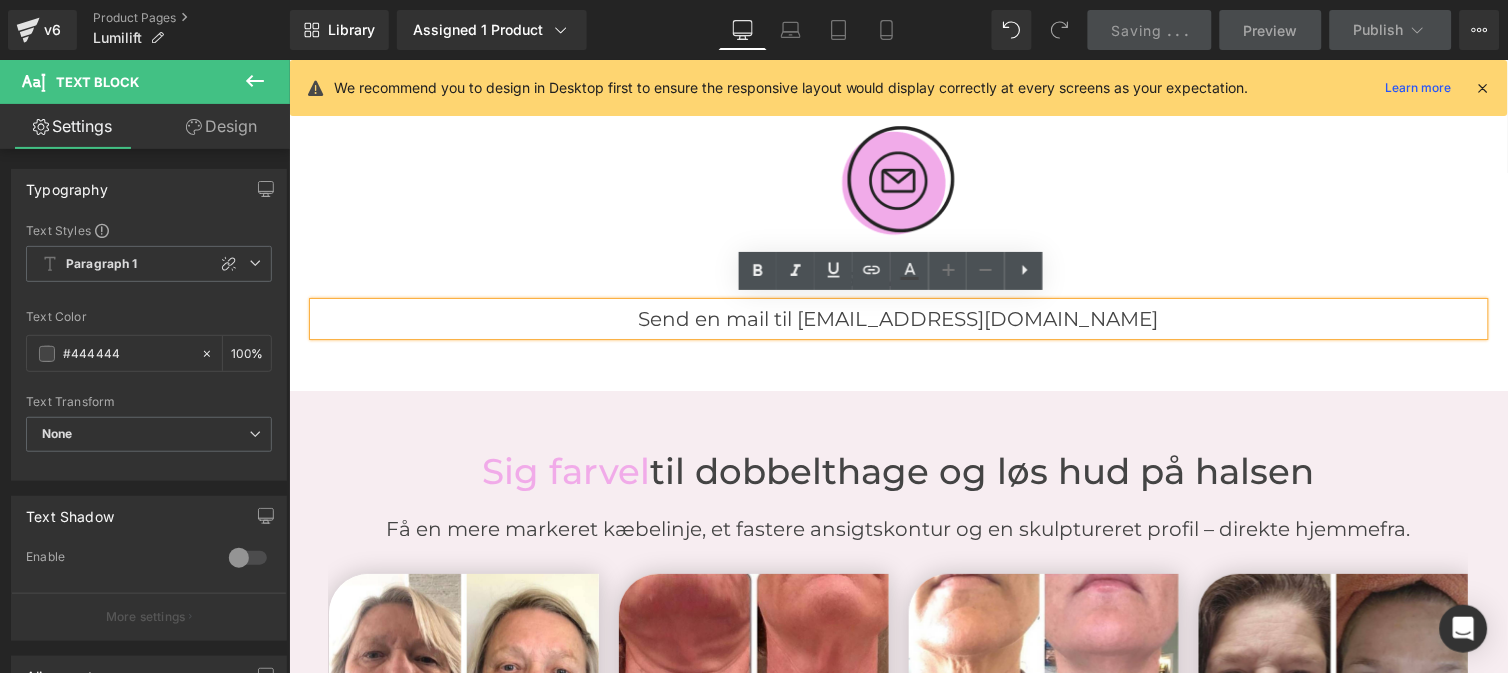 click on "Send en mail til info@olymna.co" at bounding box center (898, 318) 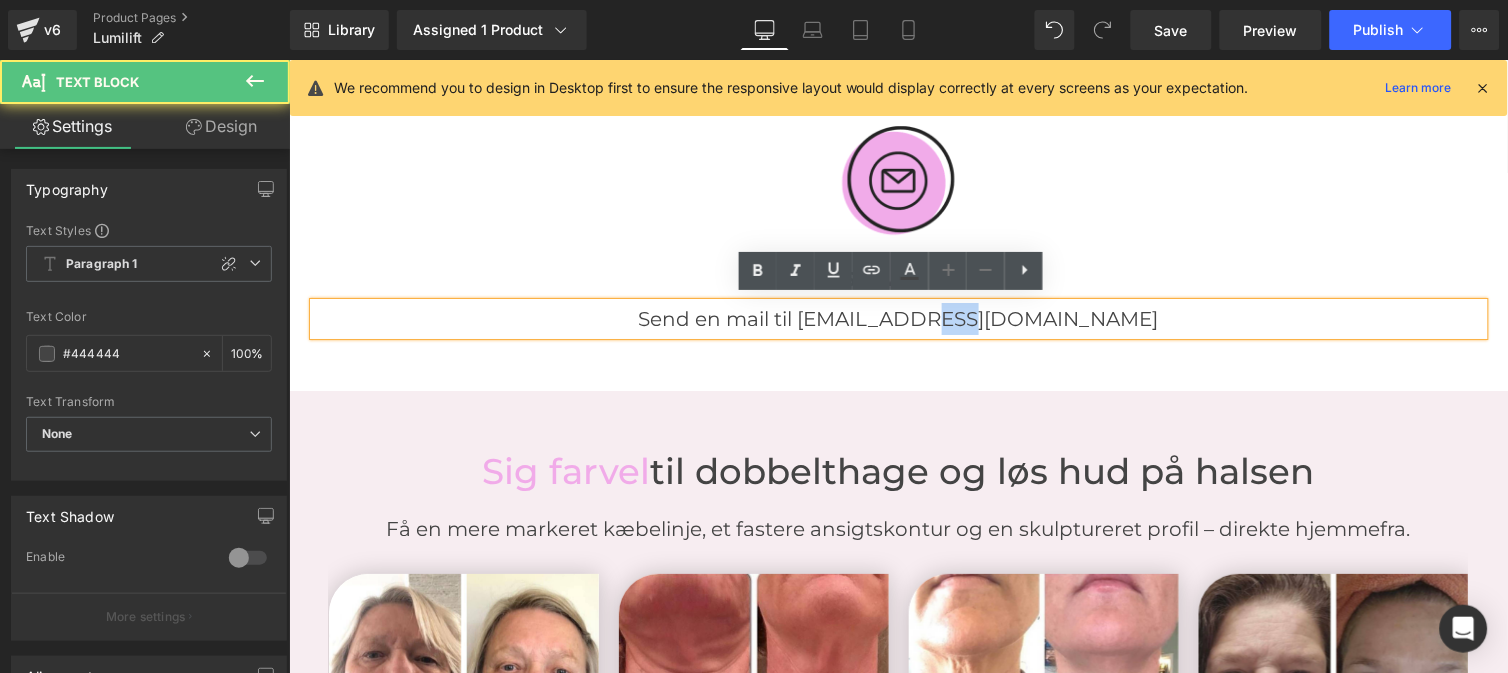 drag, startPoint x: 1023, startPoint y: 314, endPoint x: 1061, endPoint y: 314, distance: 38 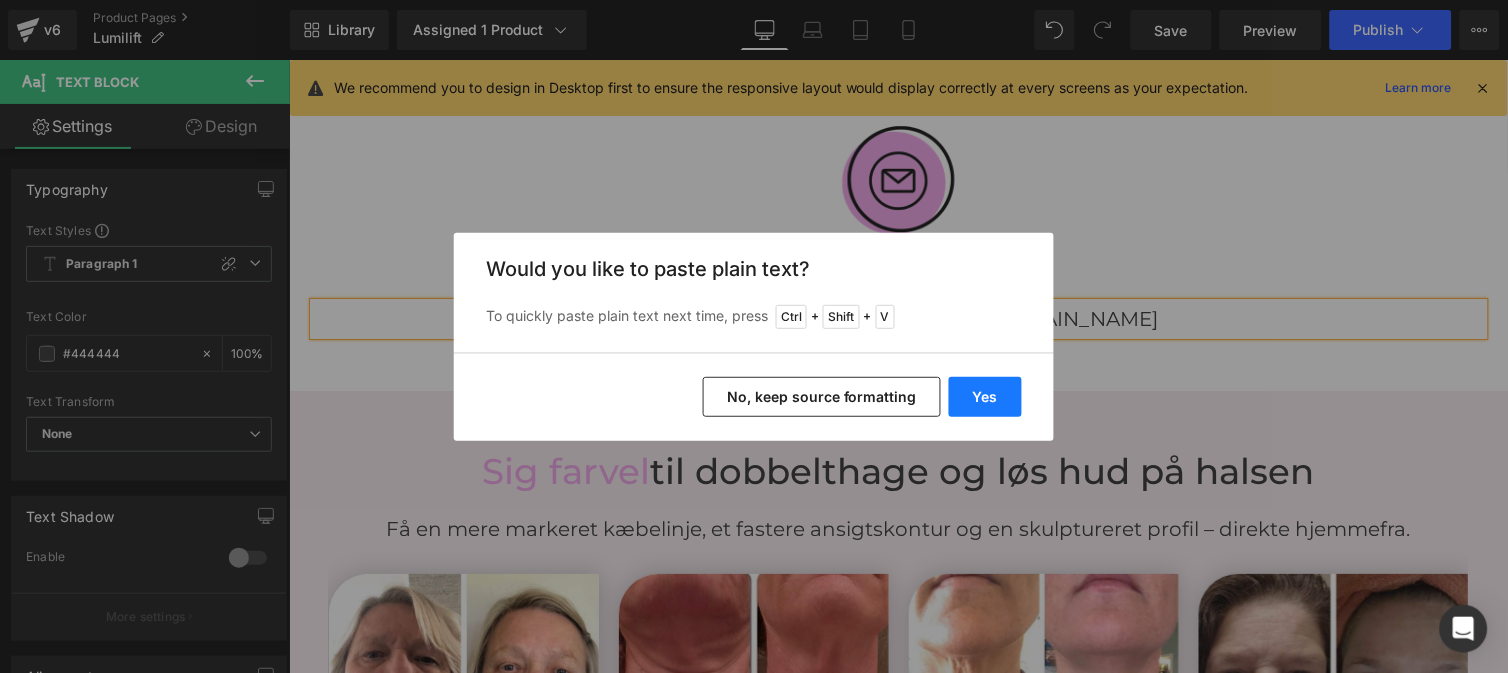 click on "Yes" at bounding box center (985, 397) 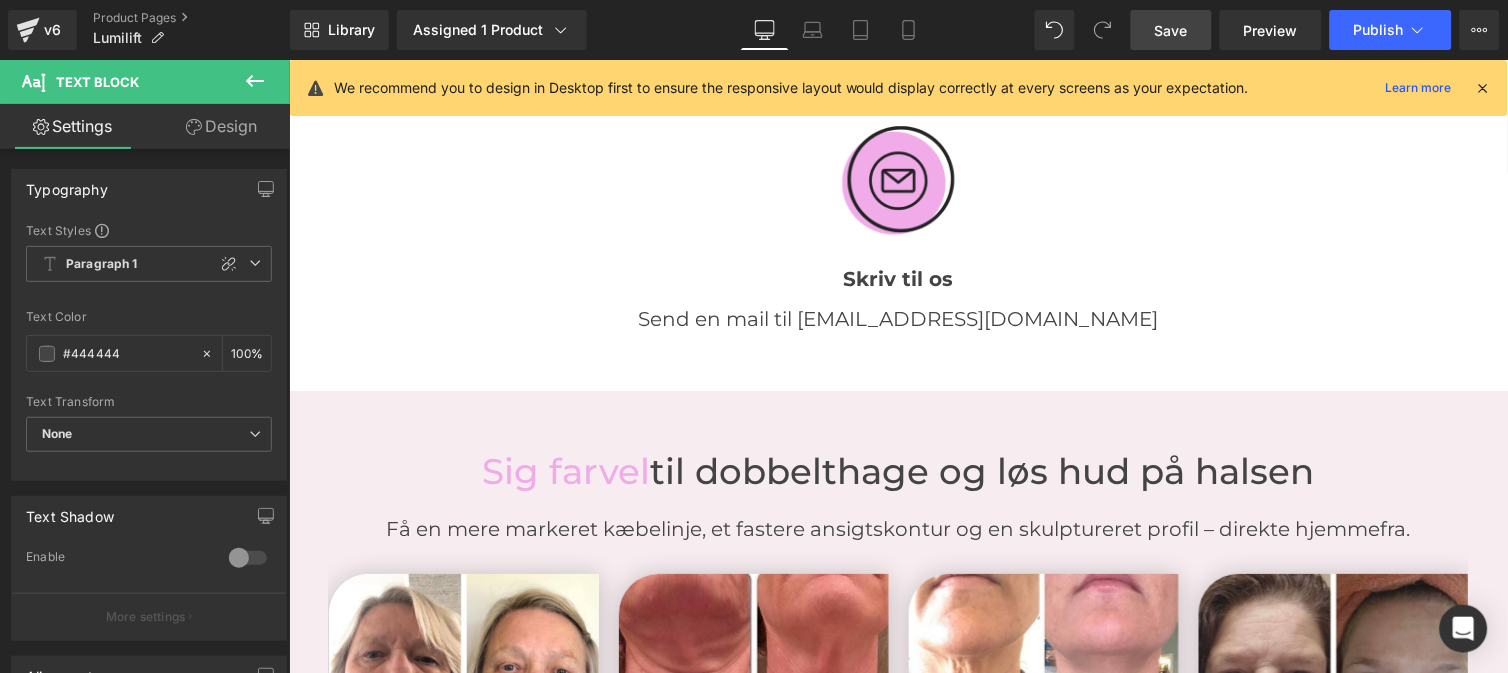 click on "Save" at bounding box center (1171, 30) 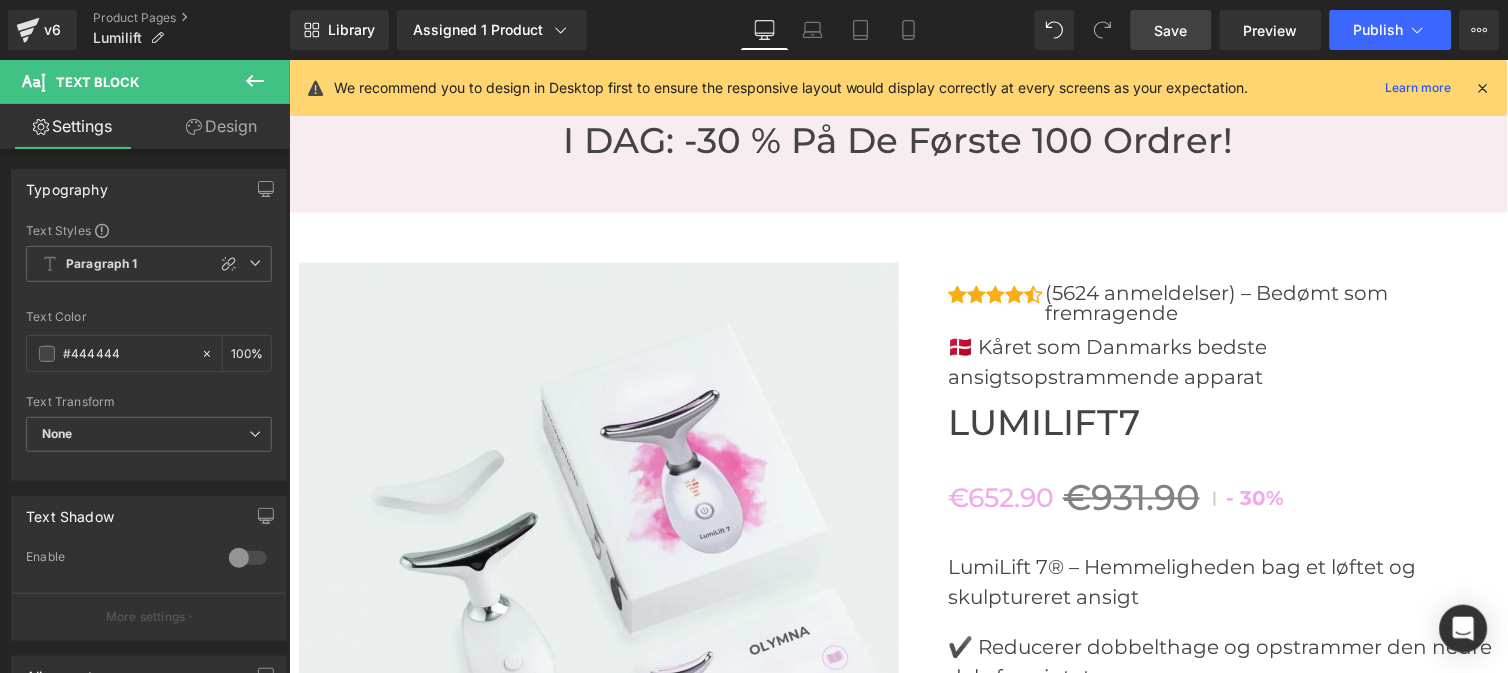 scroll, scrollTop: 5783, scrollLeft: 0, axis: vertical 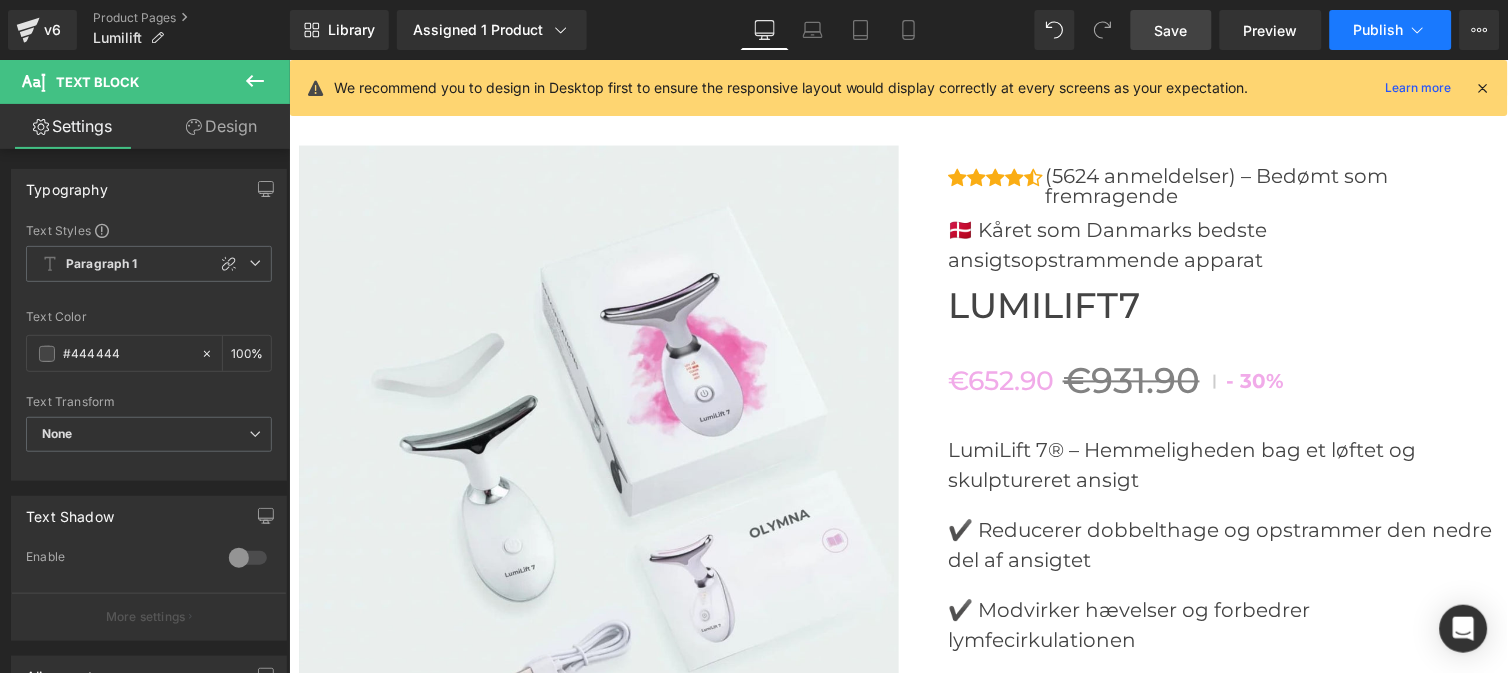 click on "Publish" at bounding box center (1379, 30) 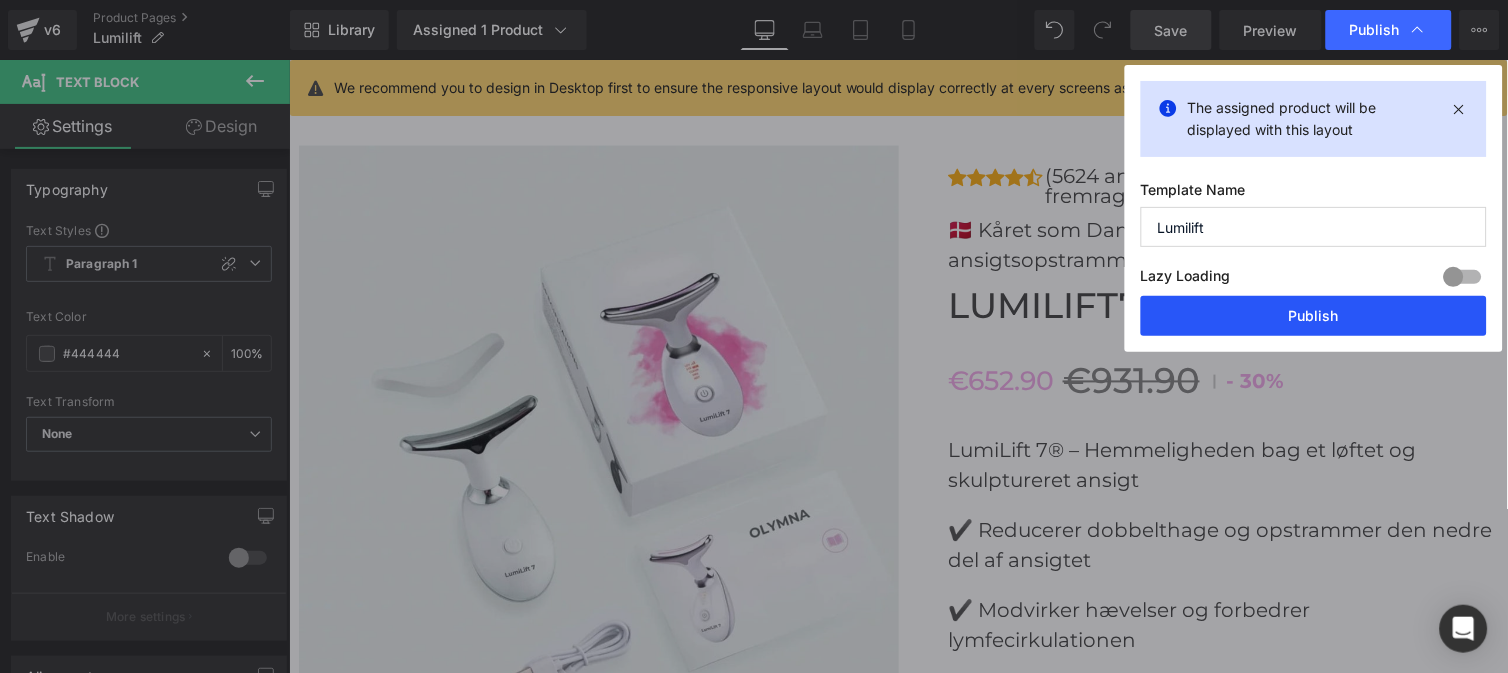 click on "Publish" at bounding box center (1314, 316) 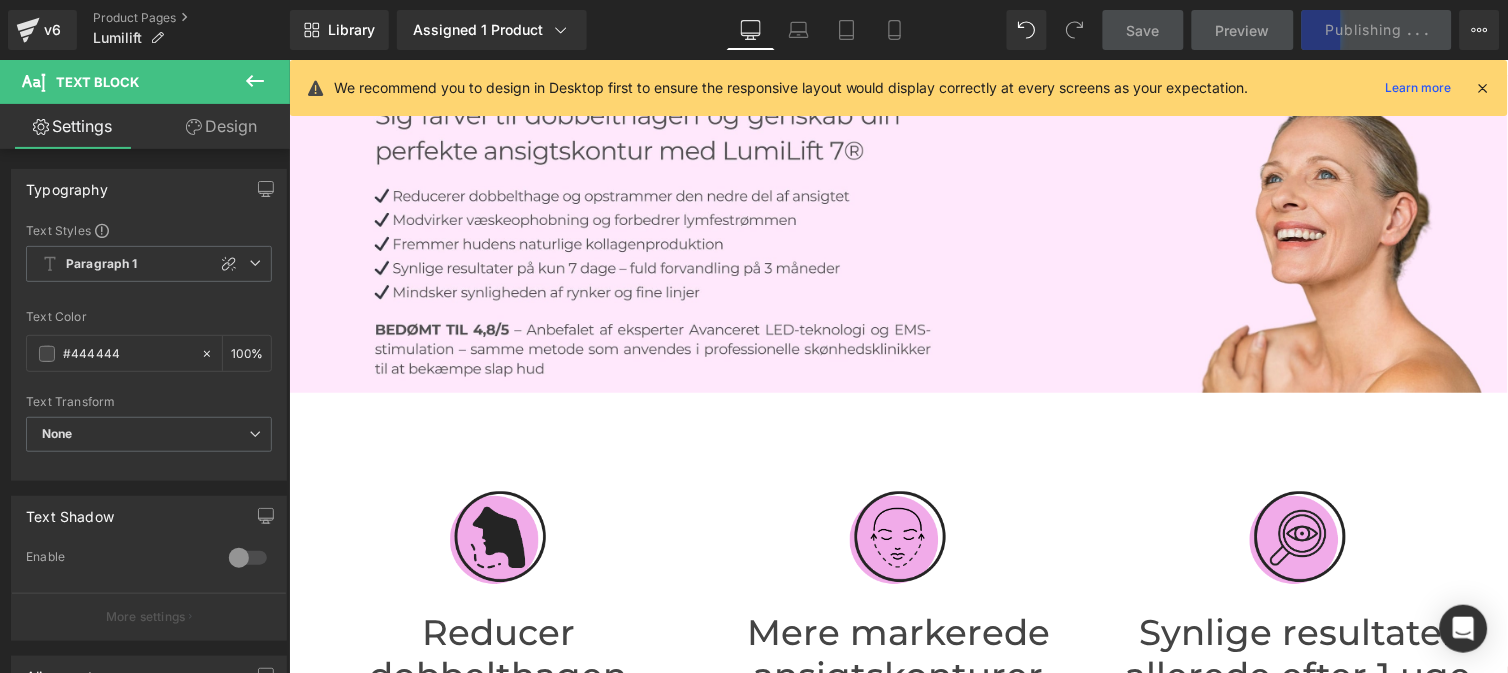 scroll, scrollTop: 0, scrollLeft: 0, axis: both 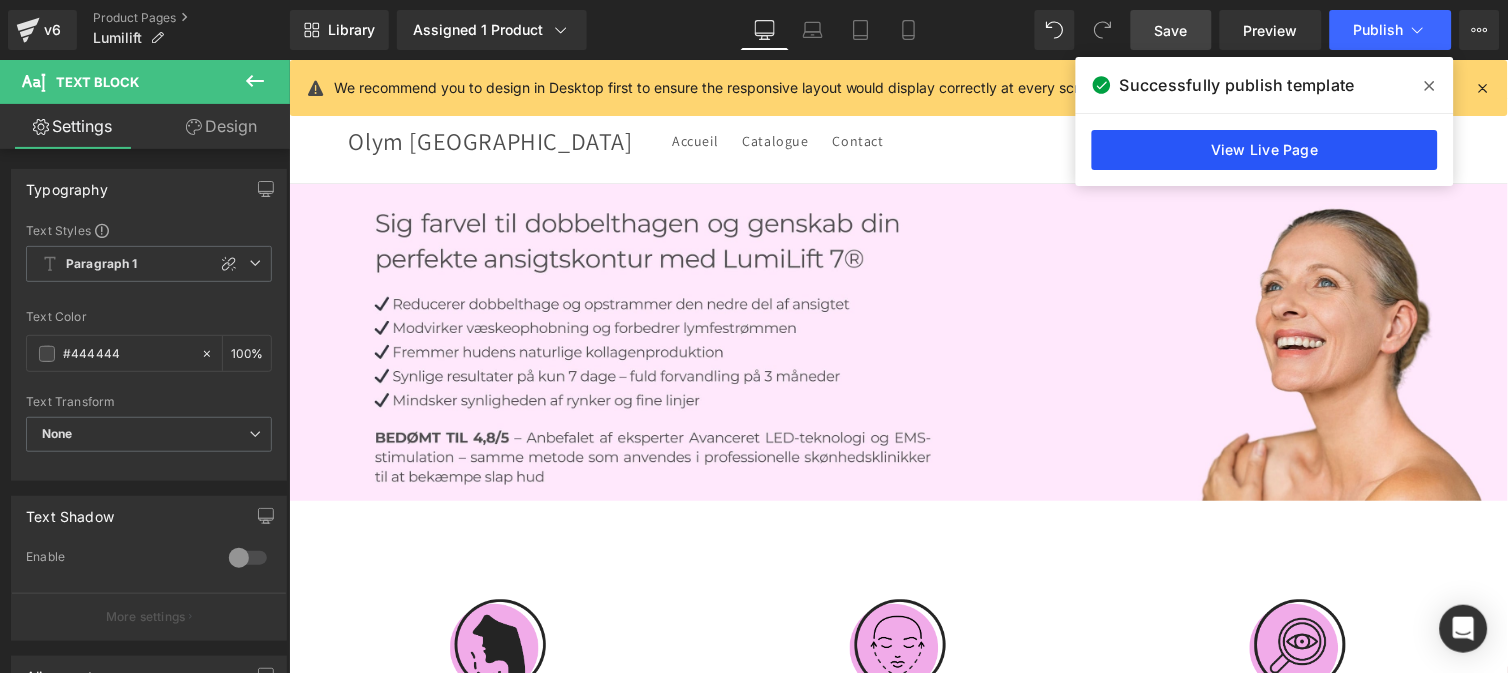 click on "View Live Page" at bounding box center (1265, 150) 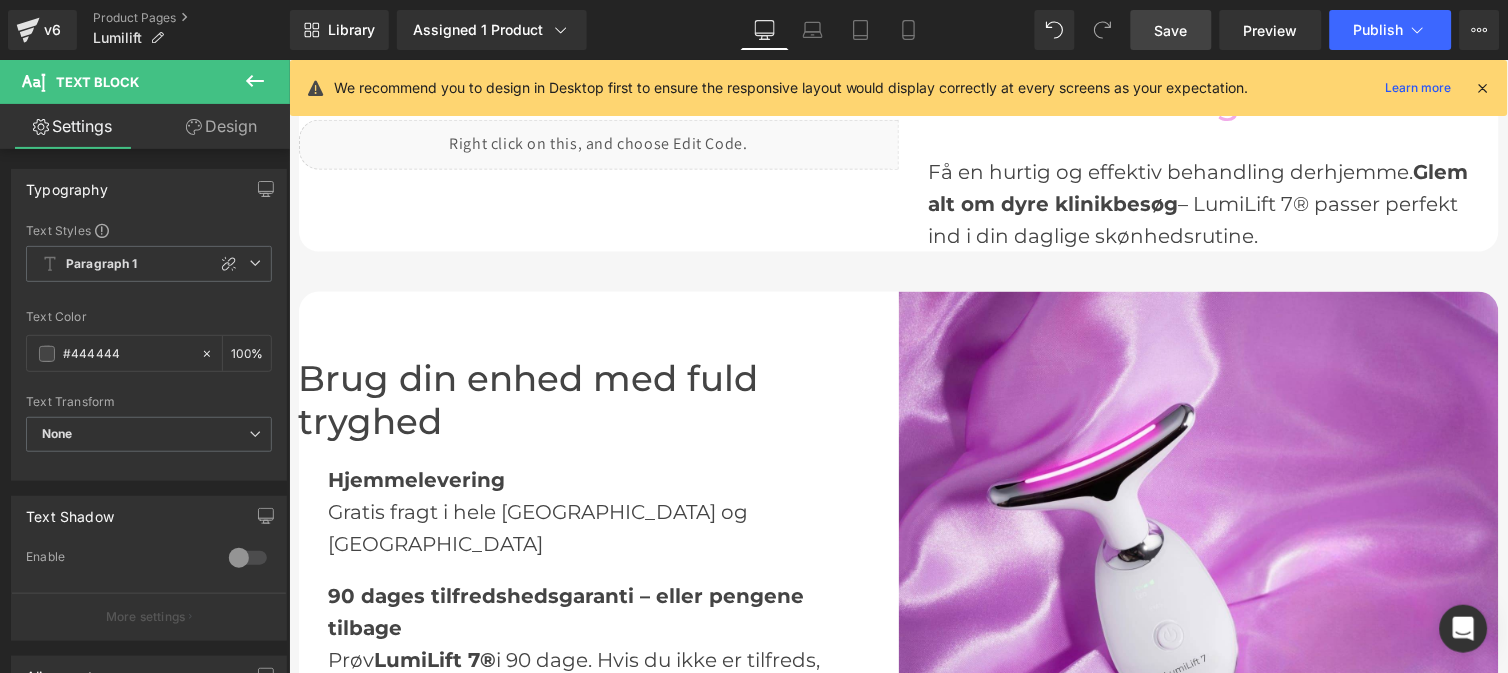 scroll, scrollTop: 2246, scrollLeft: 0, axis: vertical 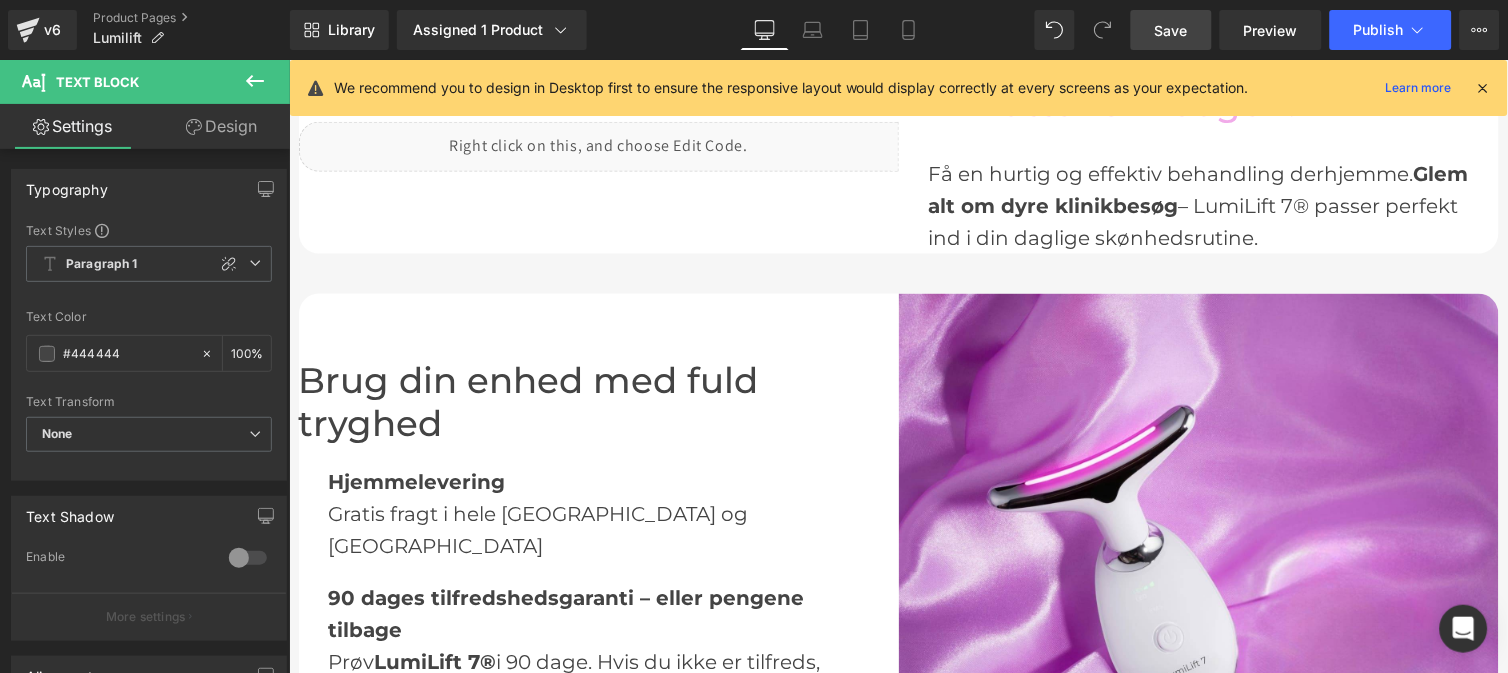 click on "Brug din enhed med fuld      tryghed" at bounding box center [598, 402] 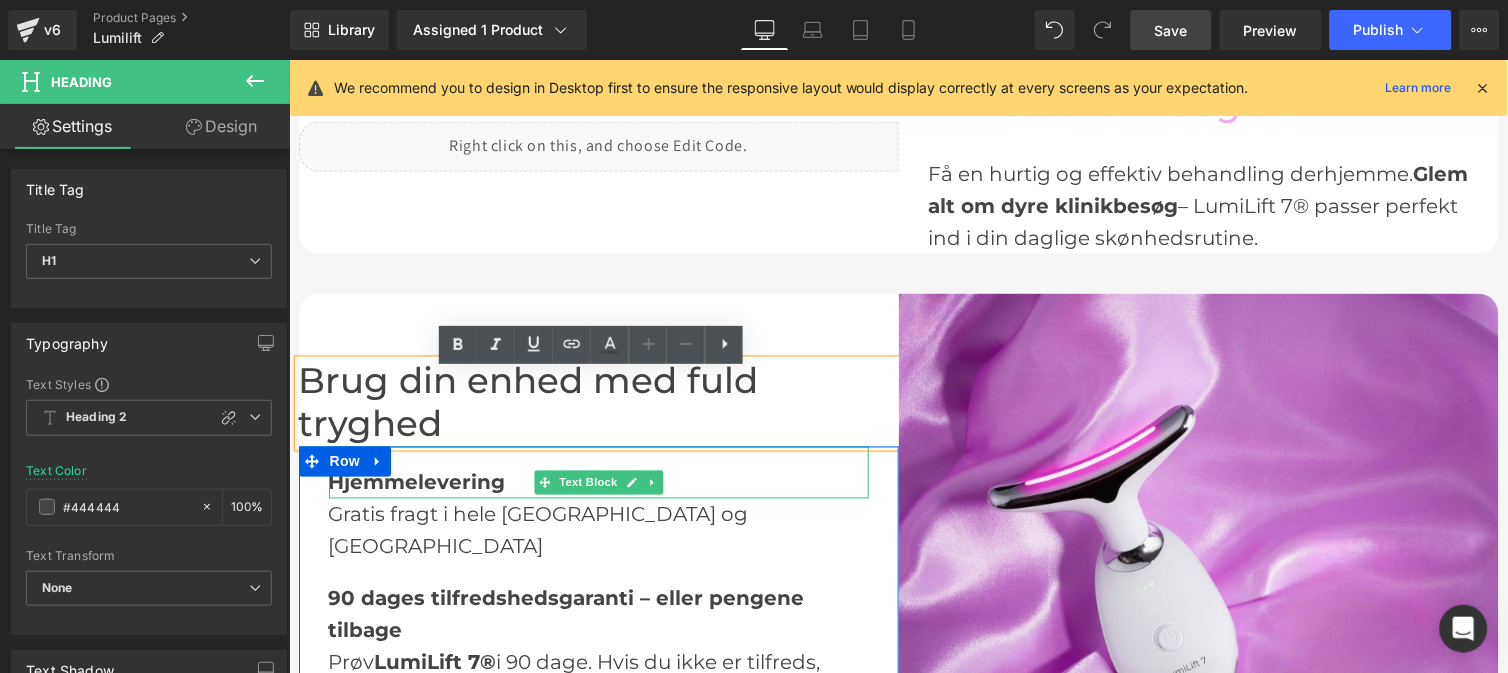 click on "Hjemmelevering" at bounding box center (598, 472) 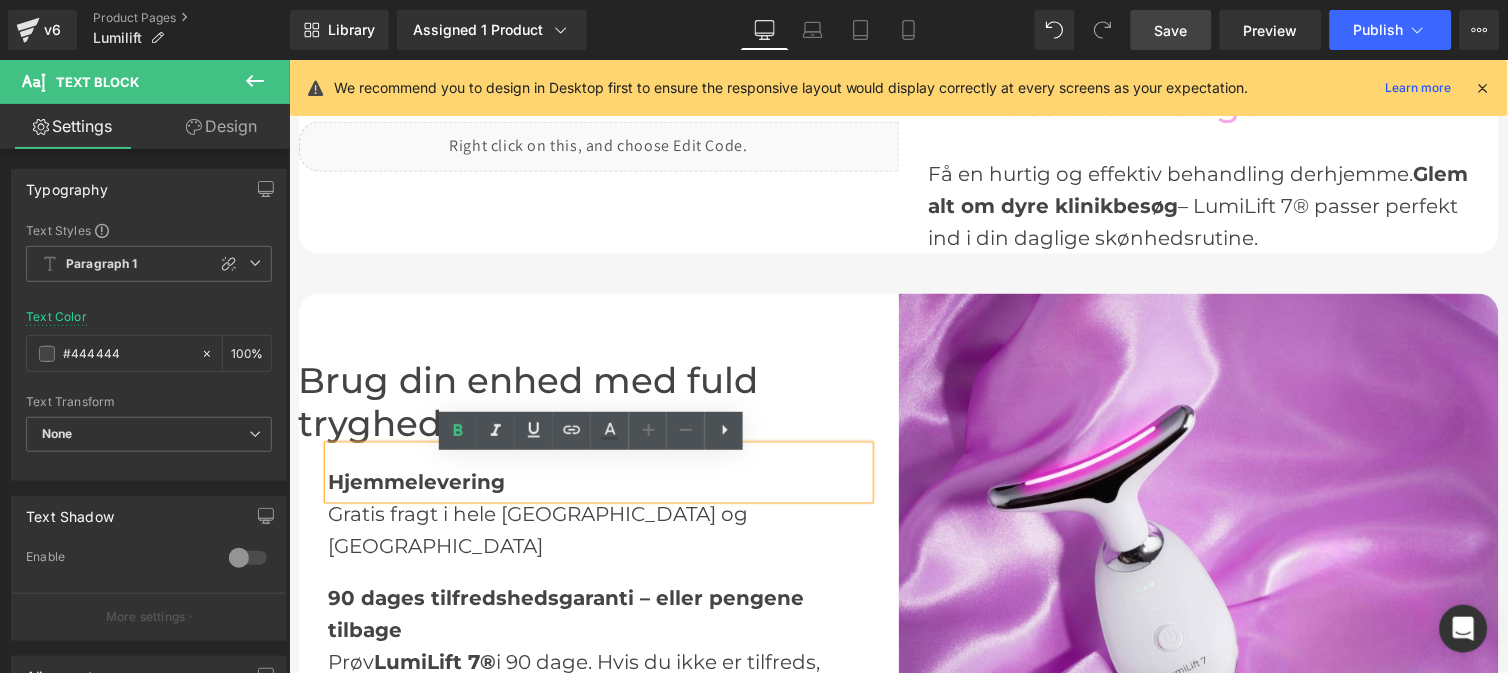 click on "Brug din enhed med fuld      tryghed Heading         Hjemmelevering Text Block         Gratis fragt i hele Danmark og Europa Text Block         90 dages tilfredshedsgaranti – eller pengene tilbage Text Block         Prøv  LumiLift 7®  i 90 dage. Hvis du ikke er tilfreds, tilbyder vi gratis retur og fuld refundering – uden bøvl. Text Block         Hudvenlig teknologi Text Block         Ingen UV-stråling, ingen ubehagelig varme. Sikker og skånsom for alle hudtyper. Text Block         Row" at bounding box center (598, 593) 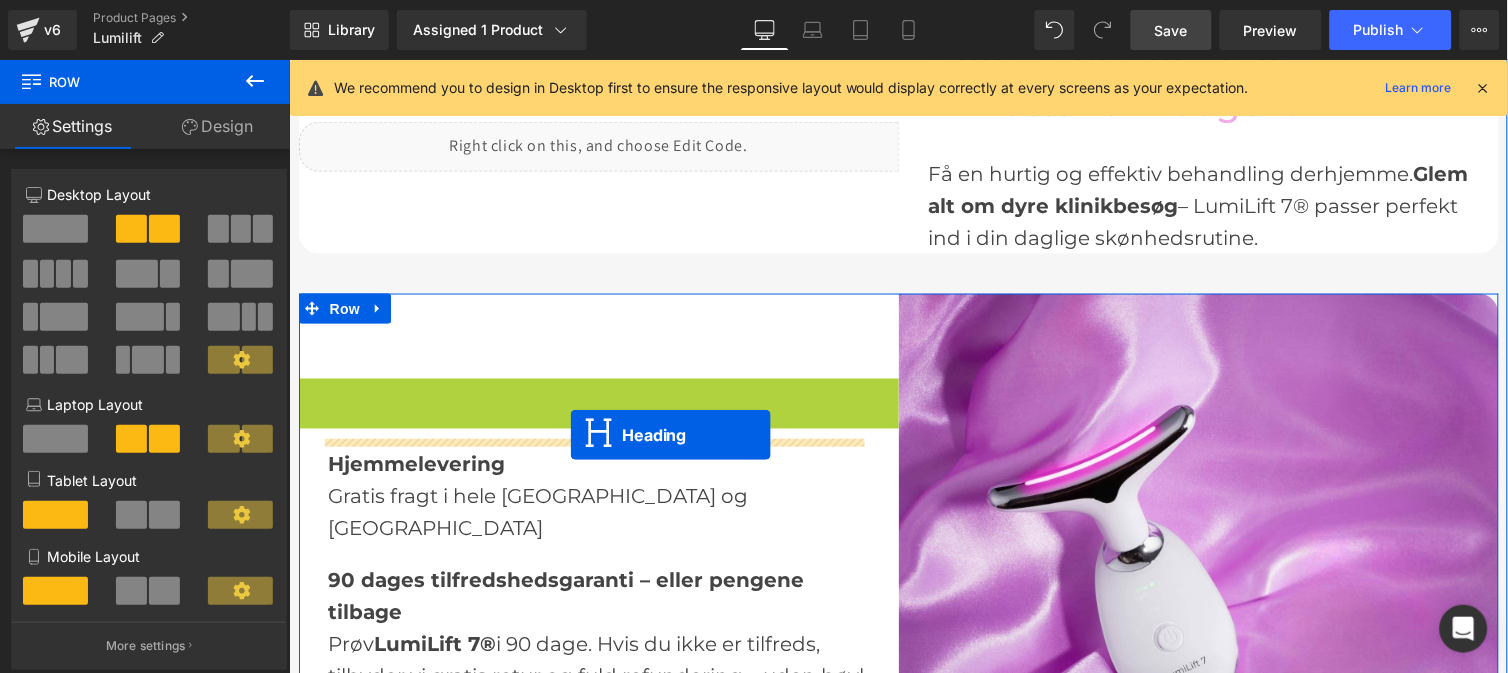 drag, startPoint x: 541, startPoint y: 419, endPoint x: 569, endPoint y: 434, distance: 31.764761 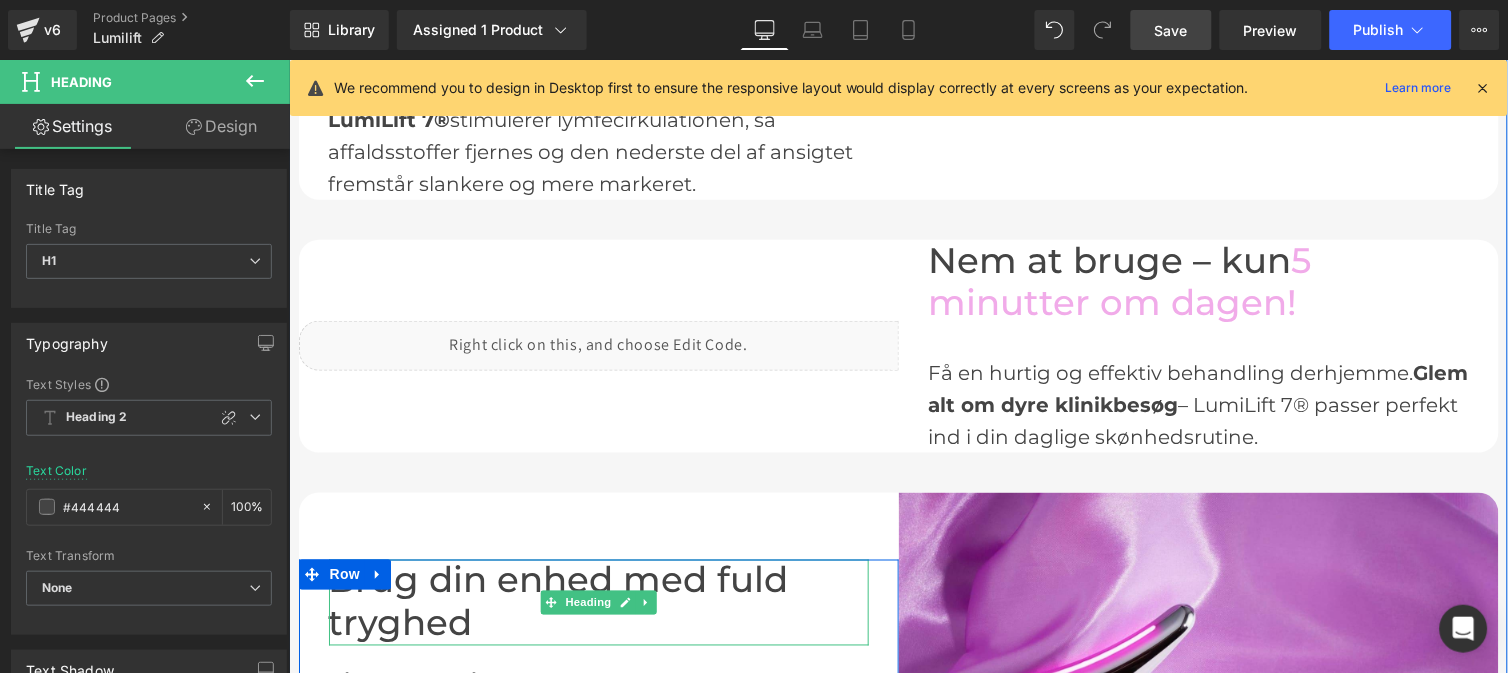 scroll, scrollTop: 2025, scrollLeft: 0, axis: vertical 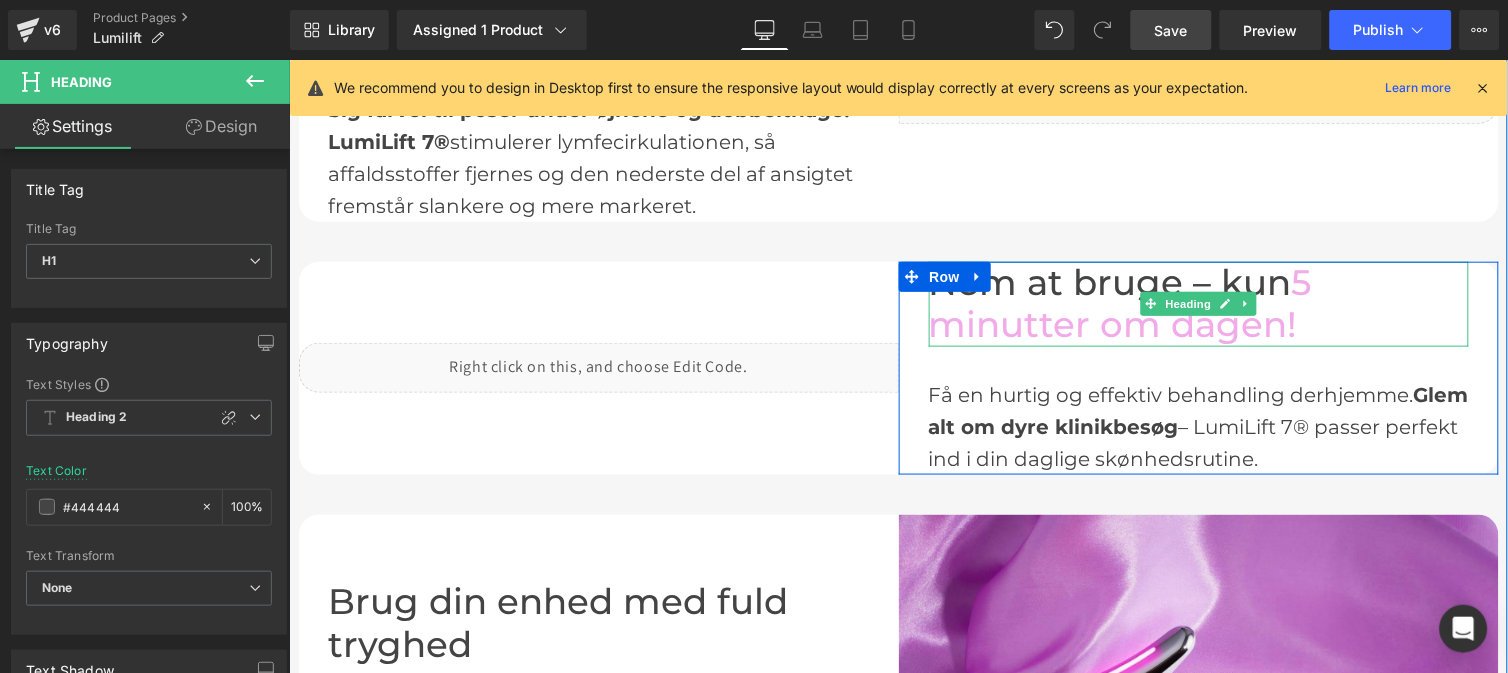 click on "5 minutter om dagen!" at bounding box center [1119, 303] 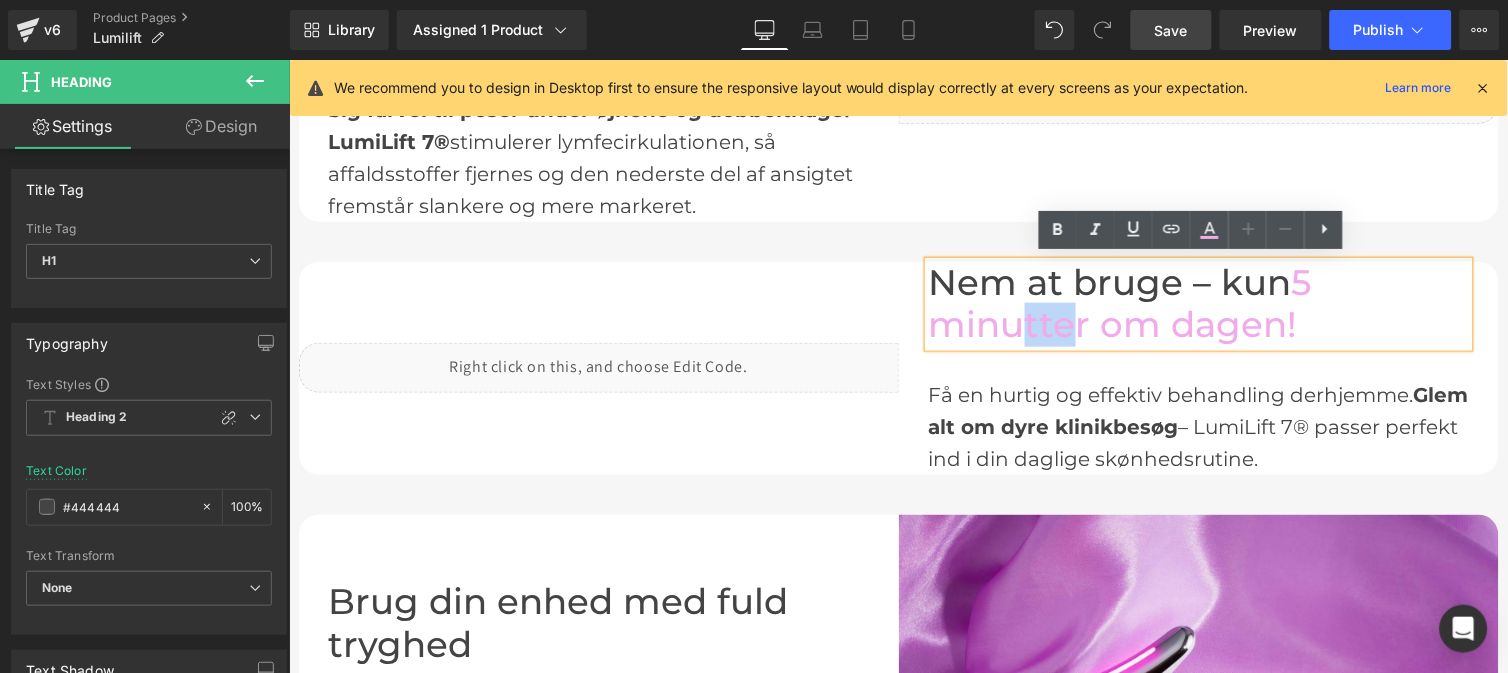 drag, startPoint x: 1018, startPoint y: 324, endPoint x: 1060, endPoint y: 324, distance: 42 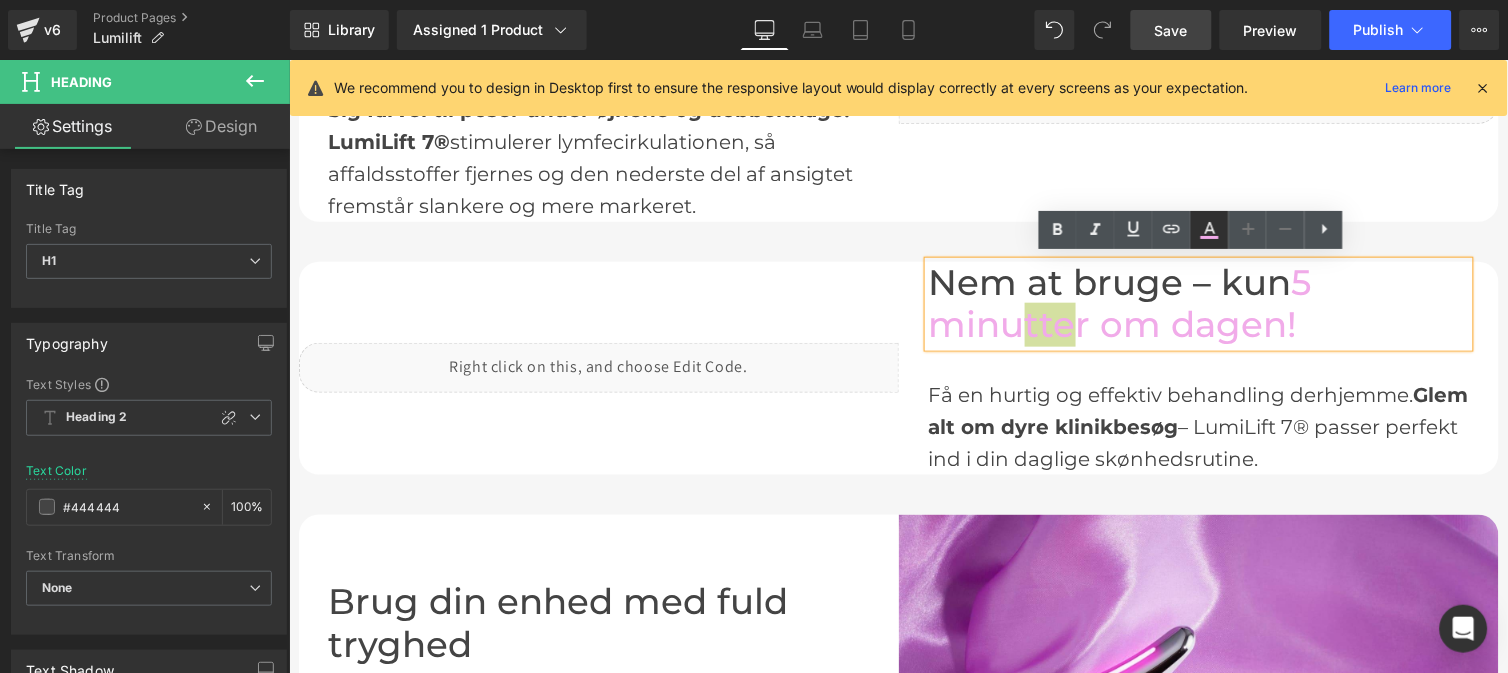 click 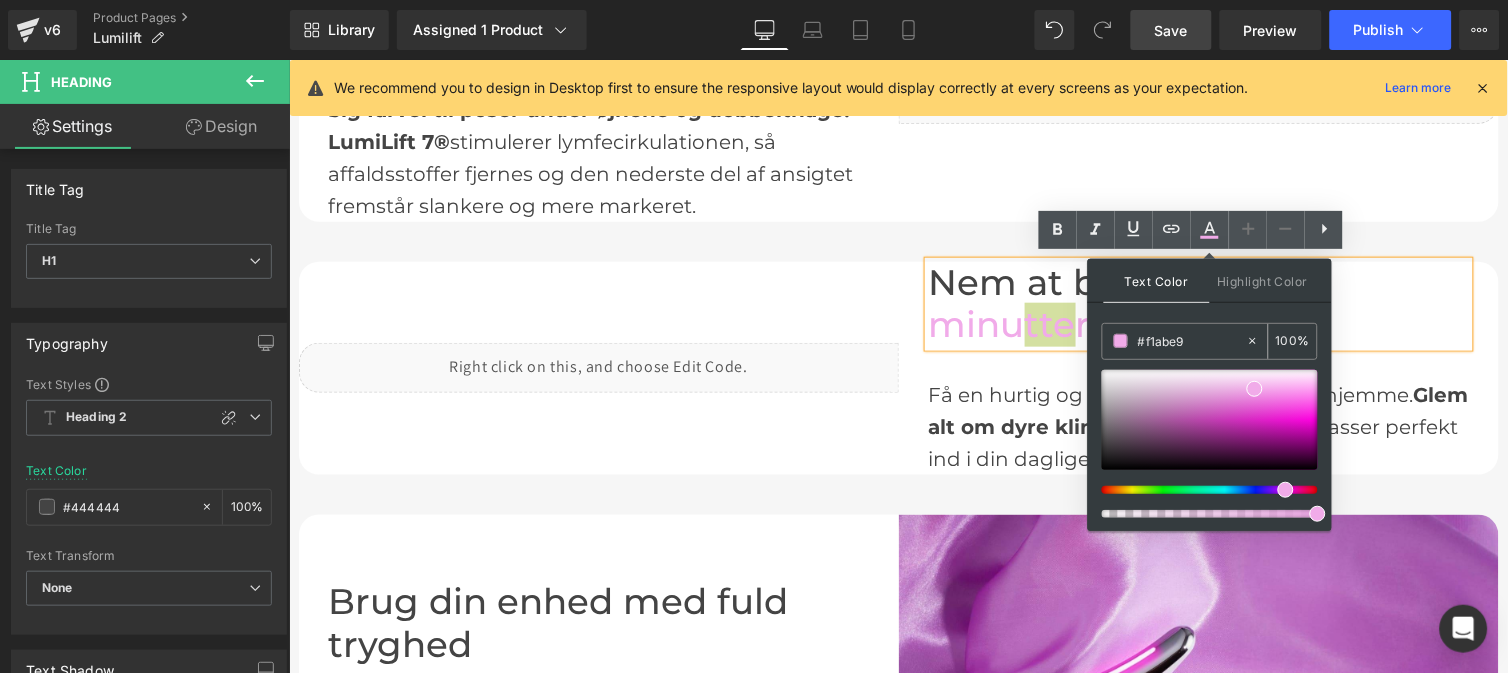 click on "#f1abe9" at bounding box center [1192, 341] 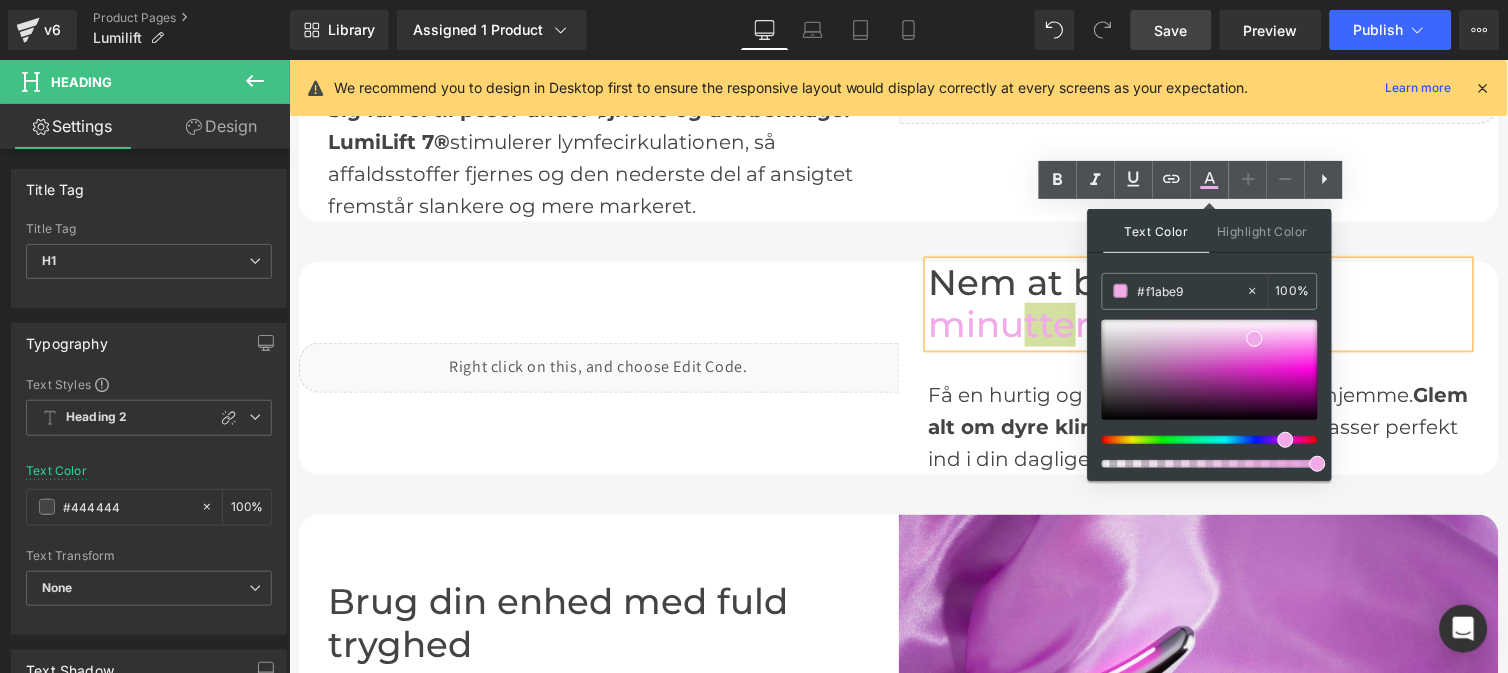 scroll, scrollTop: 2098, scrollLeft: 0, axis: vertical 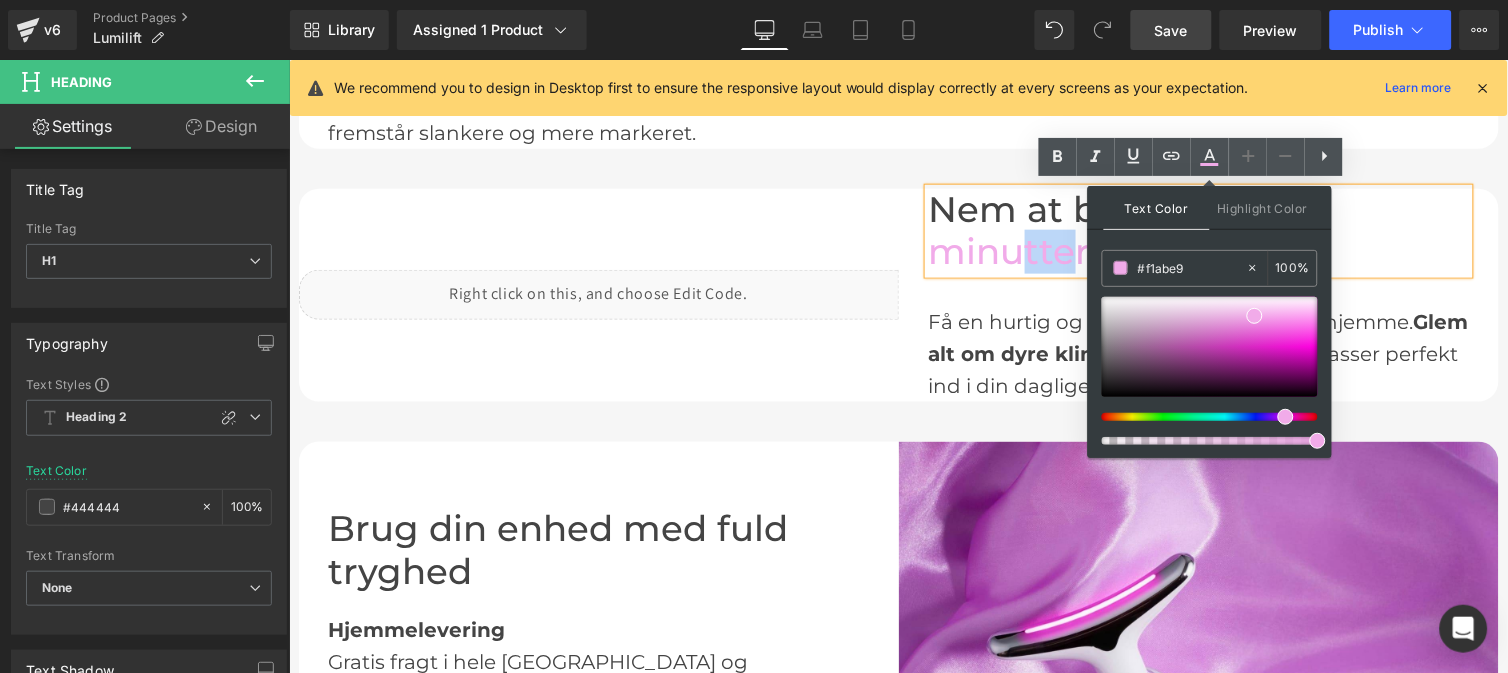 click on "Brug din enhed med fuld      tryghed" at bounding box center (598, 550) 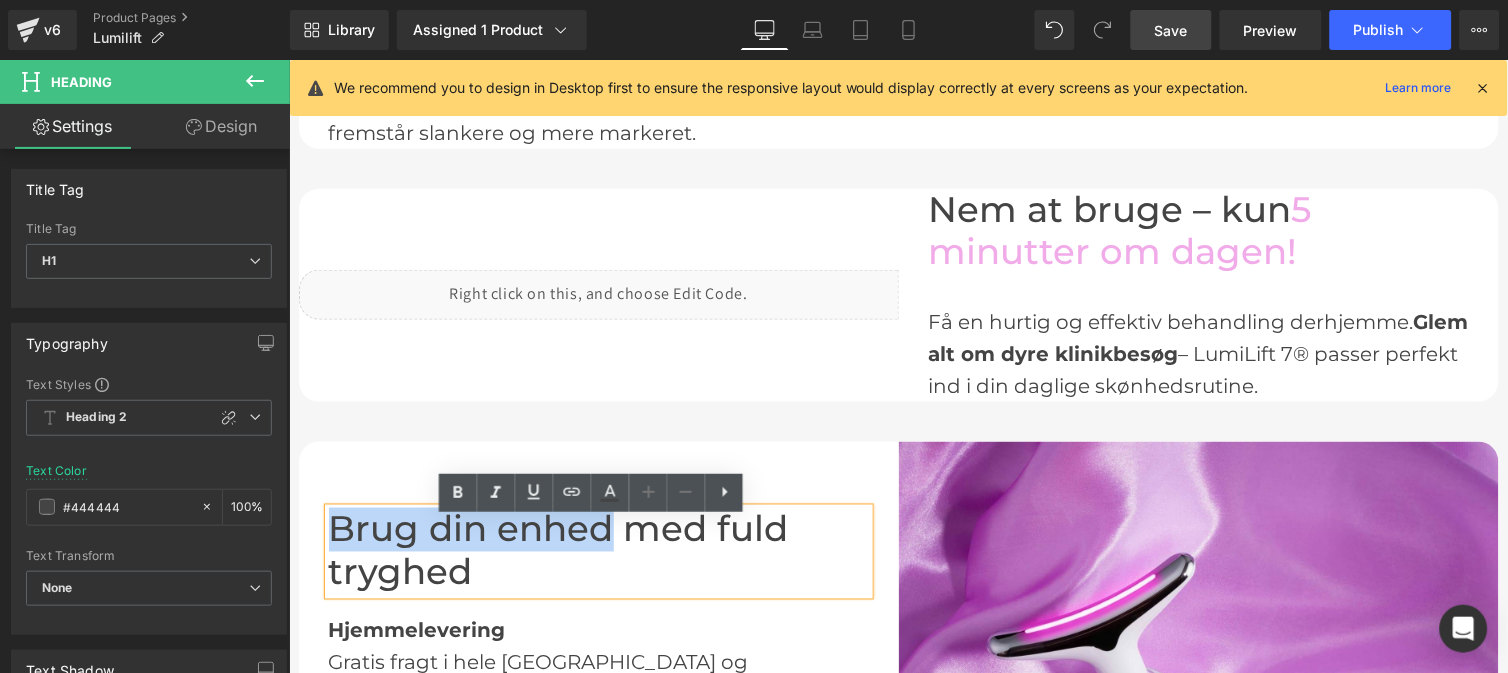 drag, startPoint x: 595, startPoint y: 540, endPoint x: 779, endPoint y: 546, distance: 184.0978 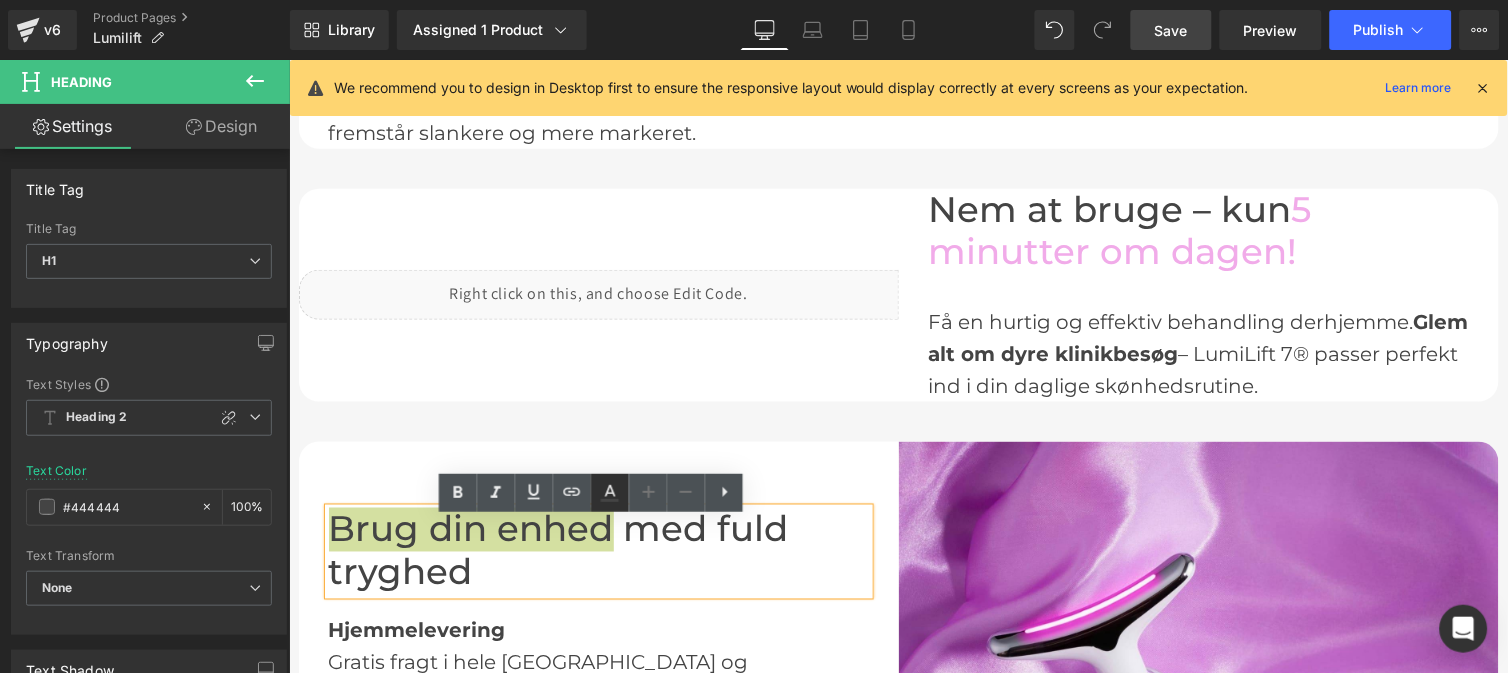 click 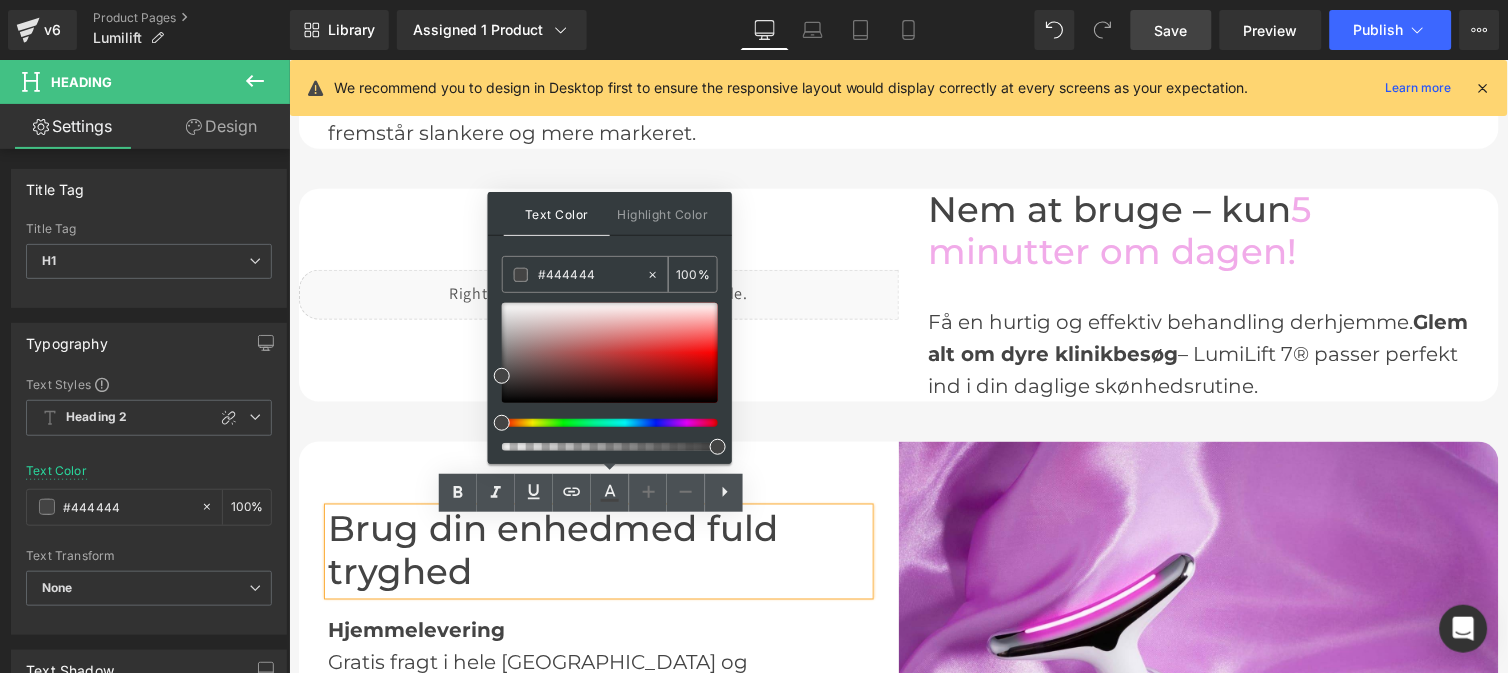 click on "#f1abe9" at bounding box center (592, 275) 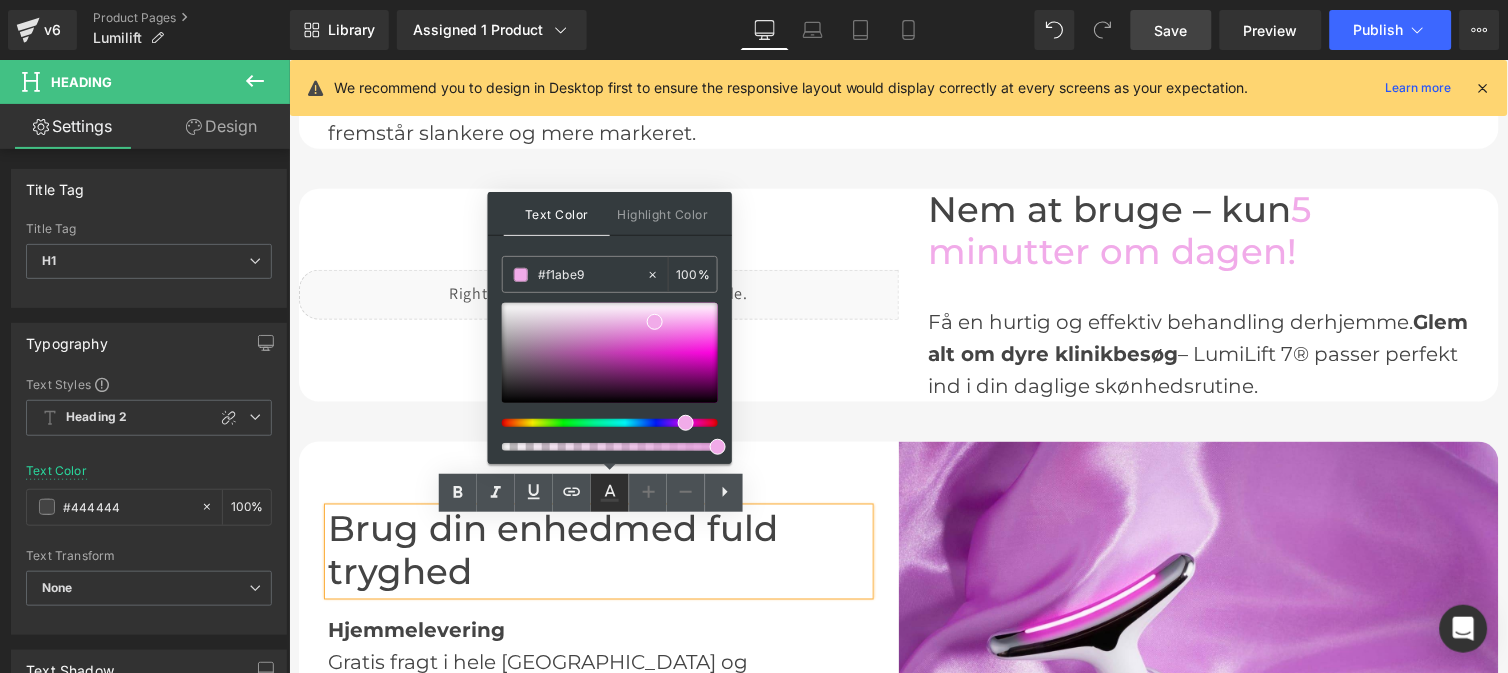 type on "#f1abe9" 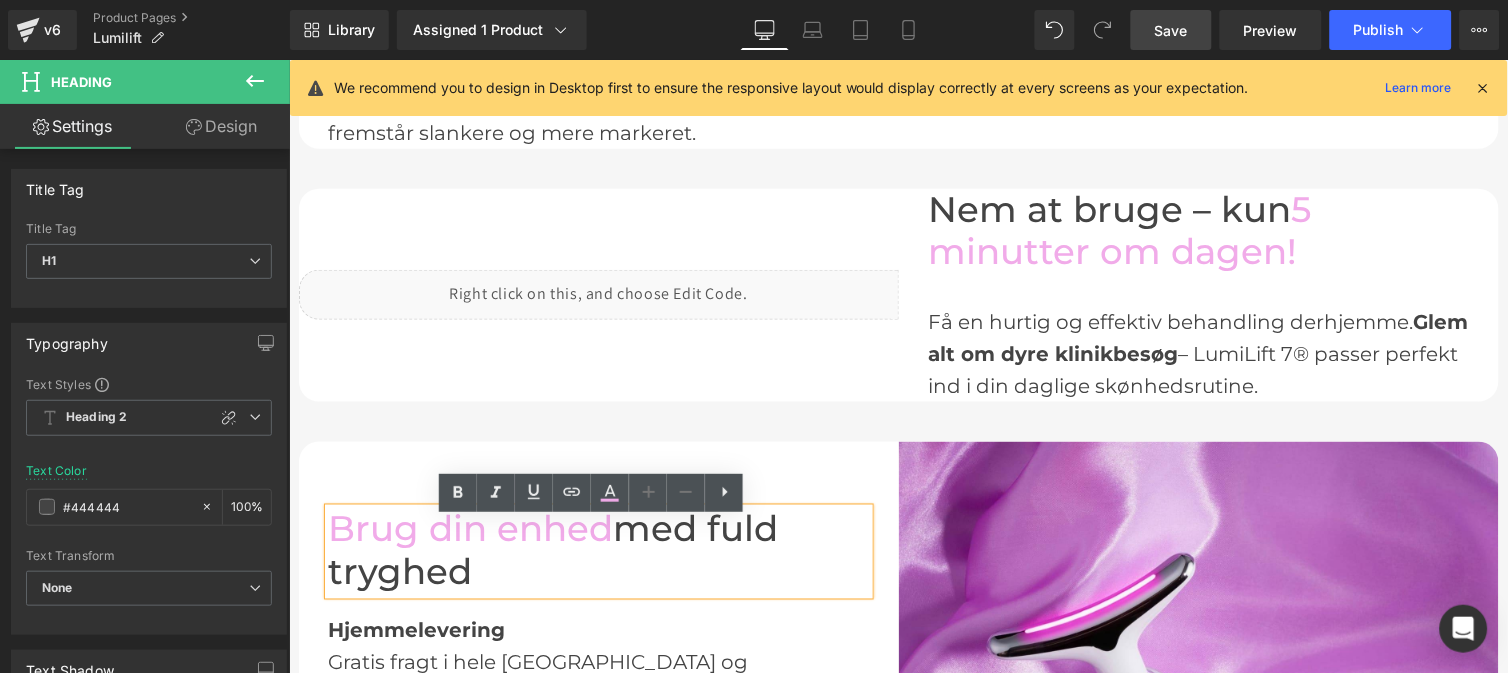 click on "Brug din enhed  med fuld      tryghed" at bounding box center (598, 550) 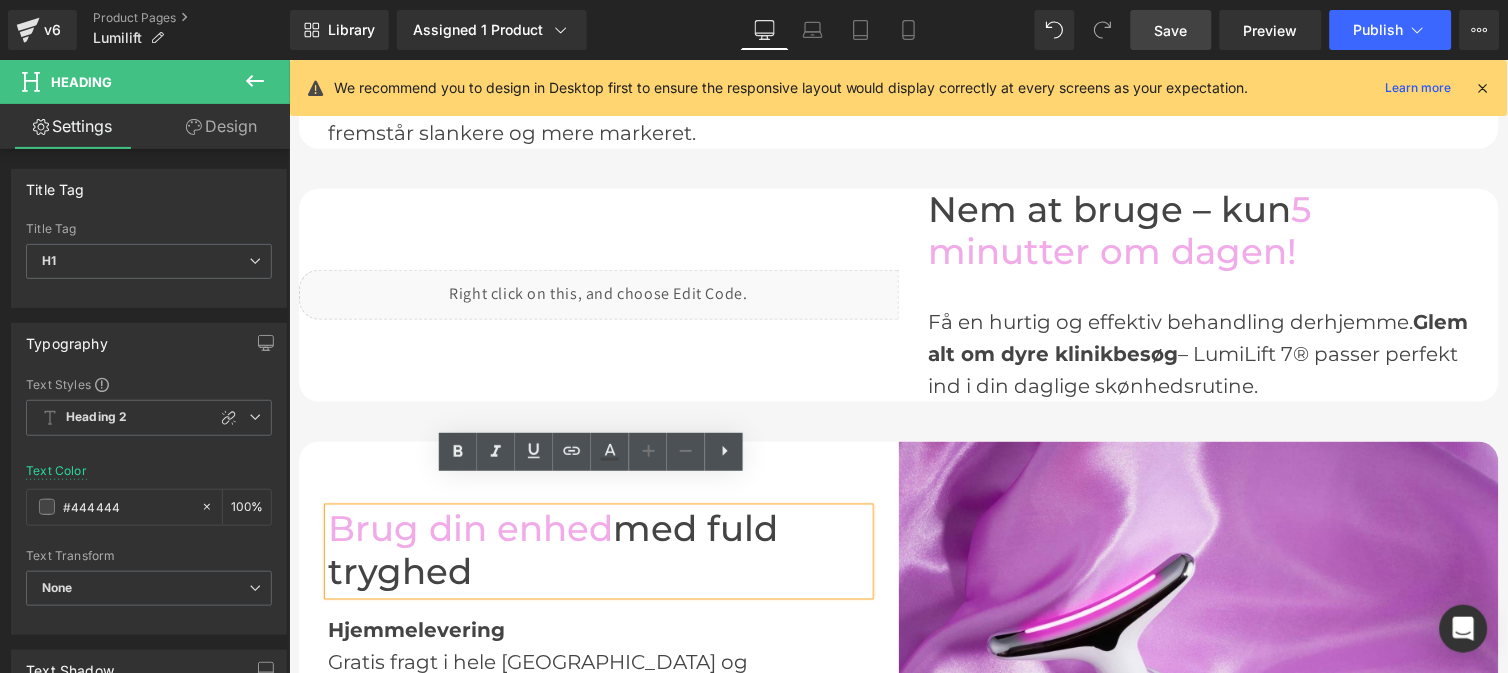 scroll, scrollTop: 2215, scrollLeft: 0, axis: vertical 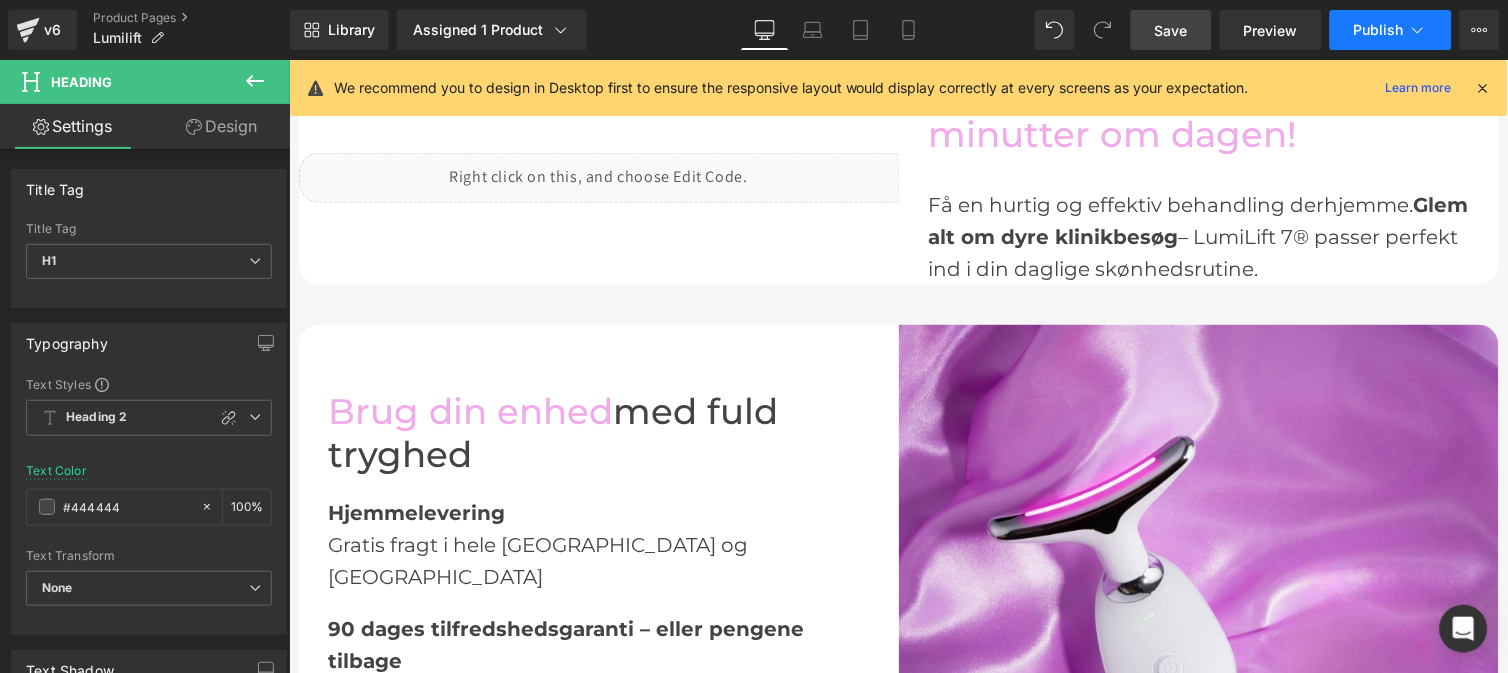 click on "Publish" at bounding box center [1379, 30] 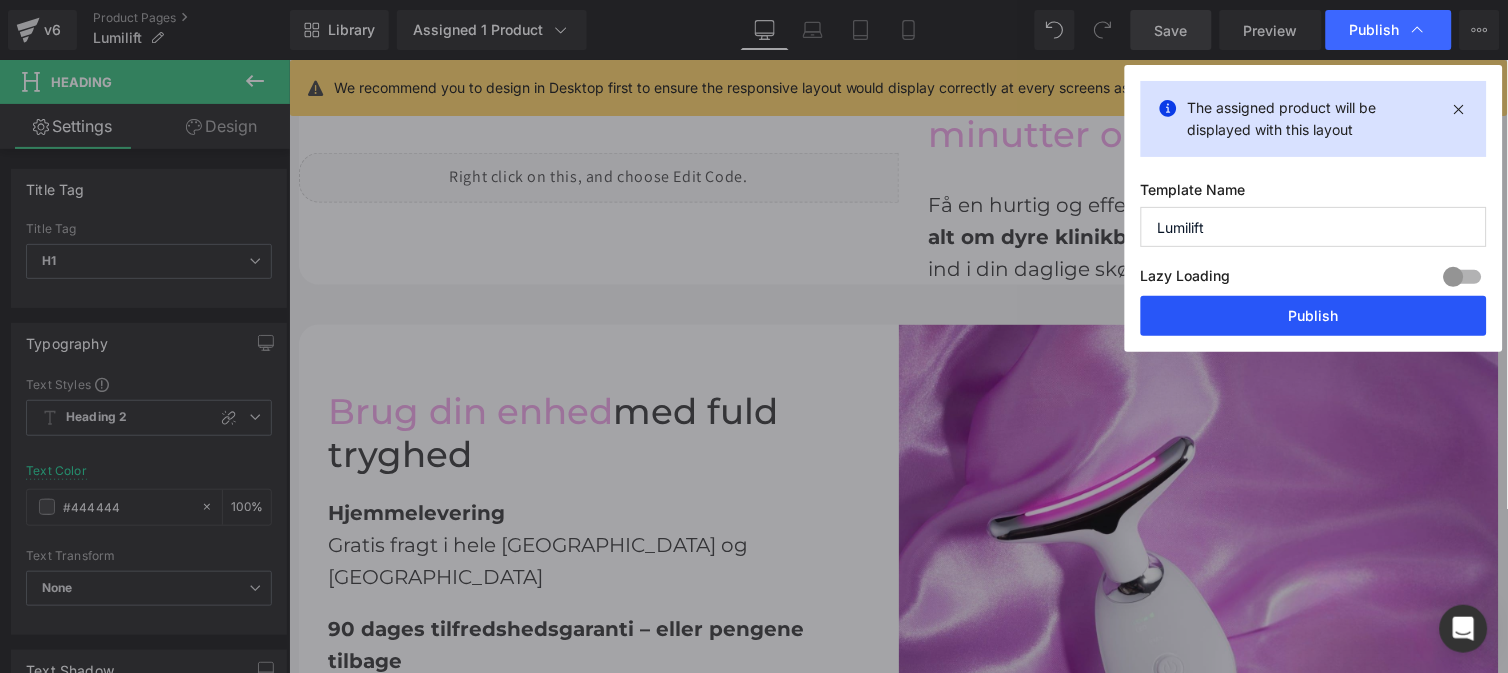 click on "Publish" at bounding box center (1314, 316) 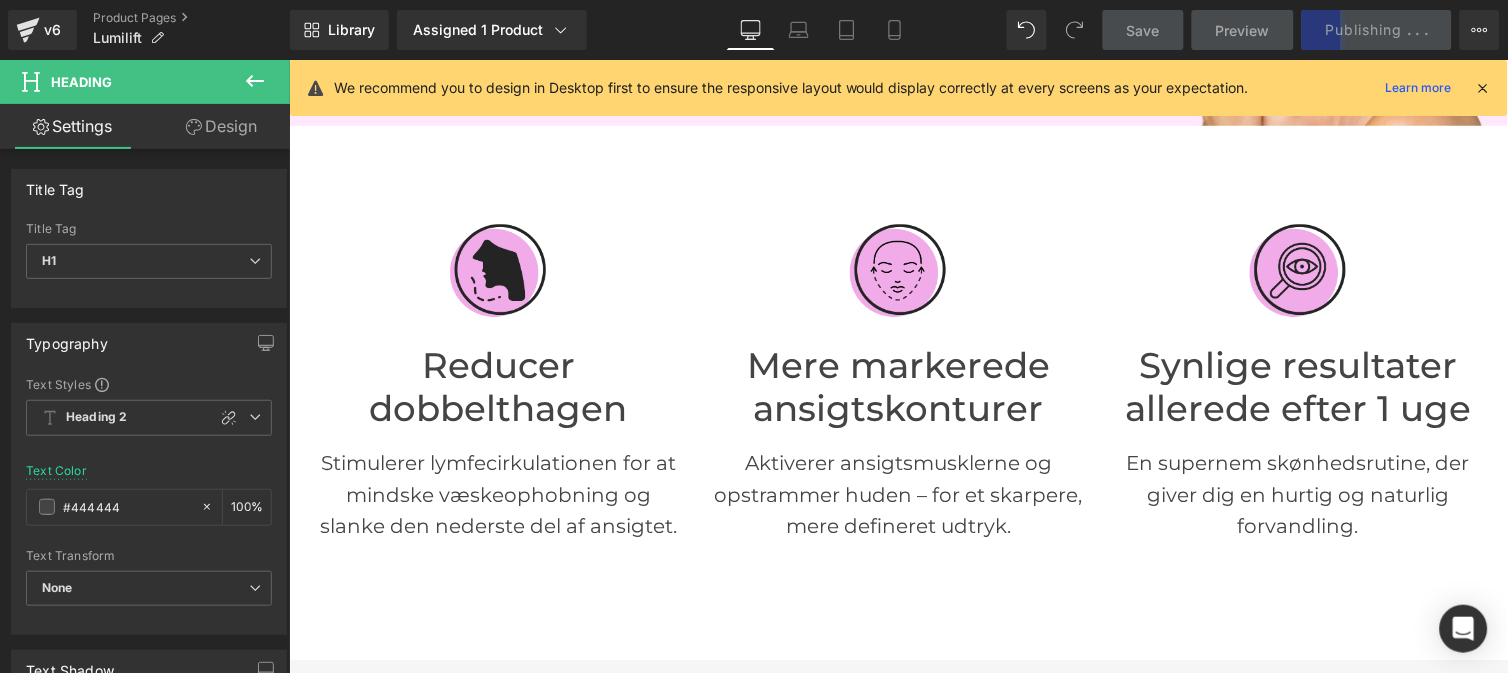 scroll, scrollTop: 0, scrollLeft: 0, axis: both 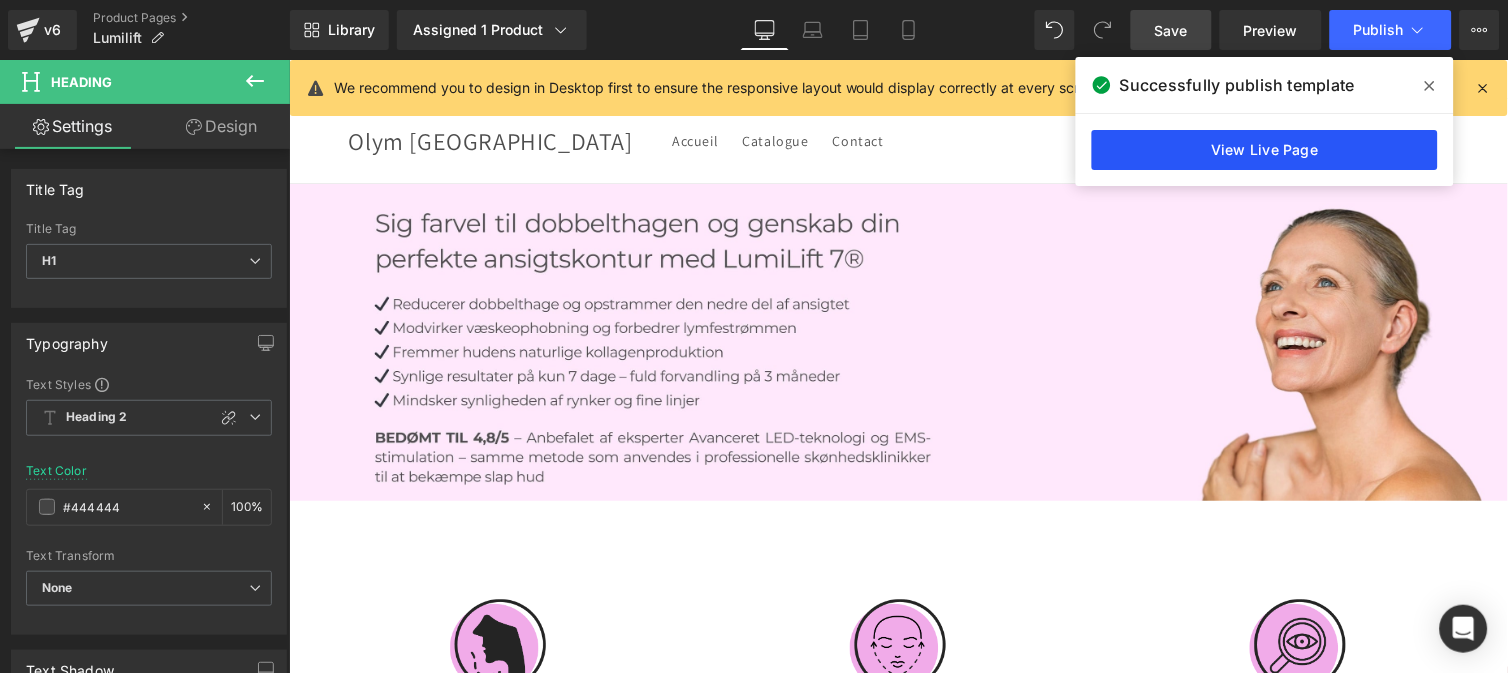 click on "View Live Page" at bounding box center [1265, 150] 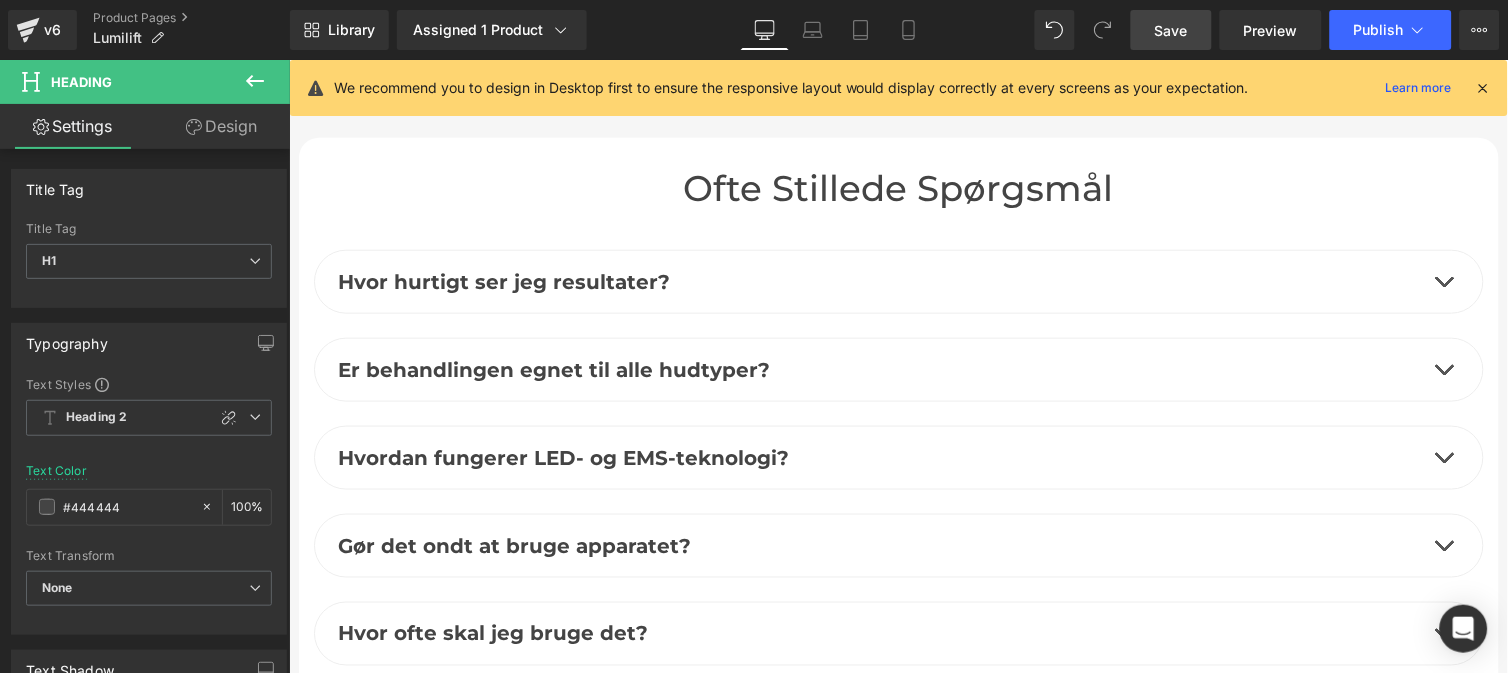 scroll, scrollTop: 7123, scrollLeft: 0, axis: vertical 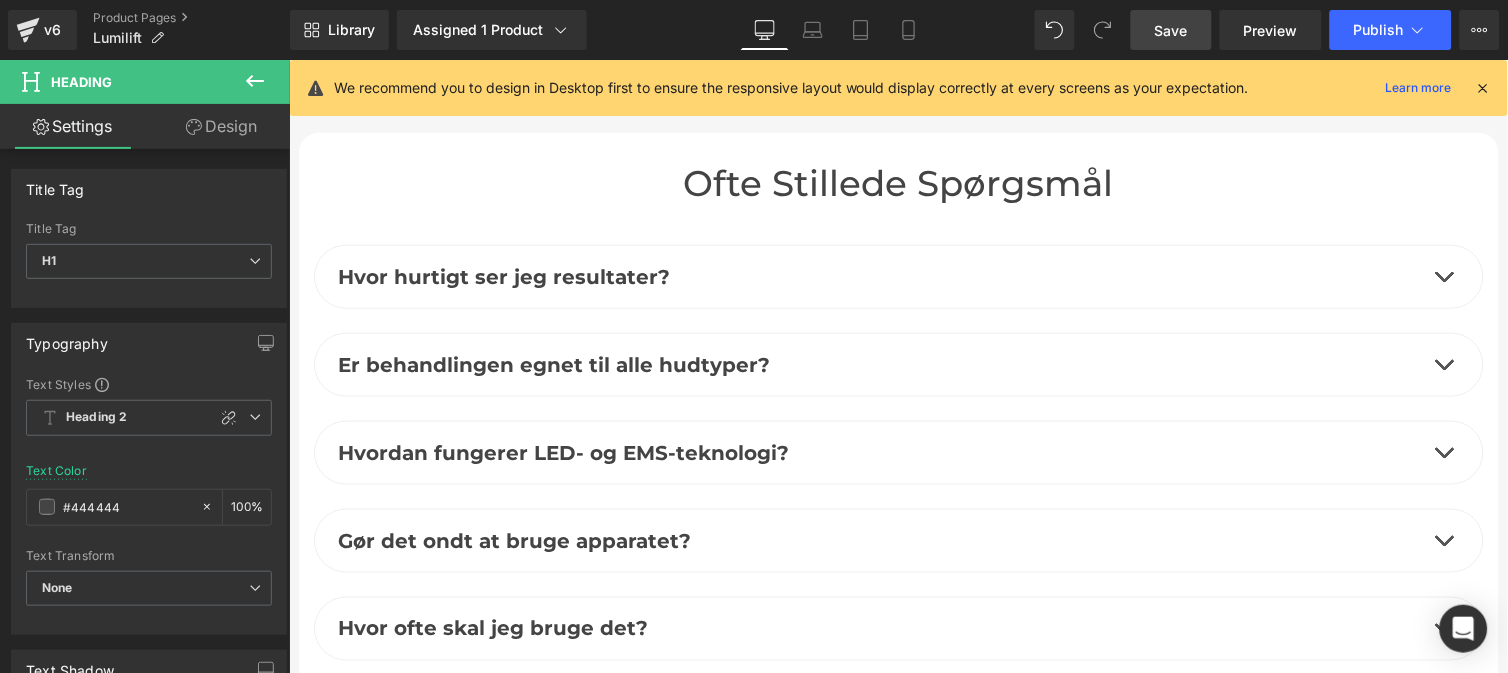 click on "Er behandlingen egnet til alle hudtyper? Text Block" at bounding box center (898, 364) 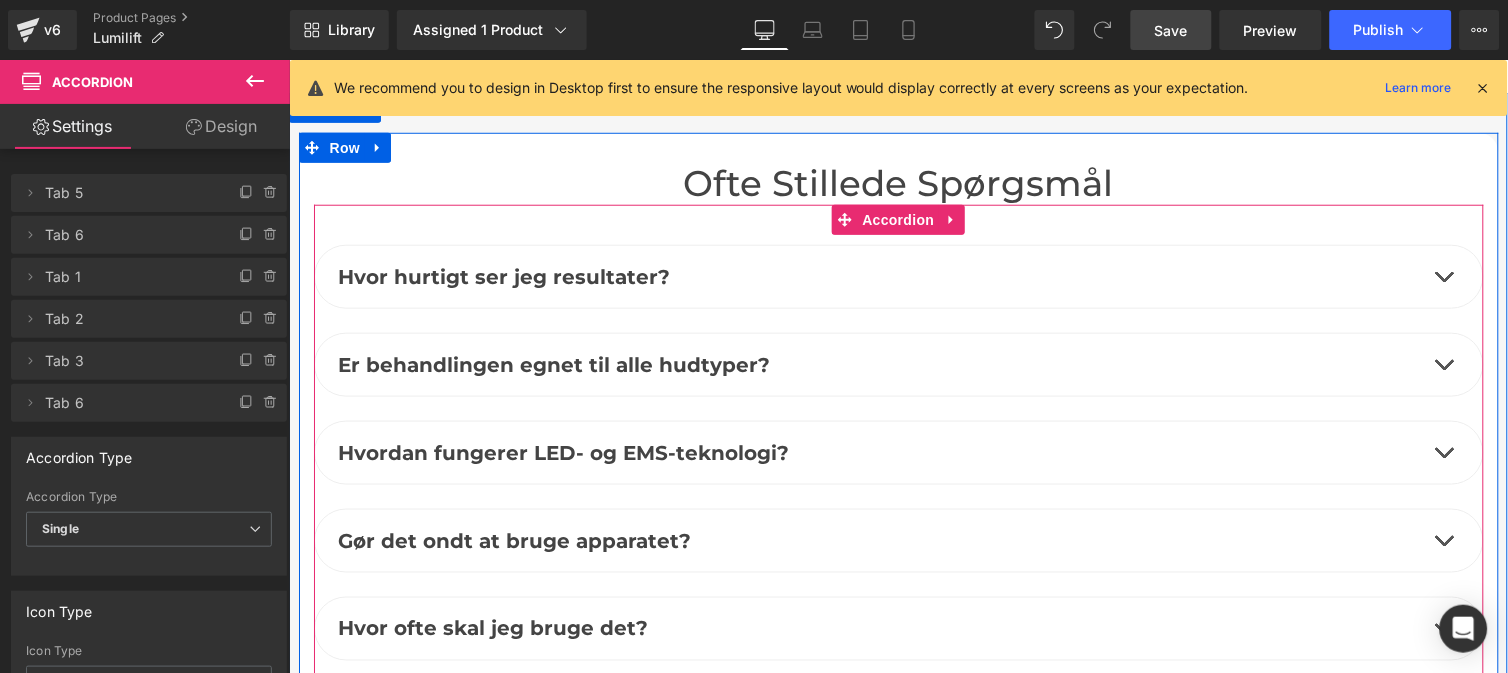 click on "Er behandlingen egnet til alle hudtyper?" at bounding box center (554, 364) 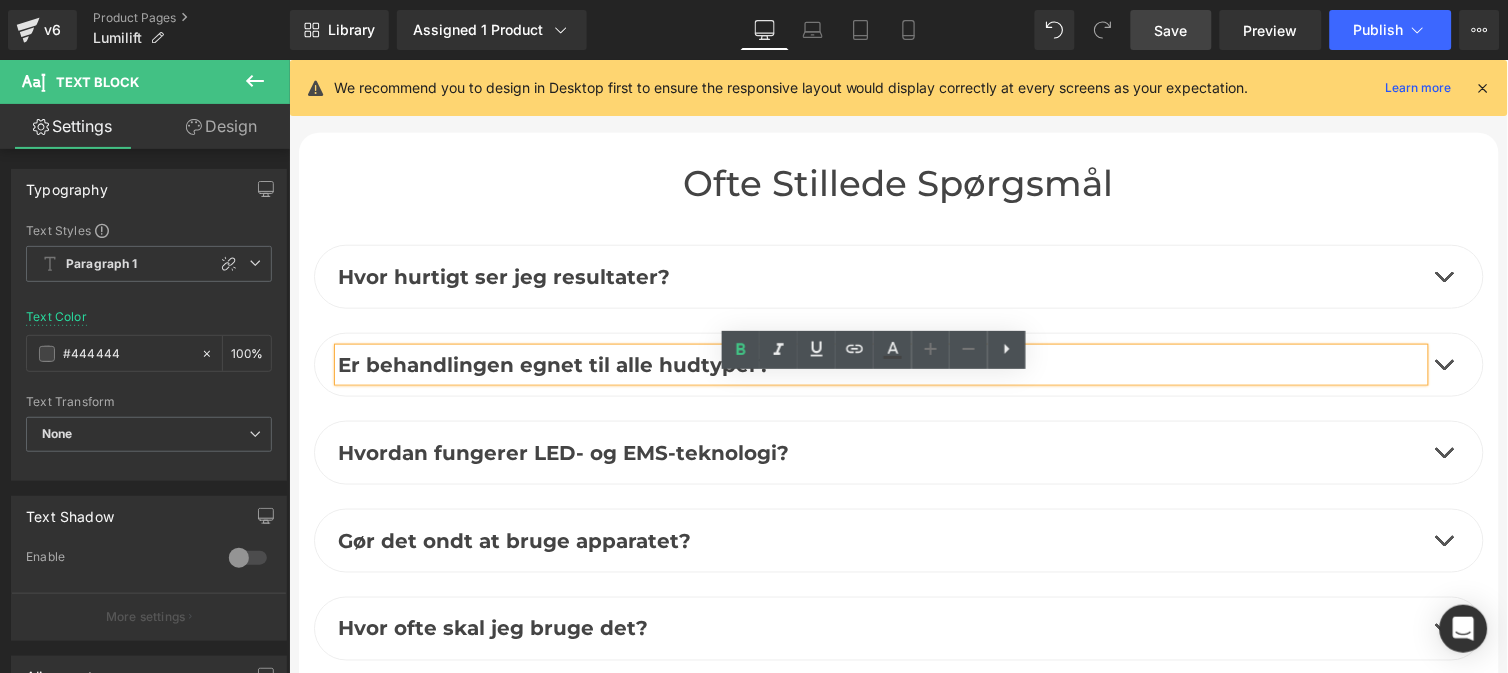 click at bounding box center (1443, 364) 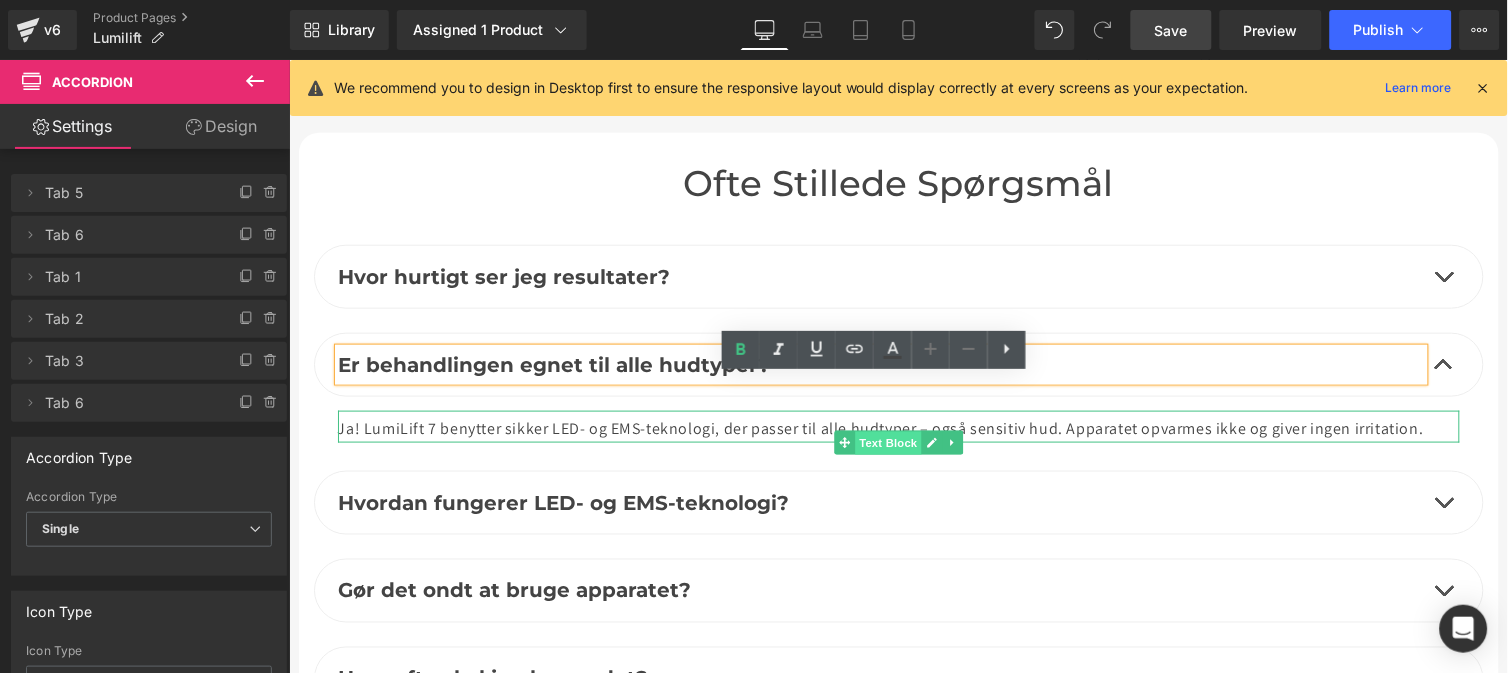 click on "Text Block" at bounding box center (887, 443) 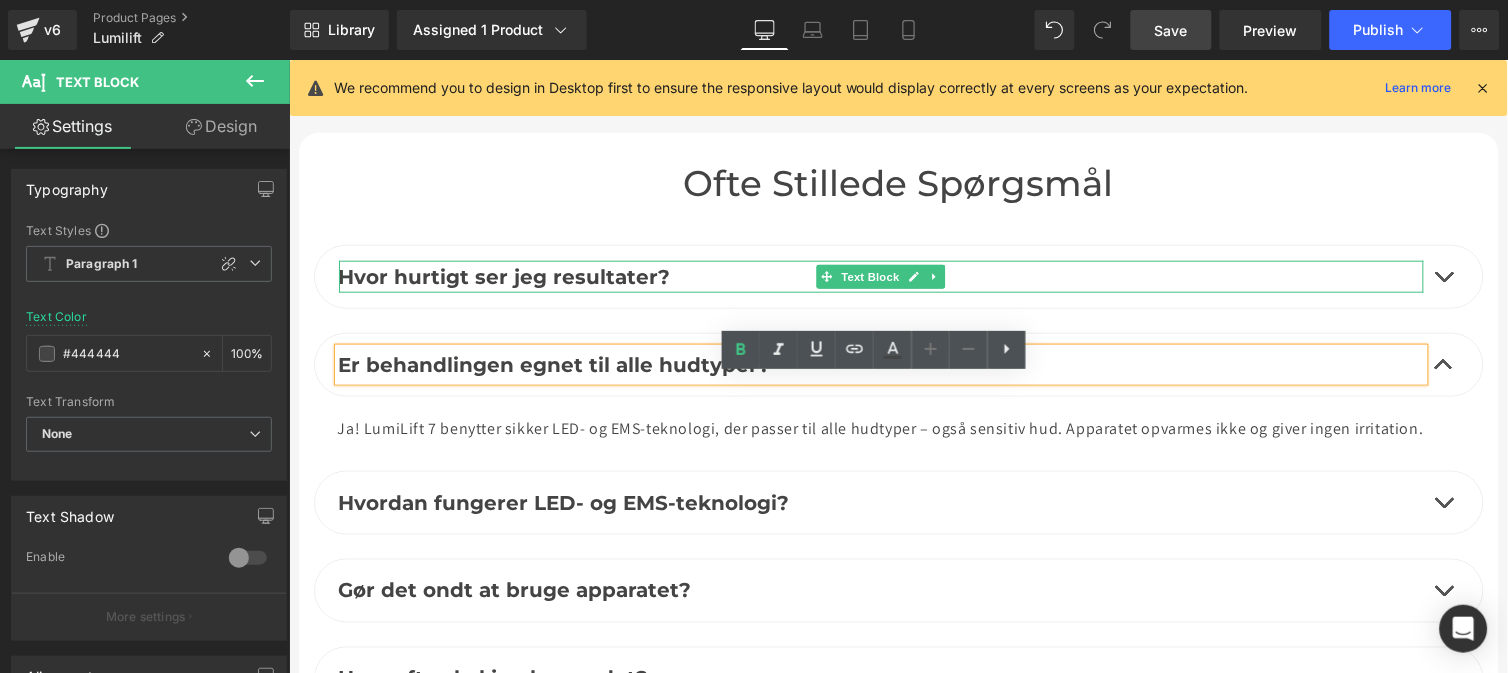 click on "Hvor hurtigt ser jeg resultater?" at bounding box center [504, 276] 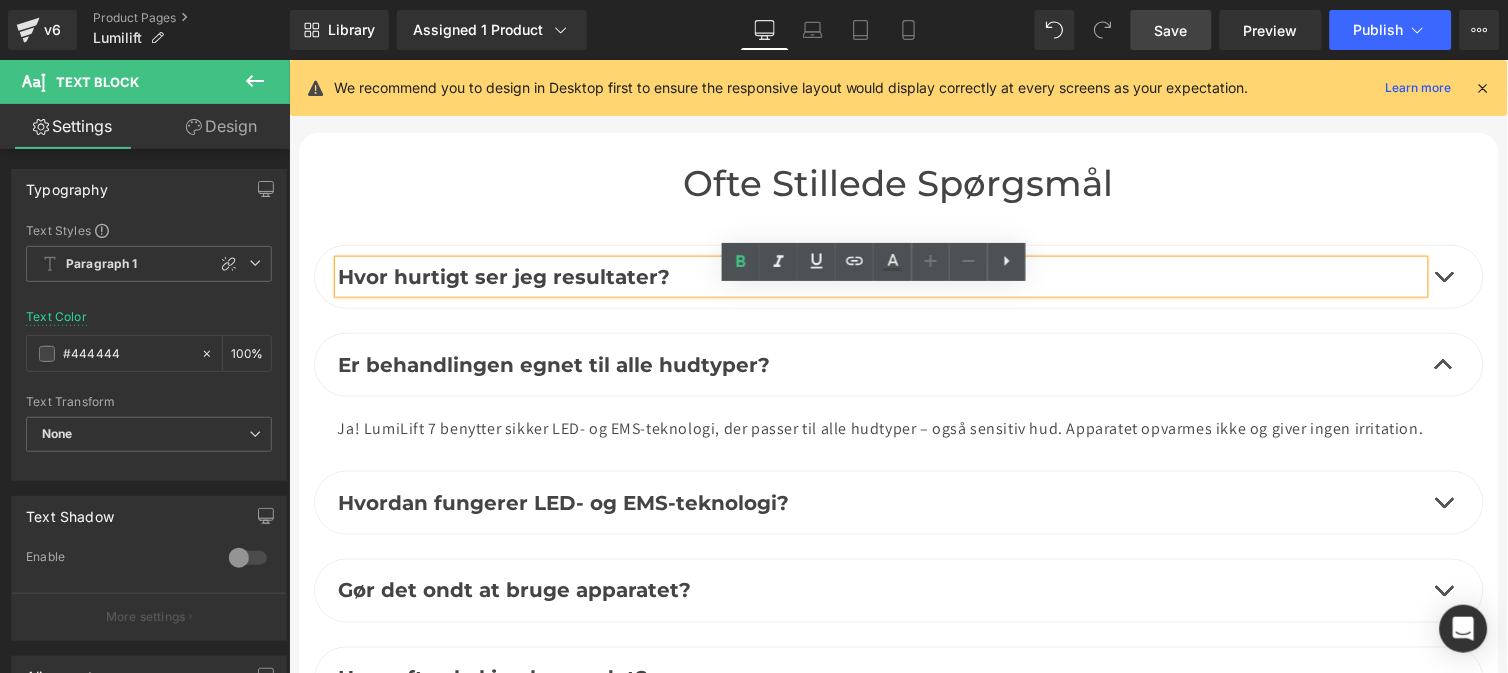 click at bounding box center (1443, 281) 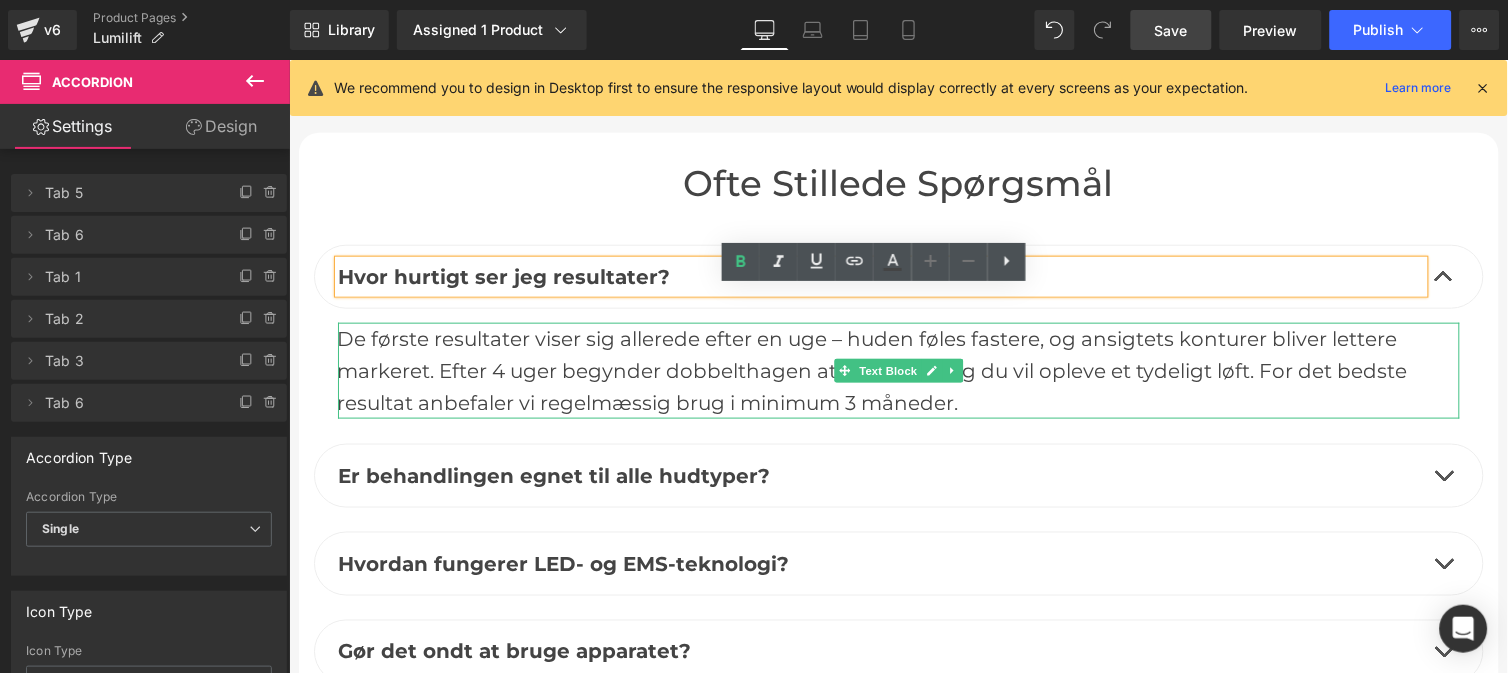 click on "De første resultater viser sig allerede efter en uge – huden føles fastere, og ansigtets konturer bliver lettere markeret. Efter 4 uger begynder dobbelthagen at mindskes, og du vil opleve et tydeligt løft. For det bedste resultat anbefaler vi regelmæssig brug i minimum 3 måneder." at bounding box center [898, 370] 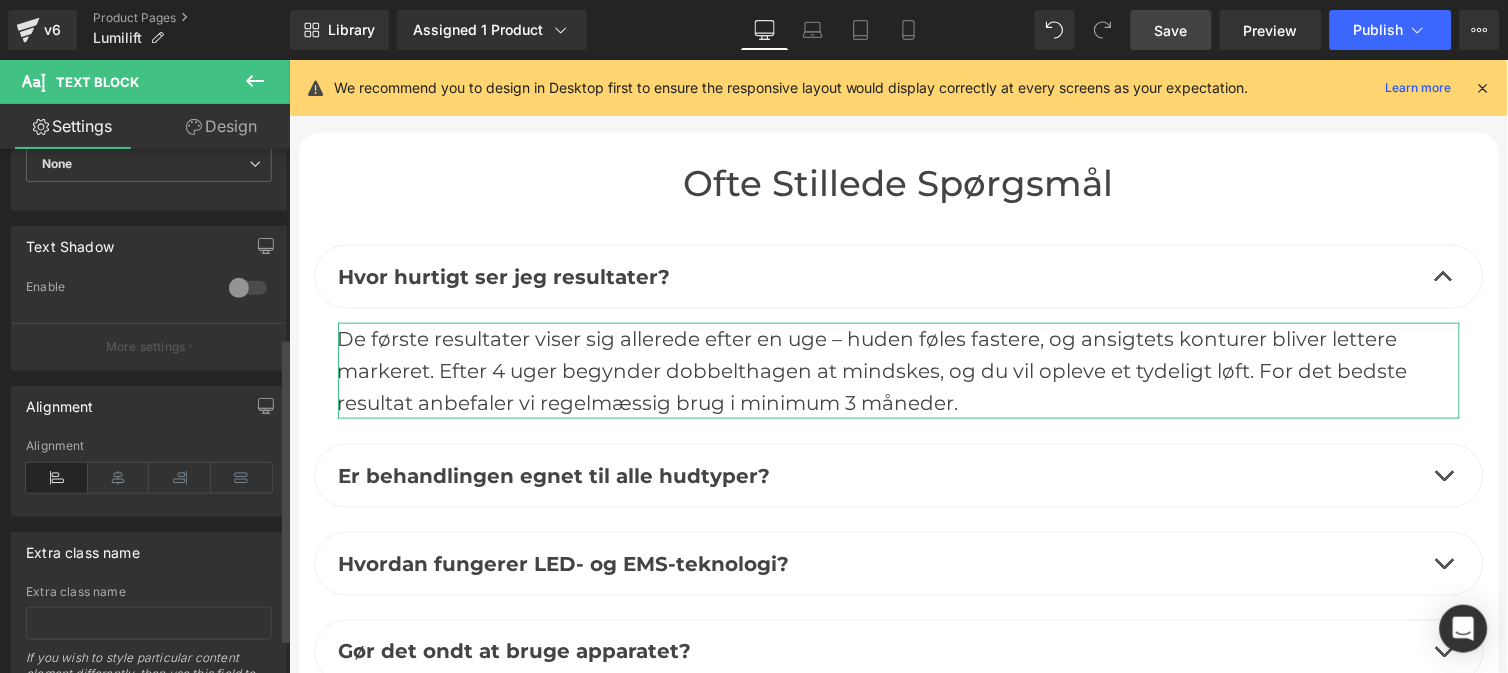 scroll, scrollTop: 383, scrollLeft: 0, axis: vertical 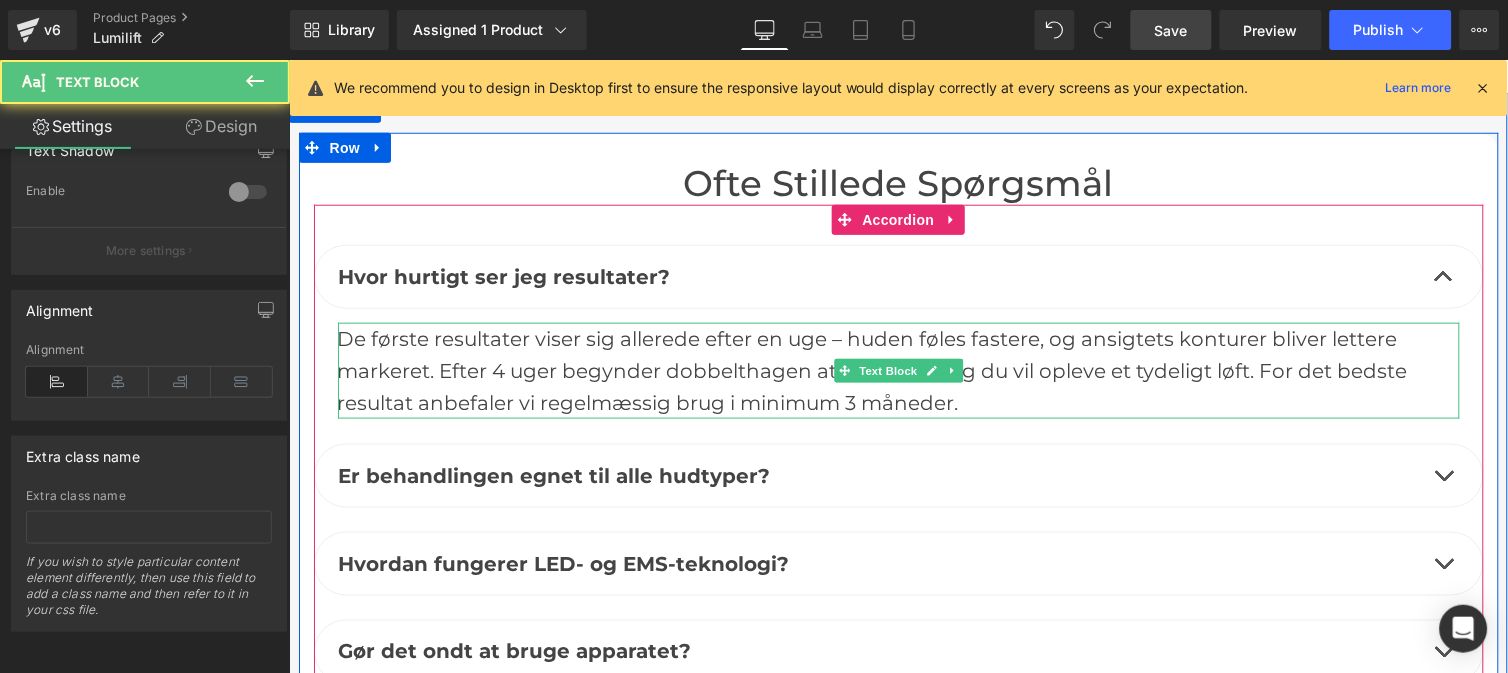 click on "De første resultater viser sig allerede efter en uge – huden føles fastere, og ansigtets konturer bliver lettere markeret. Efter 4 uger begynder dobbelthagen at mindskes, og du vil opleve et tydeligt løft. For det bedste resultat anbefaler vi regelmæssig brug i minimum 3 måneder." at bounding box center [898, 370] 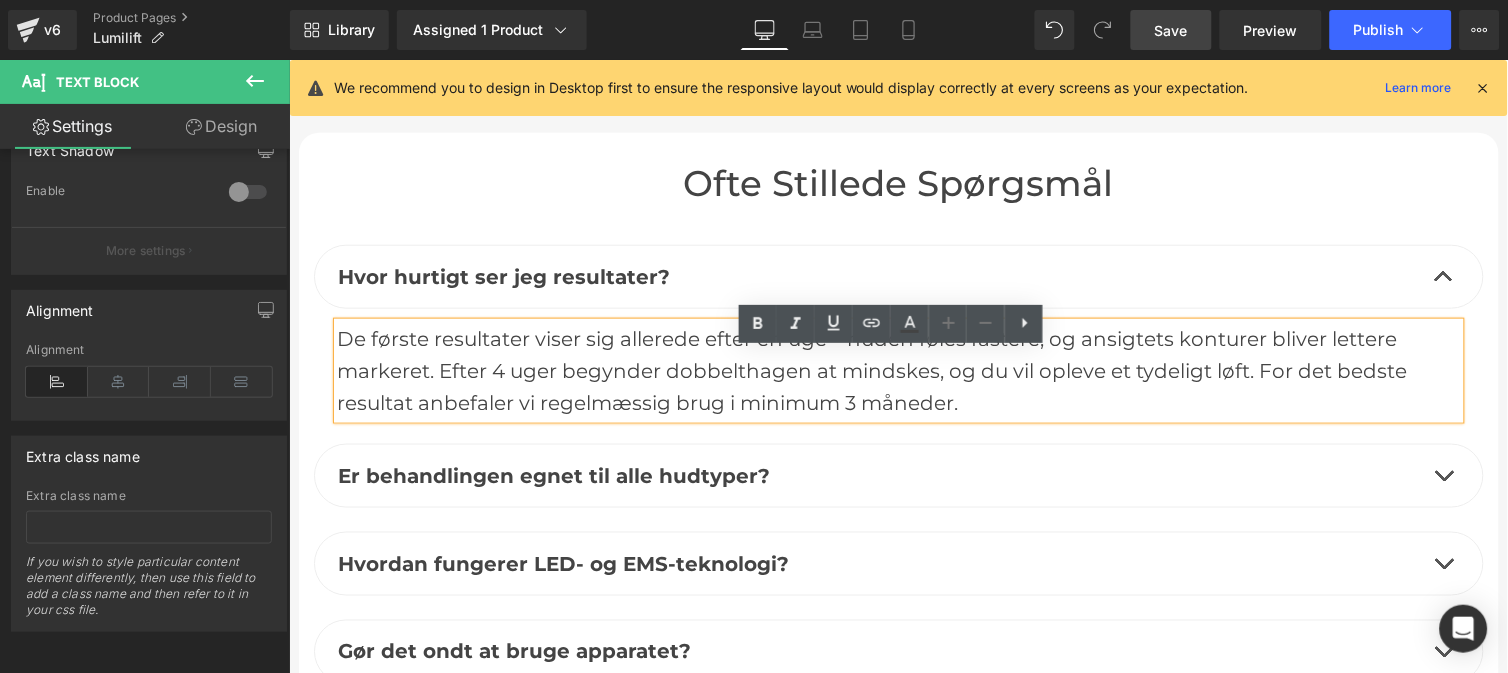 click on "De første resultater viser sig allerede efter en uge – huden føles fastere, og ansigtets konturer bliver lettere markeret. Efter 4 uger begynder dobbelthagen at mindskes, og du vil opleve et tydeligt løft. For det bedste resultat anbefaler vi regelmæssig brug i minimum 3 måneder." at bounding box center (898, 370) 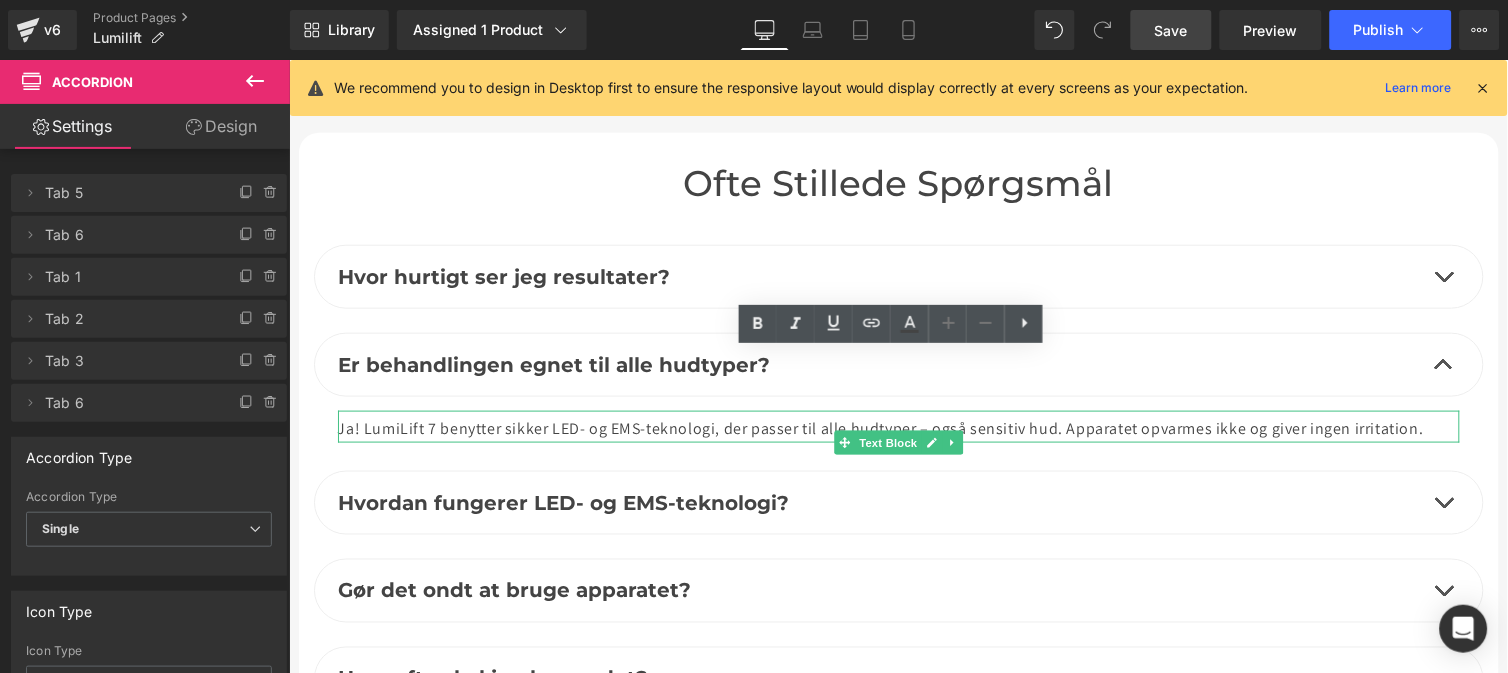 click on "Ja! LumiLift 7 benytter sikker LED- og EMS-teknologi, der passer til alle hudtyper – også sensitiv hud. Apparatet opvarmes ikke og giver ingen irritation." at bounding box center (880, 427) 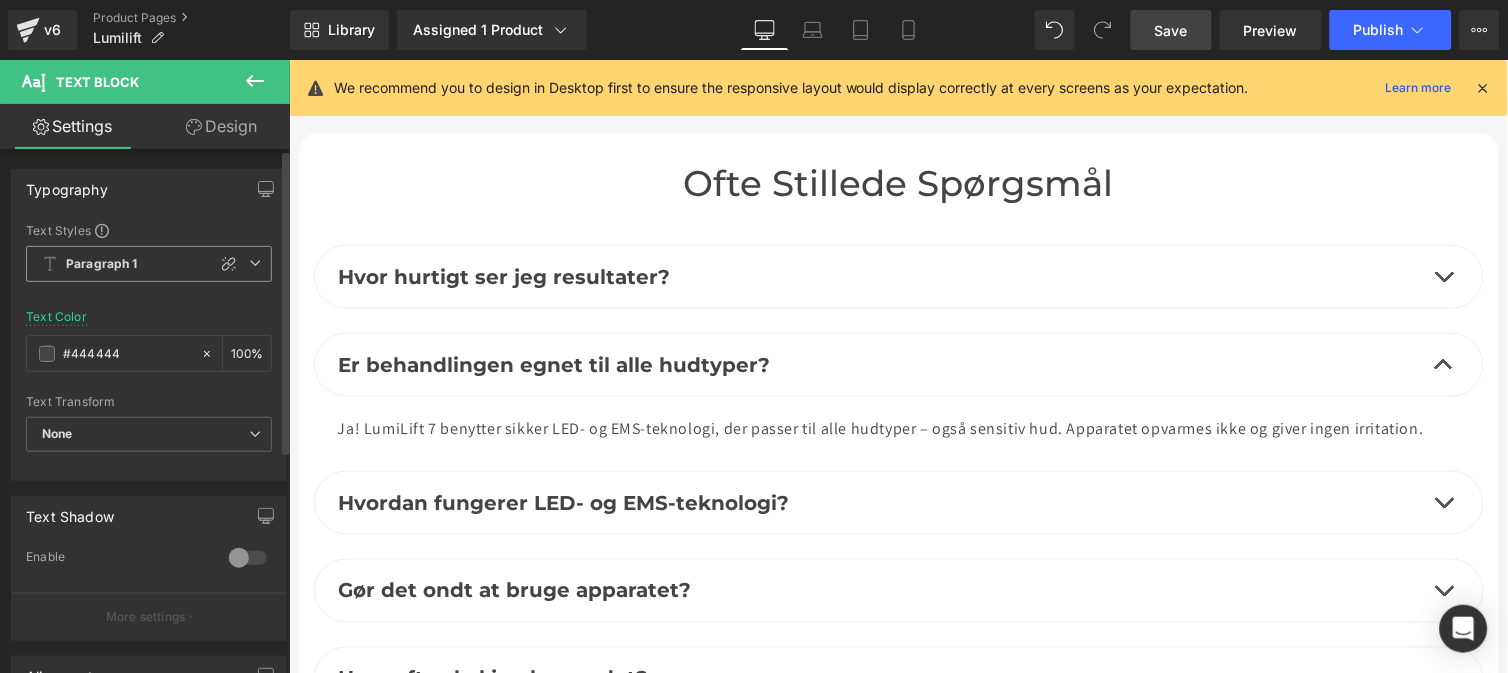 click on "Paragraph 1" at bounding box center [149, 264] 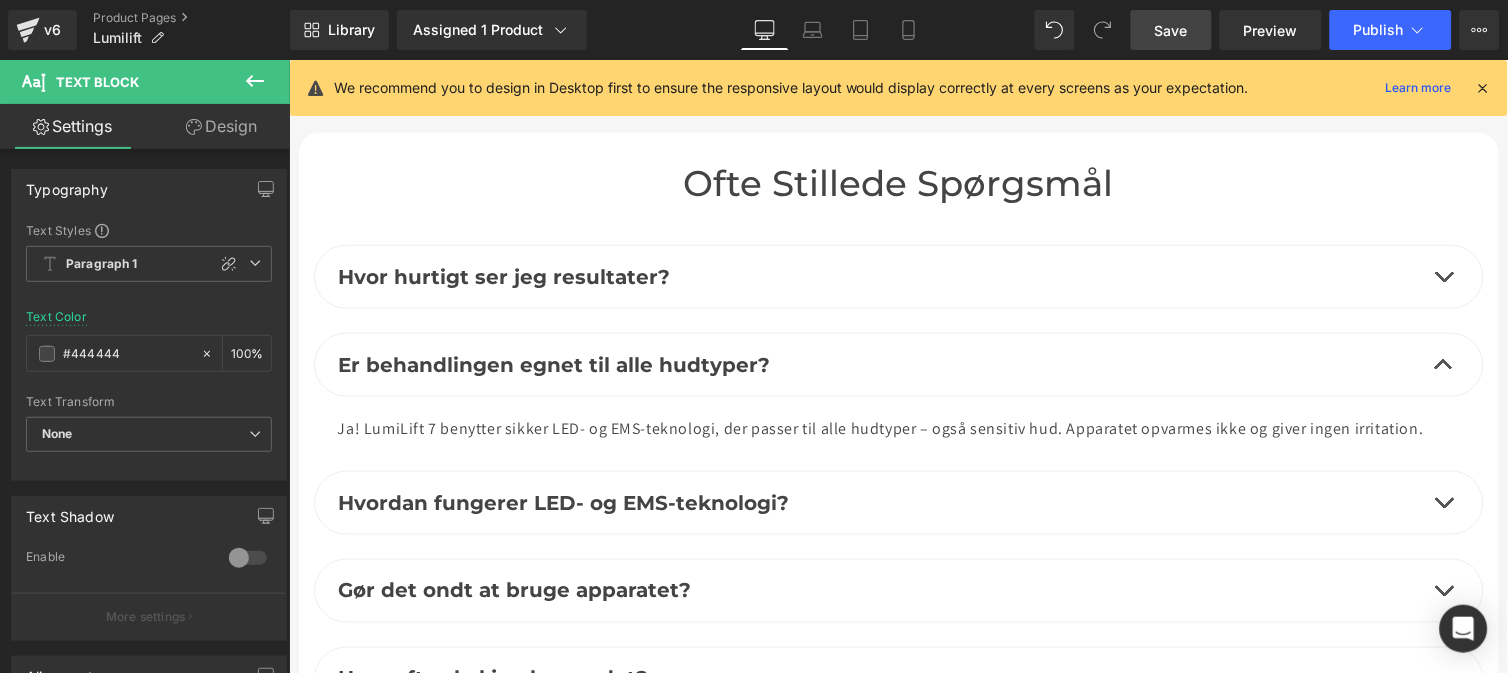 click on "Ignorer et passer au contenu
Welcome to our store
Accueil
Catalogue
Contact
Connexion
Olym Danmark
Accueil
Catalogue
Contact
Recherche
Connexion
Panier" at bounding box center (897, -2543) 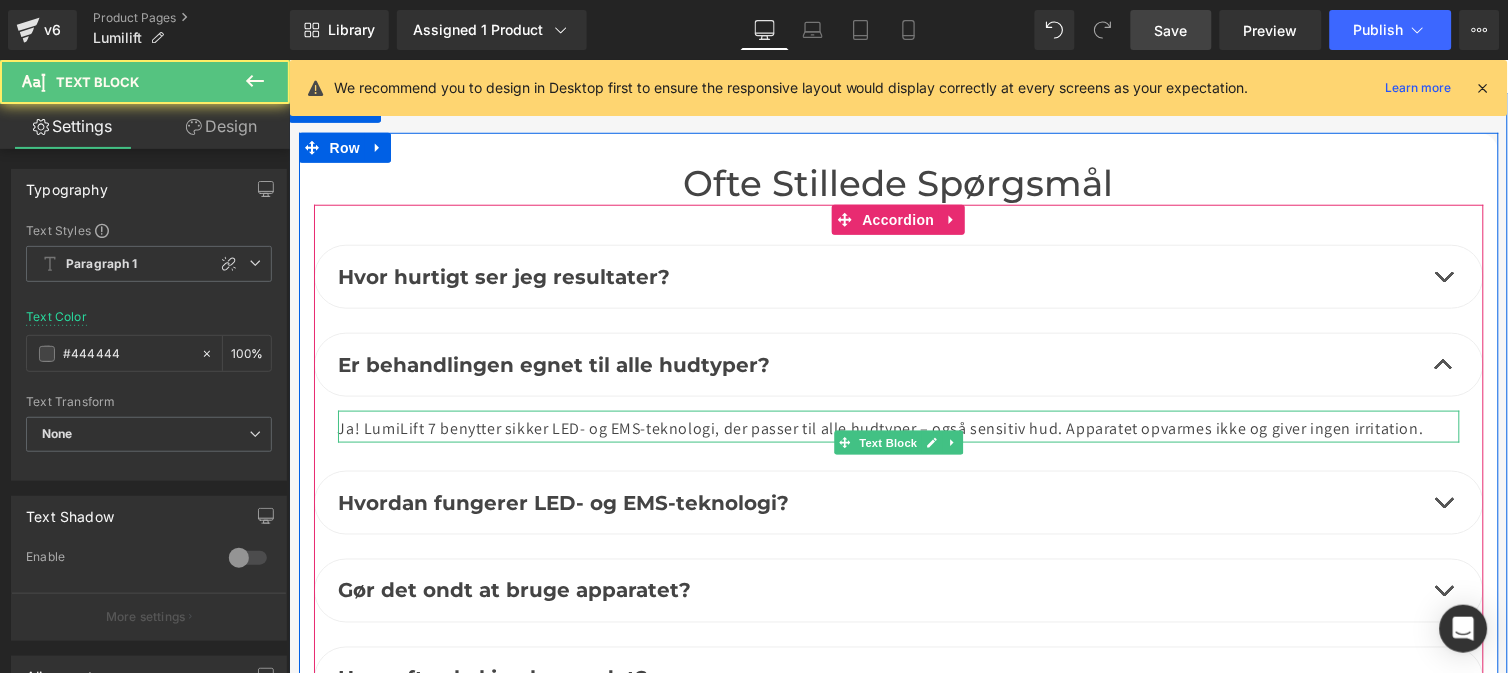 click on "Ja! LumiLift 7 benytter sikker LED- og EMS-teknologi, der passer til alle hudtyper – også sensitiv hud. Apparatet opvarmes ikke og giver ingen irritation." at bounding box center [898, 426] 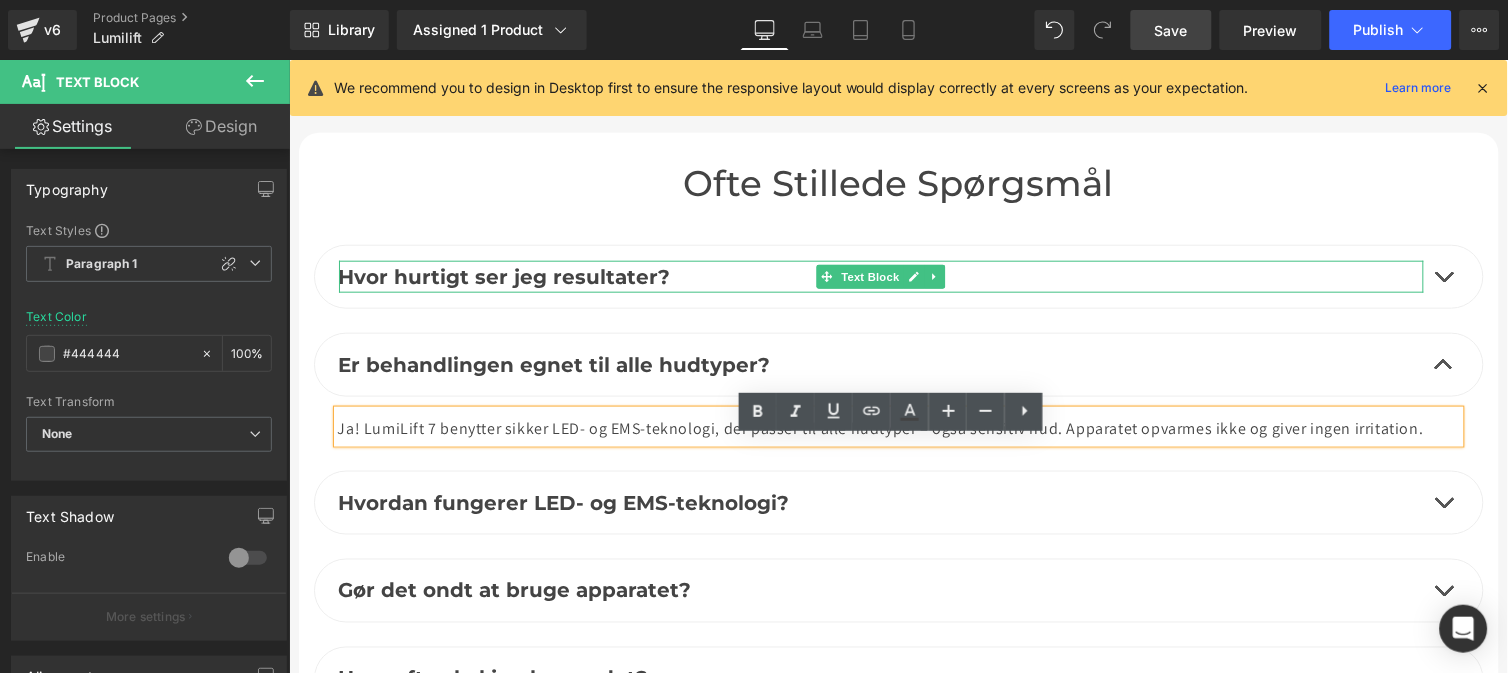 click on "Hvor hurtigt ser jeg resultater?" at bounding box center (504, 276) 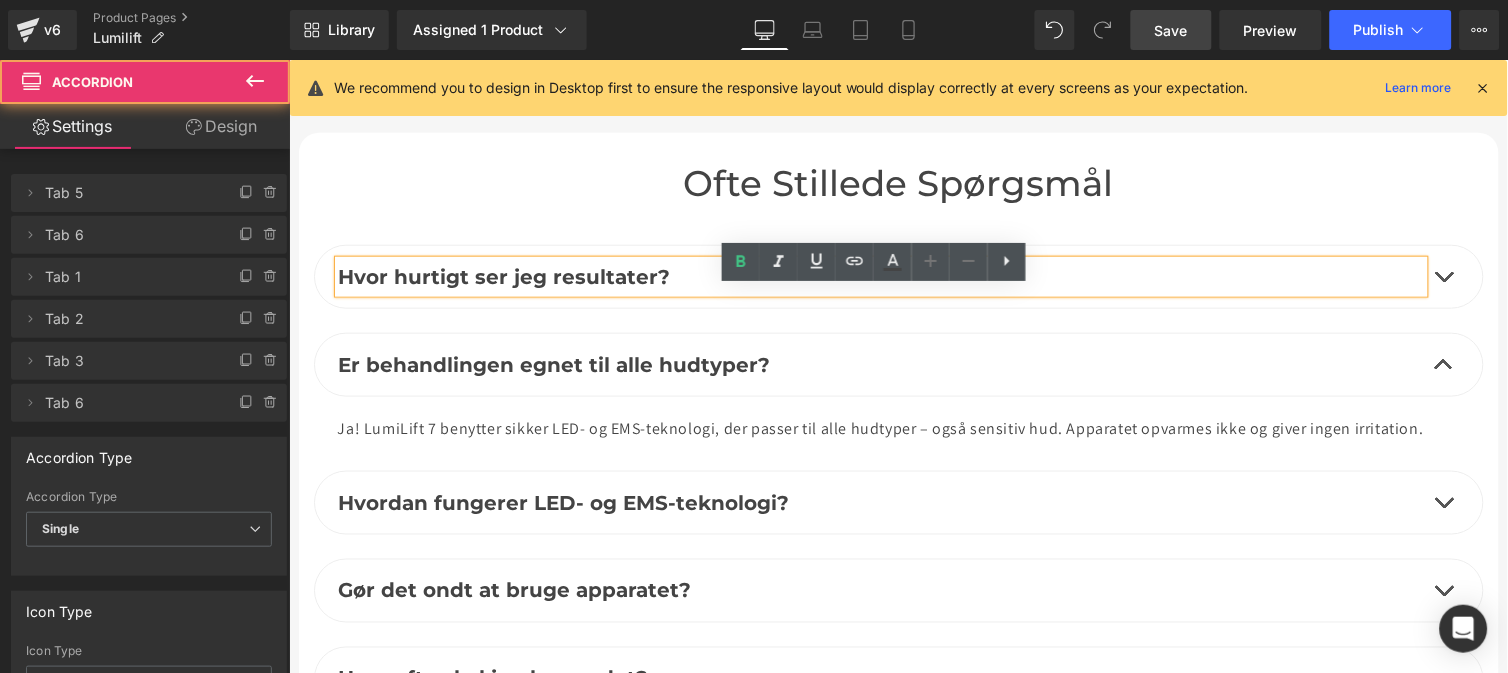 drag, startPoint x: 1436, startPoint y: 286, endPoint x: 1435, endPoint y: 309, distance: 23.021729 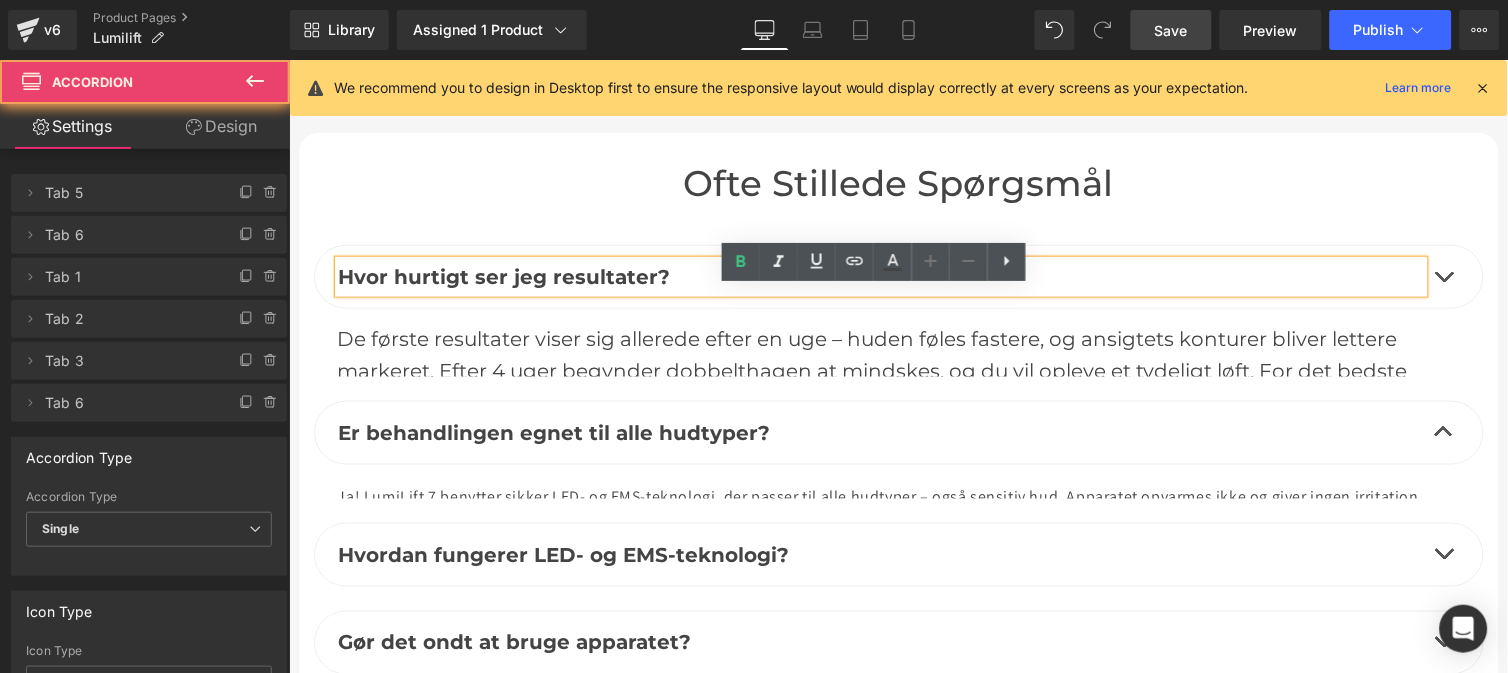 click at bounding box center (1443, 276) 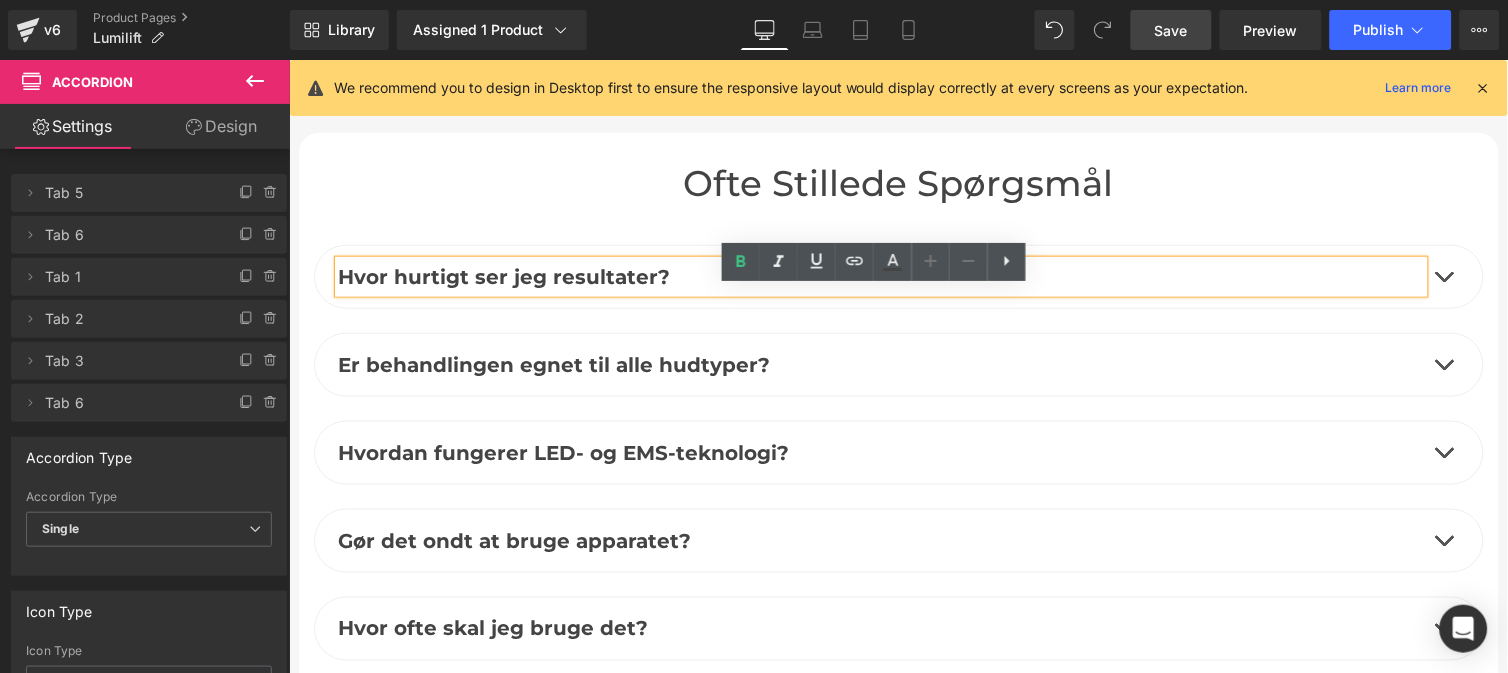 click at bounding box center [1443, 276] 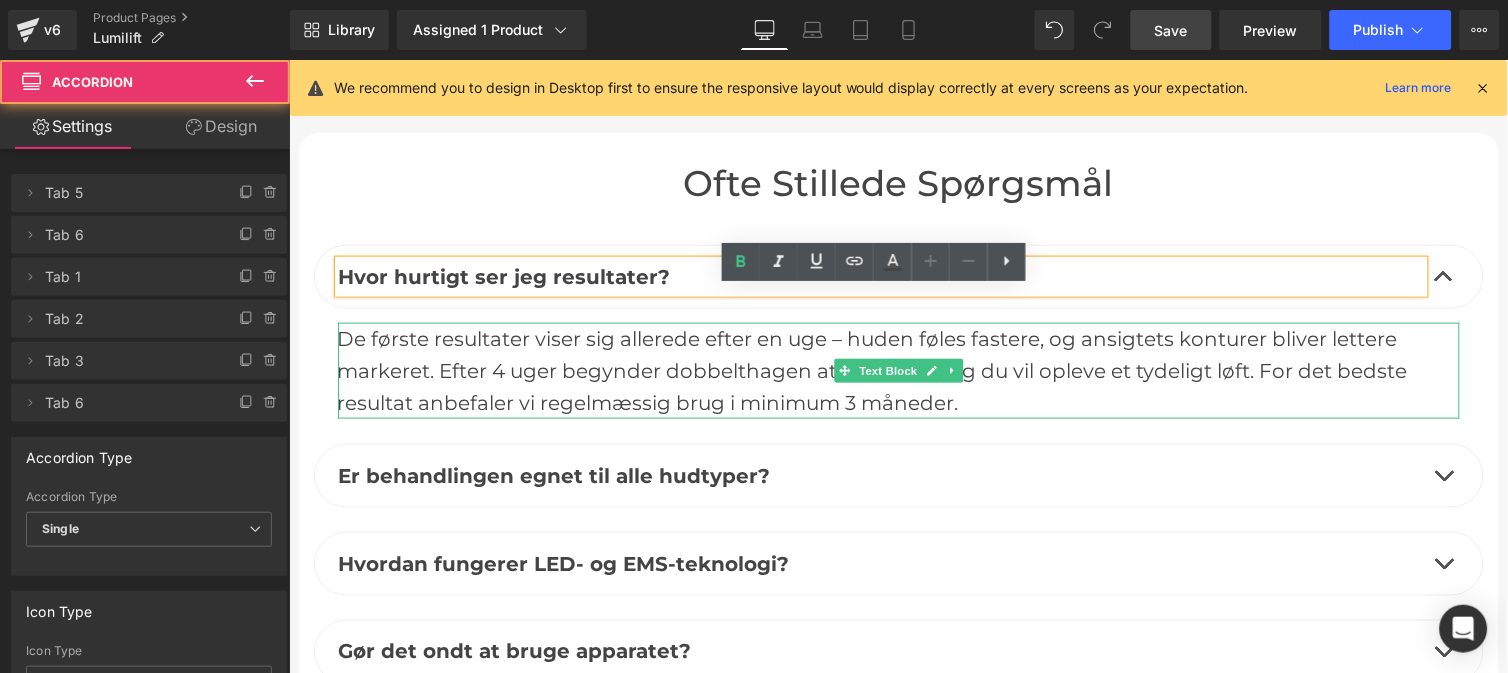 click on "De første resultater viser sig allerede efter en uge – huden føles fastere, og ansigtets konturer bliver lettere markeret. Efter 4 uger begynder dobbelthagen at mindskes, og du vil opleve et tydeligt løft. For det bedste resultat anbefaler vi regelmæssig brug i minimum 3 måneder." at bounding box center [898, 370] 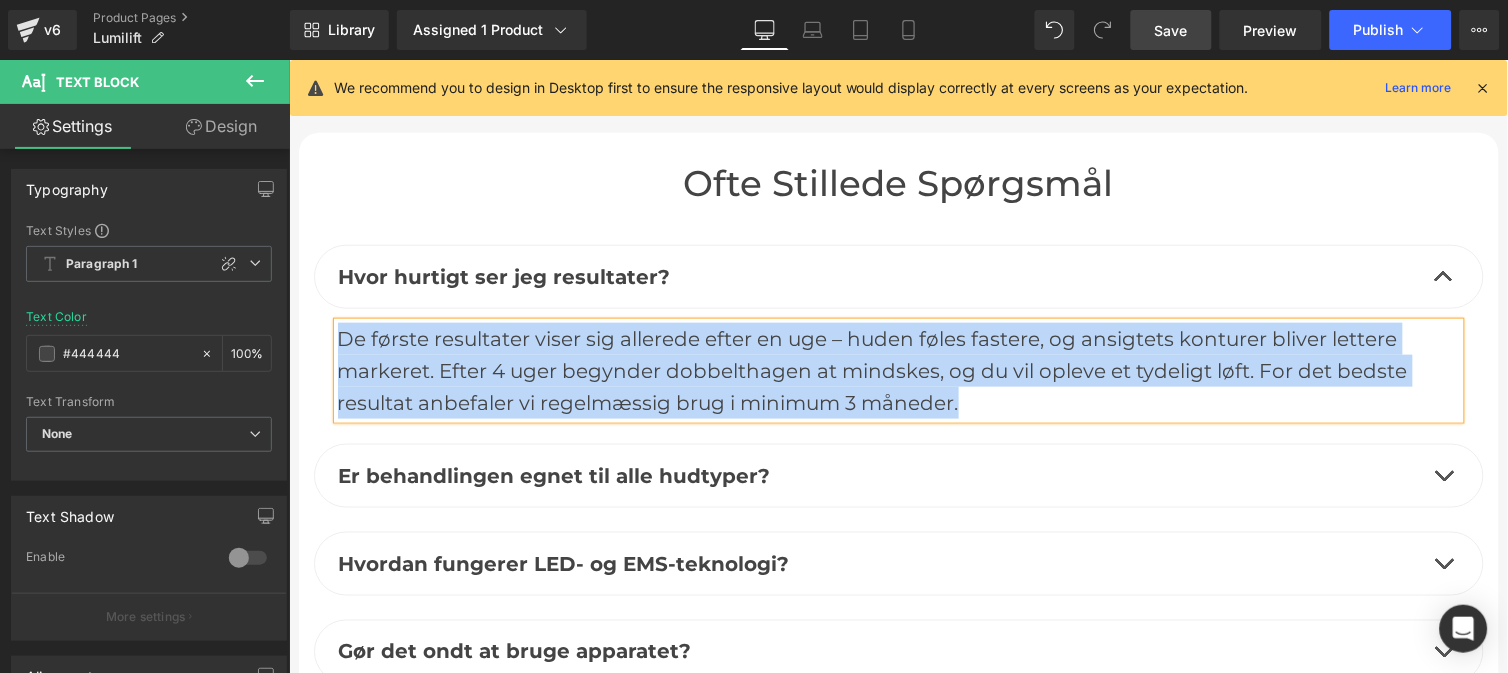 copy on "De første resultater viser sig allerede efter en uge – huden føles fastere, og ansigtets konturer bliver lettere markeret. Efter 4 uger begynder dobbelthagen at mindskes, og du vil opleve et tydeligt løft. For det bedste resultat anbefaler vi regelmæssig brug i minimum 3 måneder." 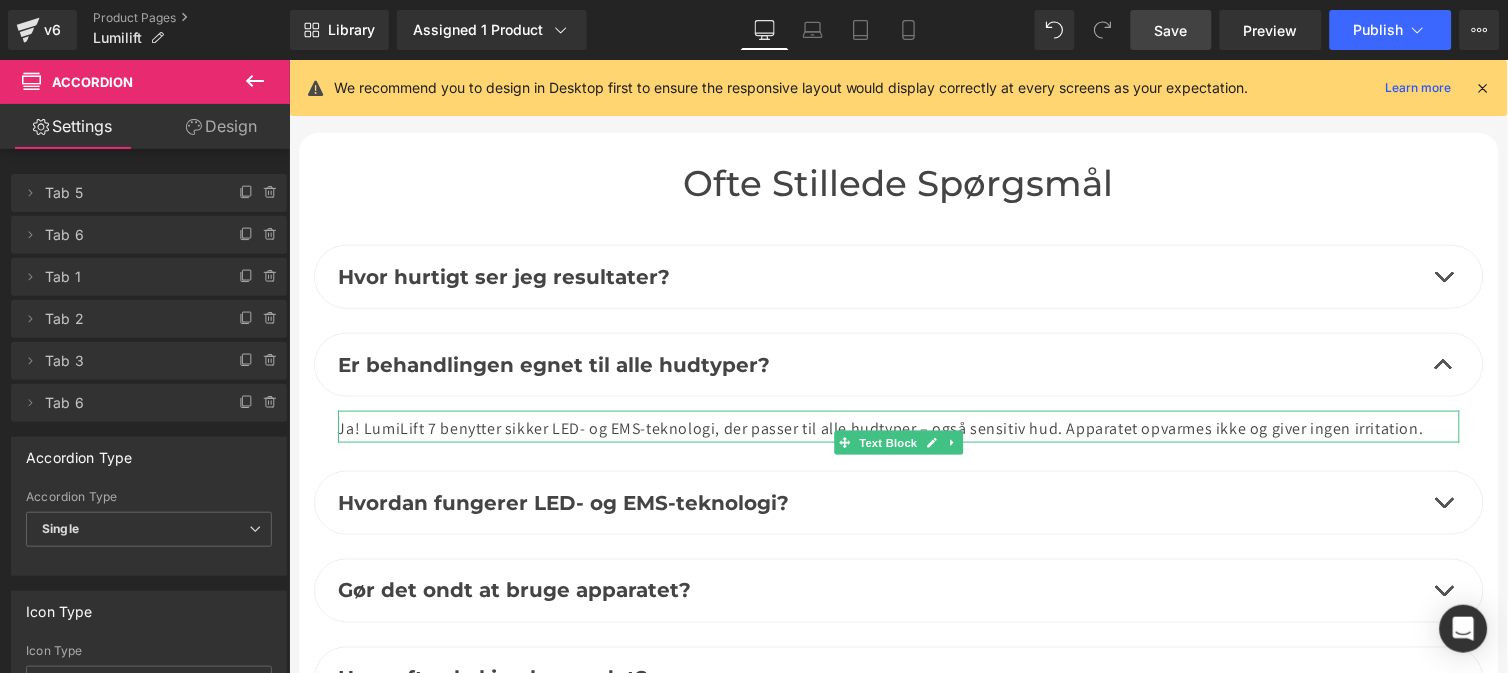 click on "Ja! LumiLift 7 benytter sikker LED- og EMS-teknologi, der passer til alle hudtyper – også sensitiv hud. Apparatet opvarmes ikke og giver ingen irritation." at bounding box center (898, 426) 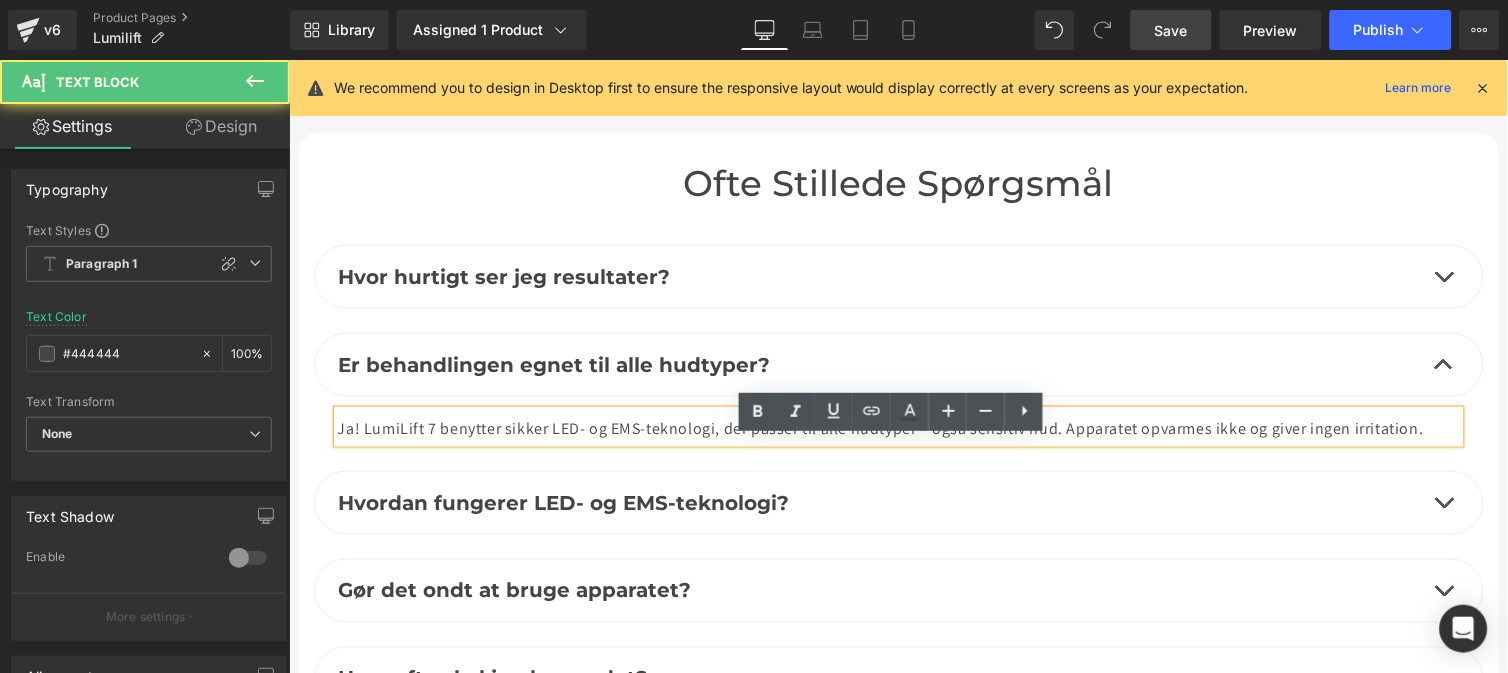 type 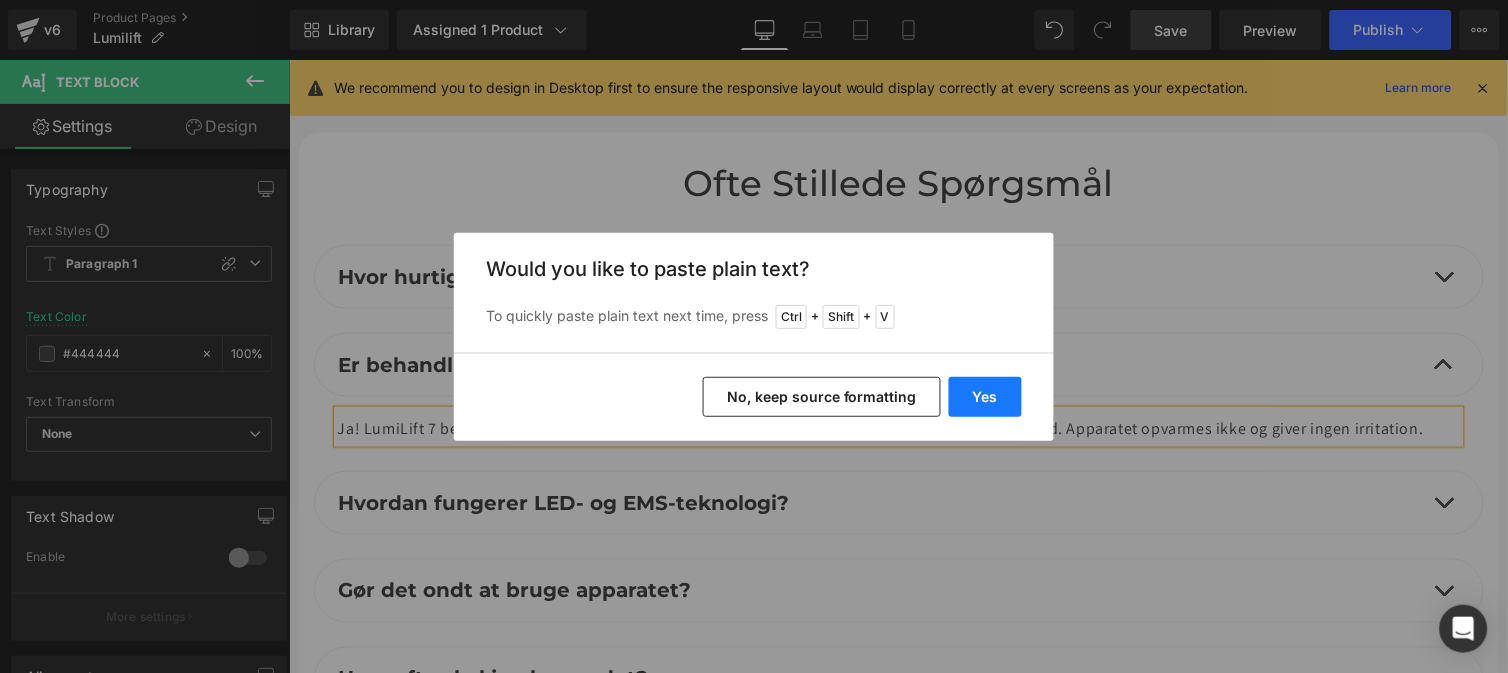 click on "Yes" at bounding box center [985, 397] 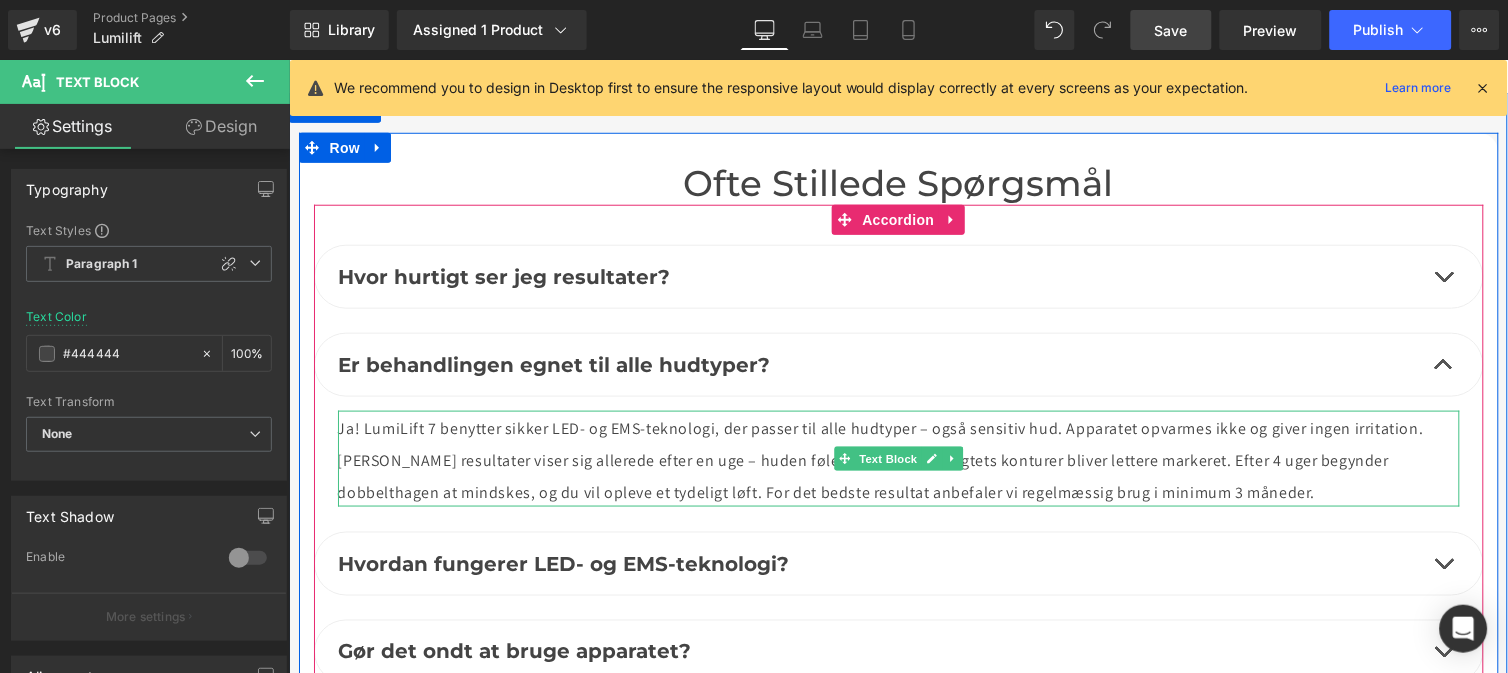 click on "Ja! LumiLift 7 benytter sikker LED- og EMS-teknologi, der passer til alle hudtyper – også sensitiv hud. Apparatet opvarmes ikke og giver ingen irritation. De første resultater viser sig allerede efter en uge – huden føles fastere, og ansigtets konturer bliver lettere markeret. Efter 4 uger begynder dobbelthagen at mindskes, og du vil opleve et tydeligt løft. For det bedste resultat anbefaler vi regelmæssig brug i minimum 3 måneder." at bounding box center [898, 458] 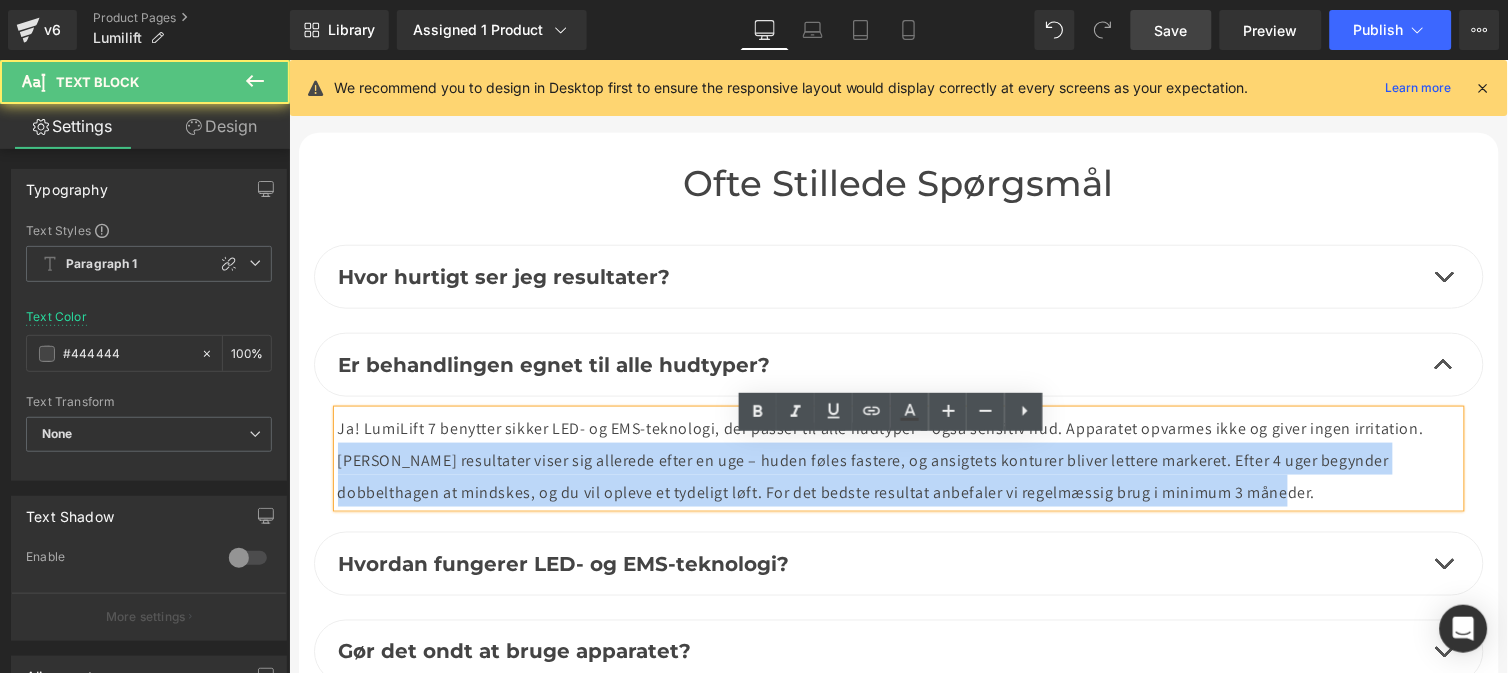 drag, startPoint x: 403, startPoint y: 484, endPoint x: 1440, endPoint y: 522, distance: 1037.696 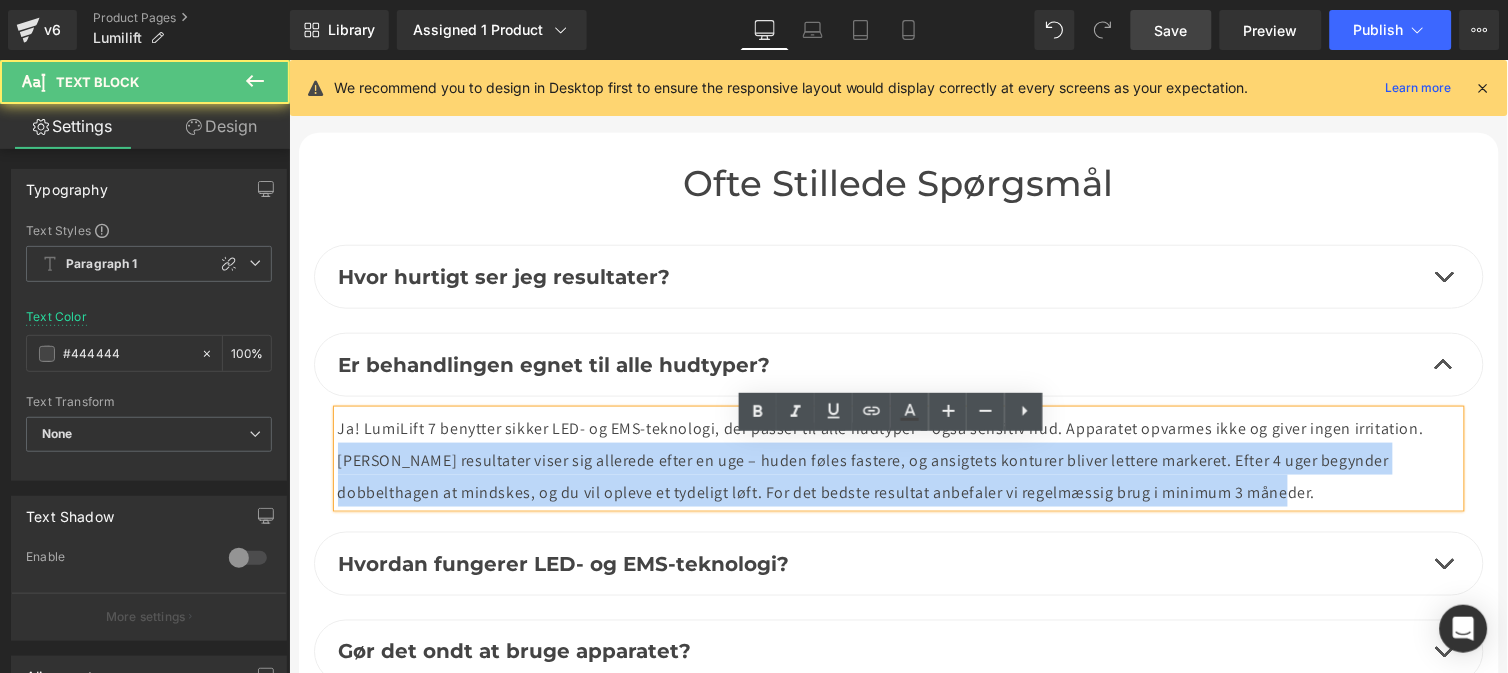 click on "Ja! LumiLift 7 benytter sikker LED- og EMS-teknologi, der passer til alle hudtyper – også sensitiv hud. Apparatet opvarmes ikke og giver ingen irritation. De første resultater viser sig allerede efter en uge – huden føles fastere, og ansigtets konturer bliver lettere markeret. Efter 4 uger begynder dobbelthagen at mindskes, og du vil opleve et tydeligt løft. For det bedste resultat anbefaler vi regelmæssig brug i minimum 3 måneder." at bounding box center [880, 459] 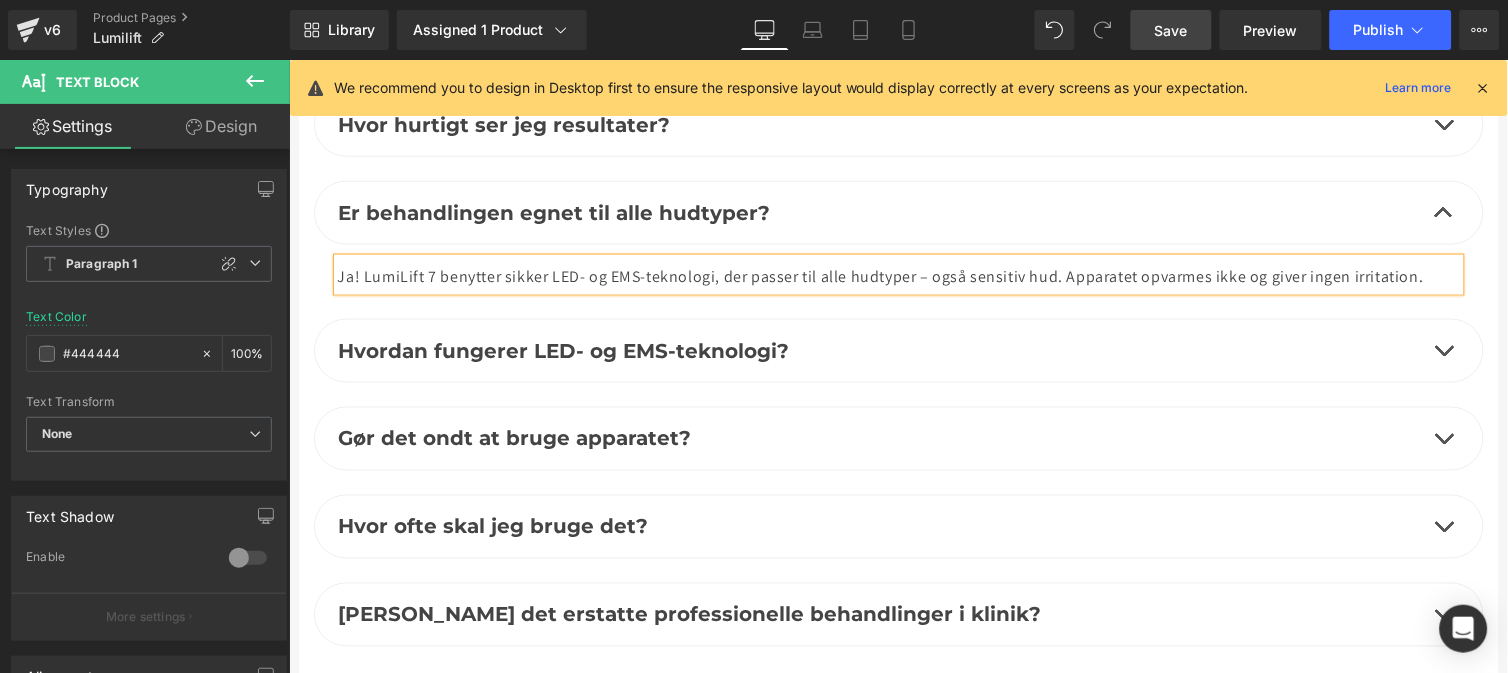scroll, scrollTop: 7283, scrollLeft: 0, axis: vertical 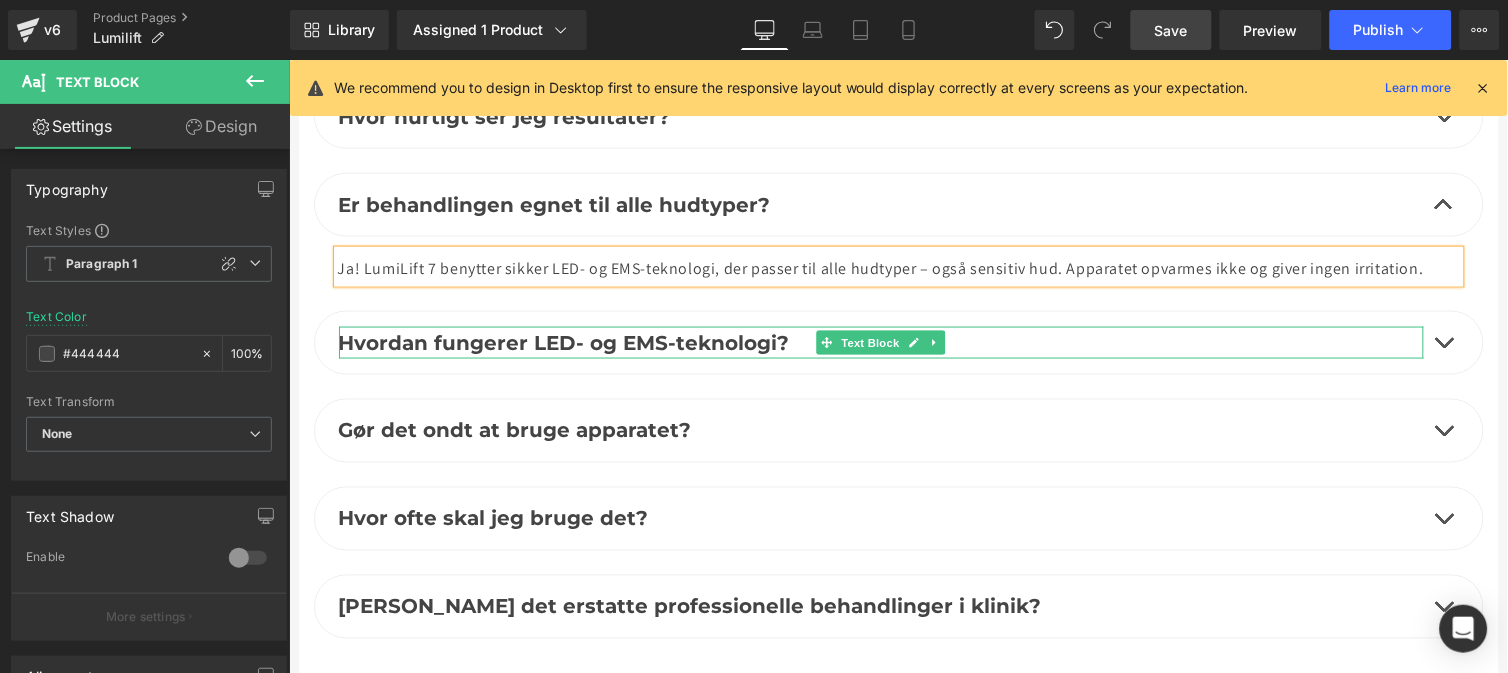 click on "Hvordan fungerer LED- og EMS-teknologi?" at bounding box center [880, 342] 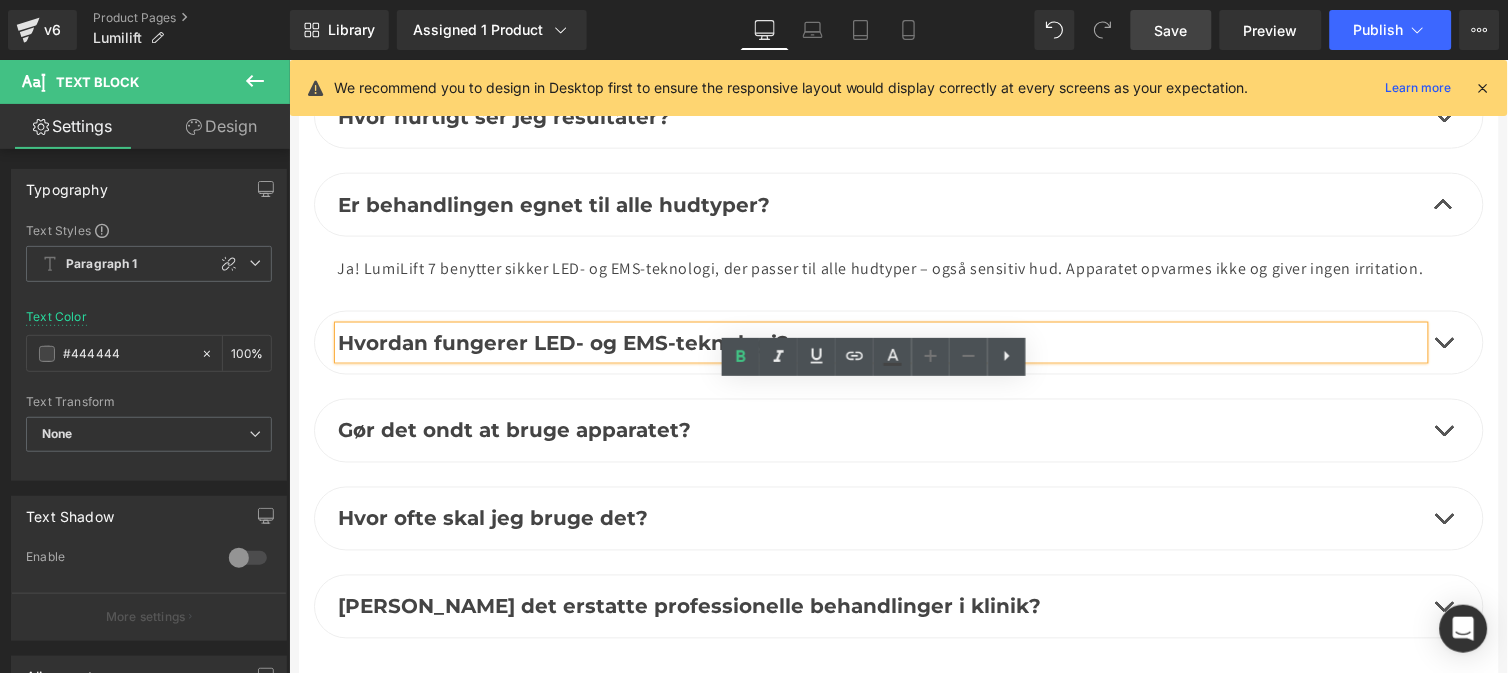 click at bounding box center (1443, 347) 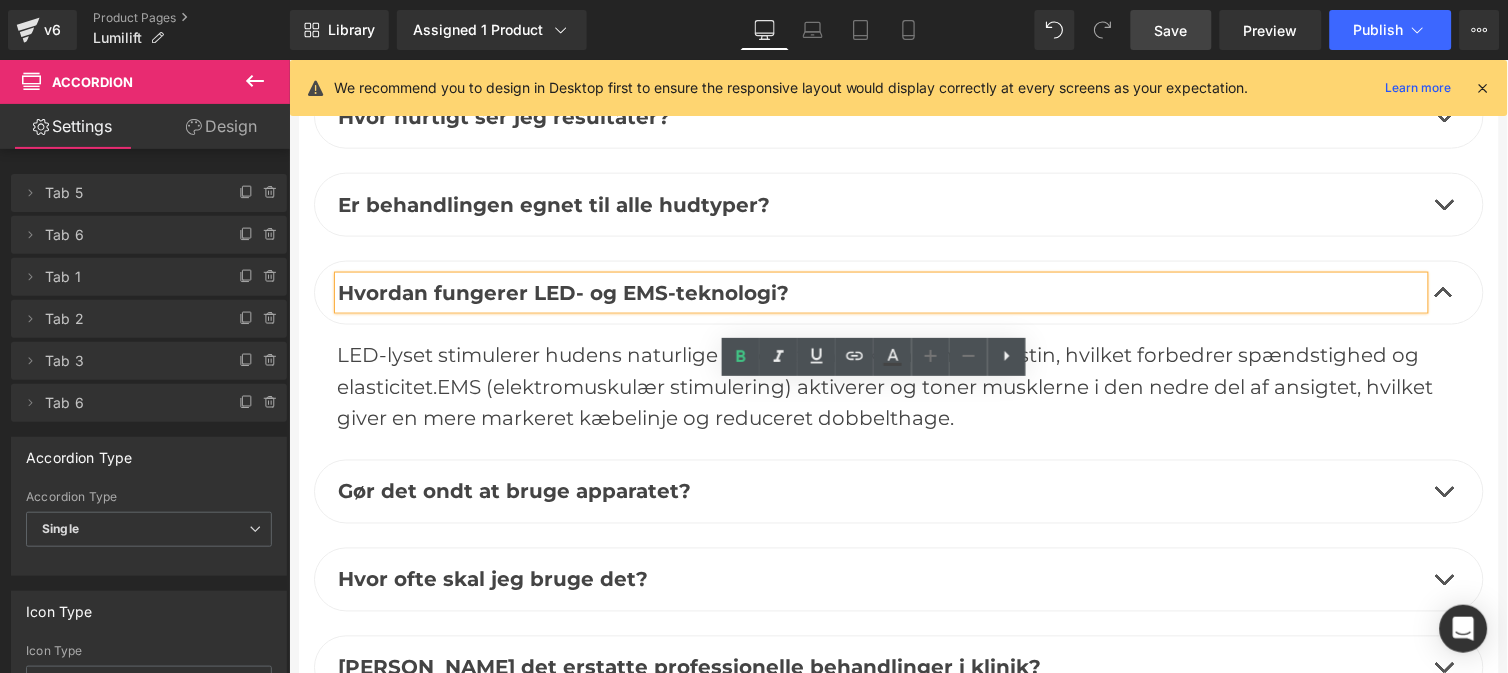 click at bounding box center [1443, 204] 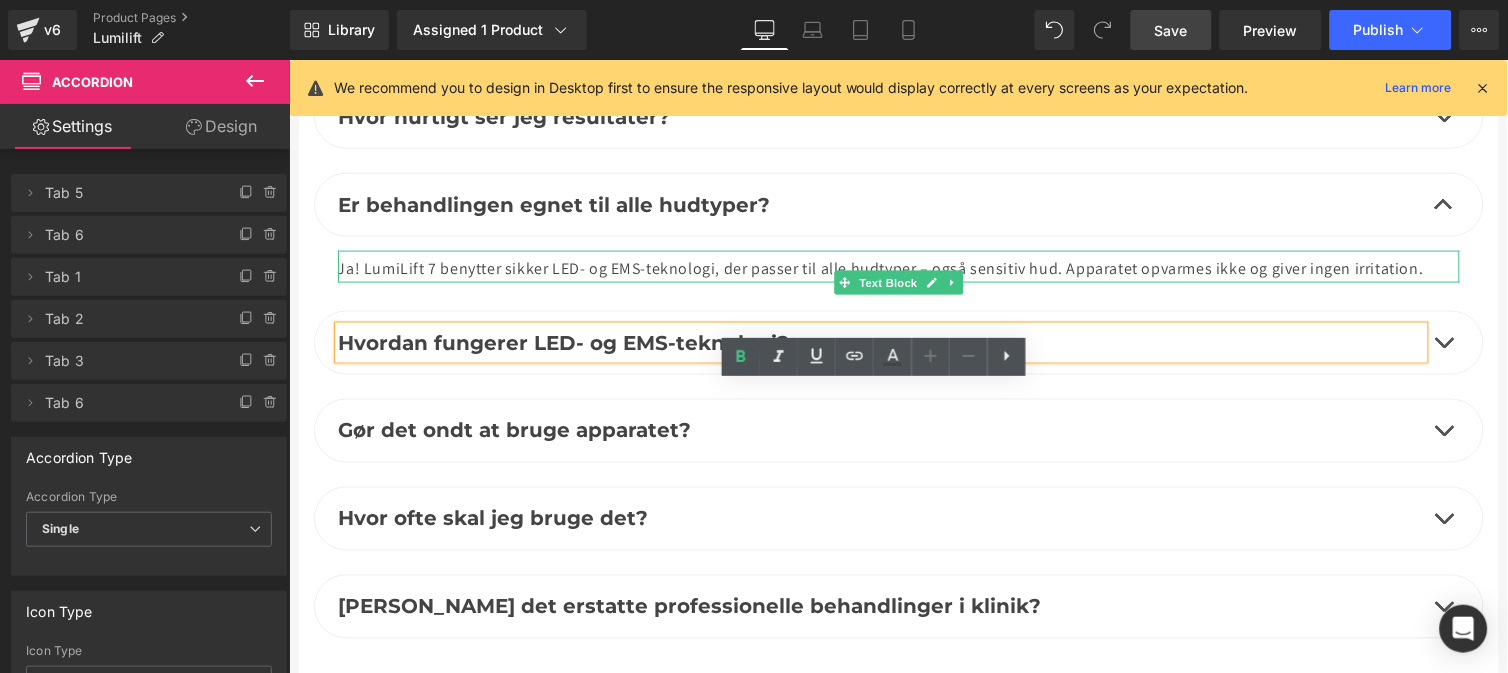 click on "Ja! LumiLift 7 benytter sikker LED- og EMS-teknologi, der passer til alle hudtyper – også sensitiv hud. Apparatet opvarmes ikke og giver ingen irritation." at bounding box center [880, 267] 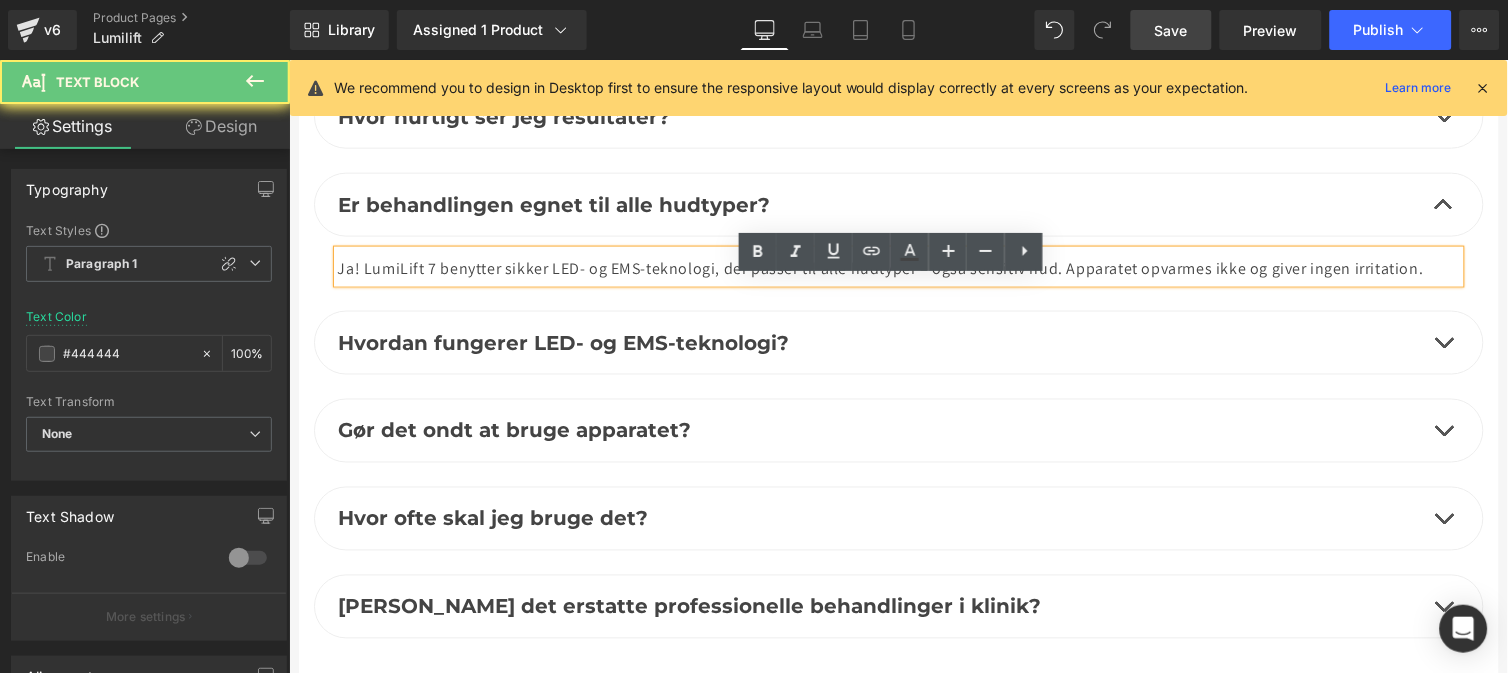 click on "Ja! LumiLift 7 benytter sikker LED- og EMS-teknologi, der passer til alle hudtyper – også sensitiv hud. Apparatet opvarmes ikke og giver ingen irritation." at bounding box center (880, 267) 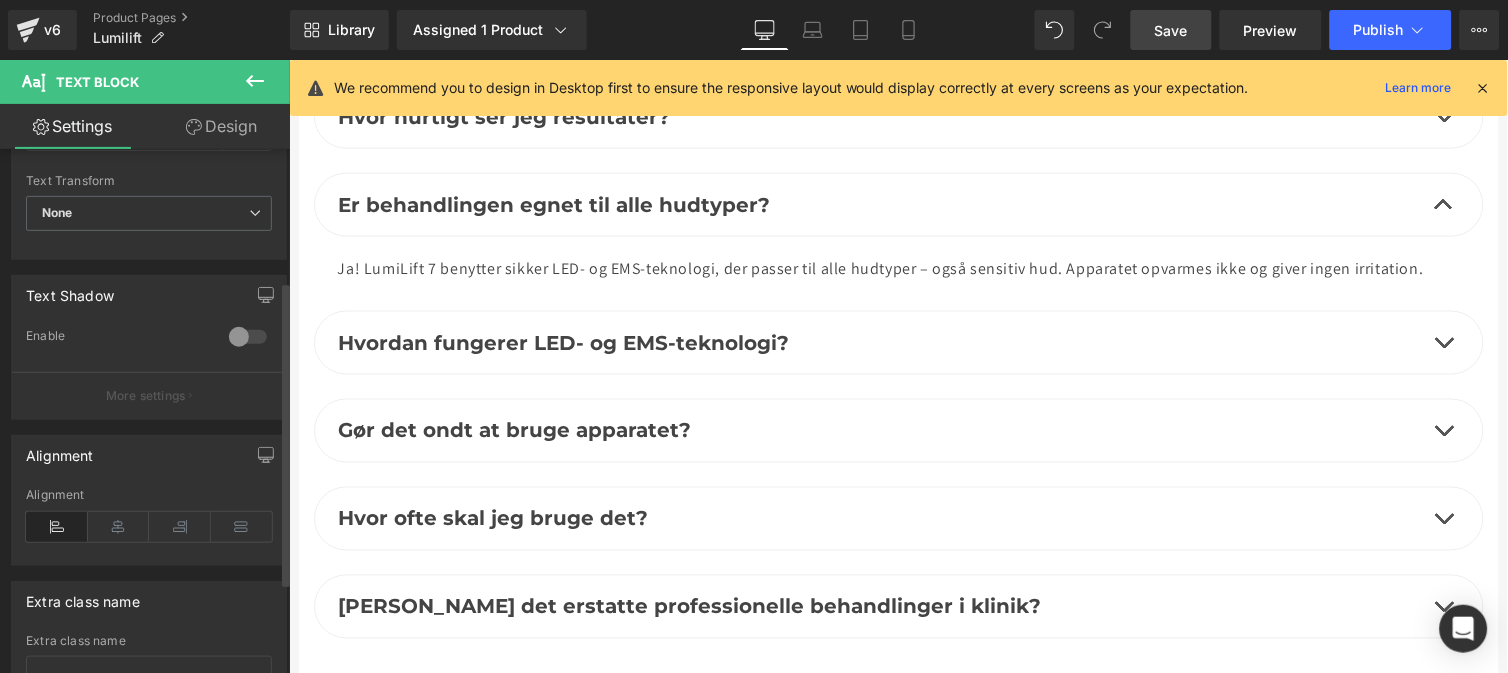 scroll, scrollTop: 226, scrollLeft: 0, axis: vertical 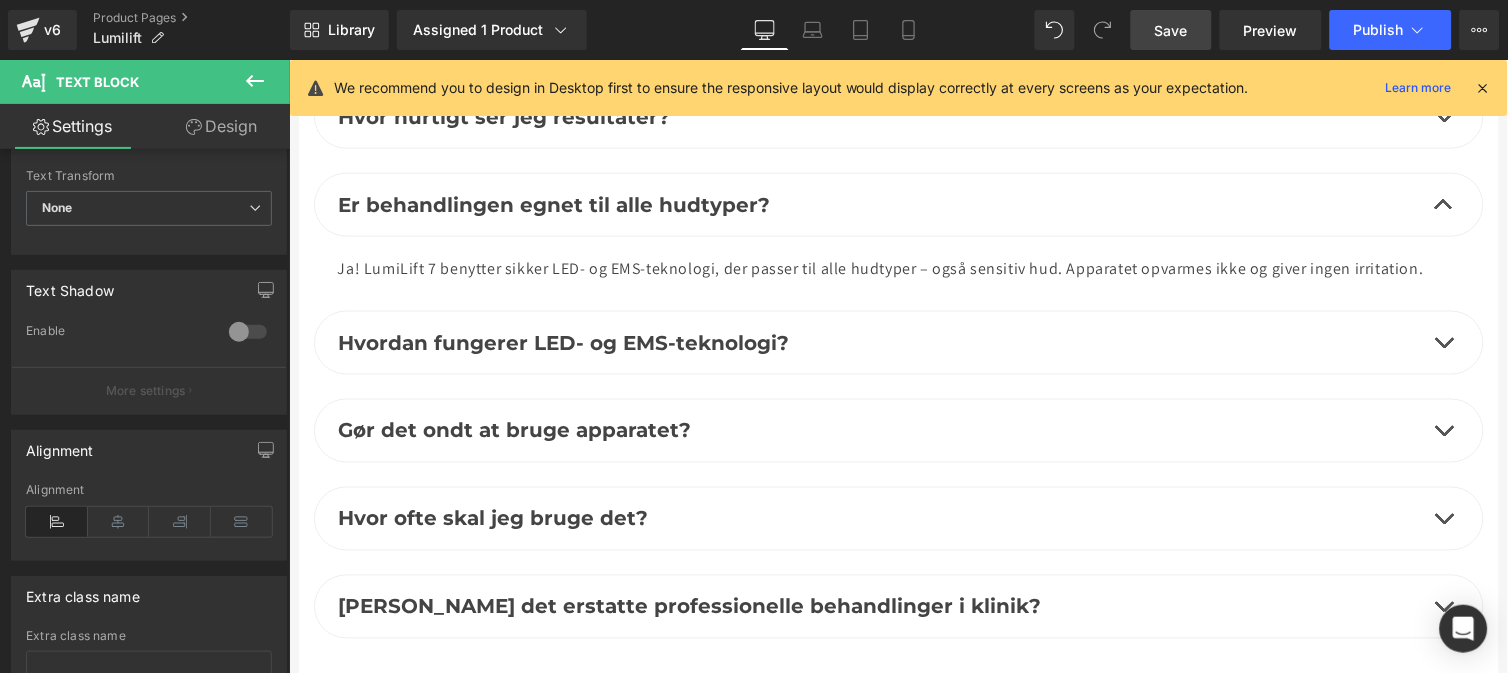 click on "v6" at bounding box center [52, 30] 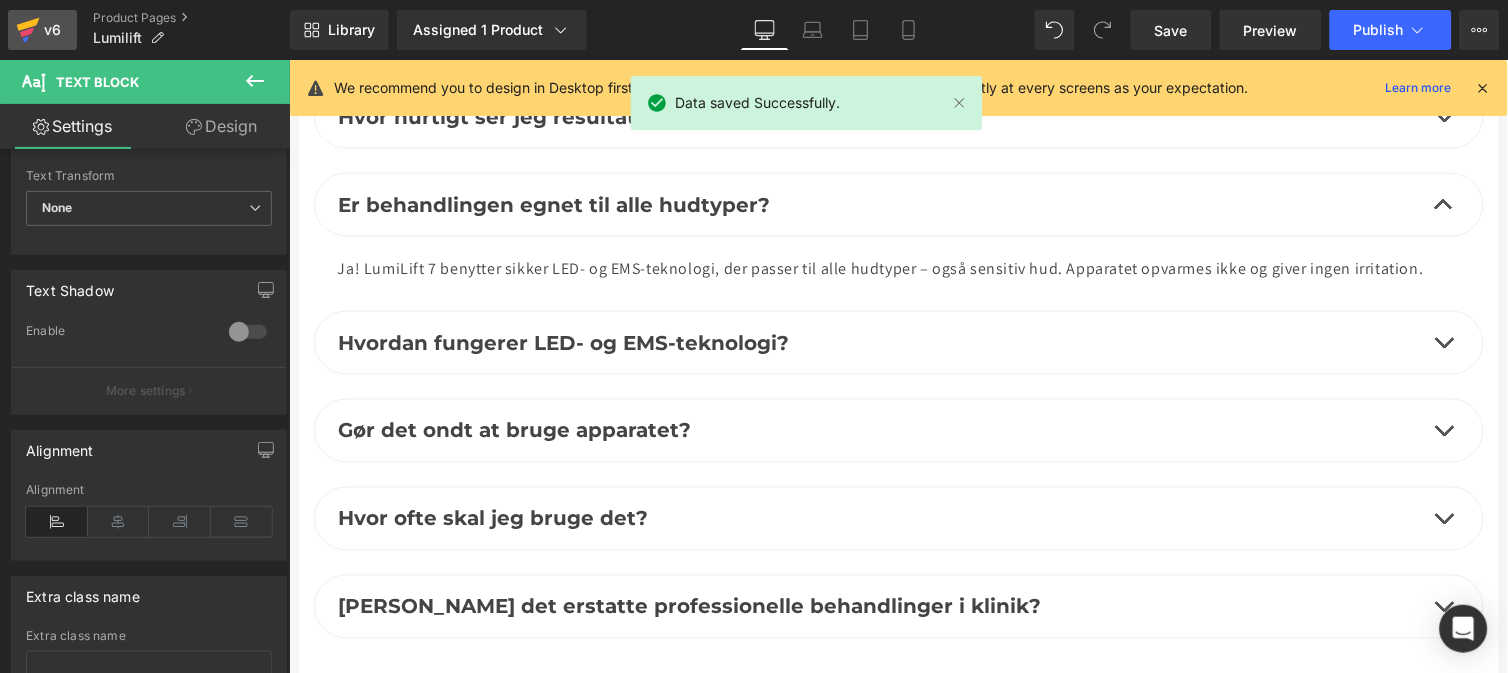 click 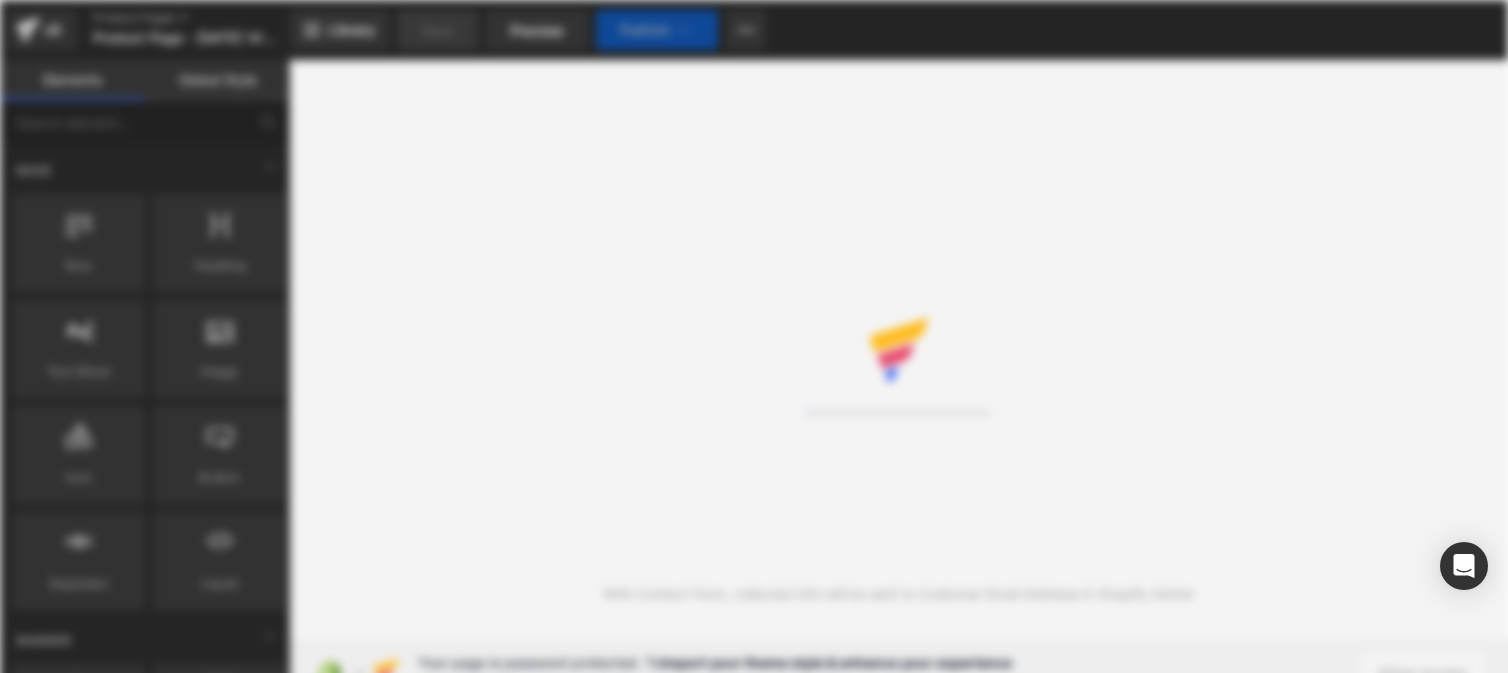 scroll, scrollTop: 0, scrollLeft: 0, axis: both 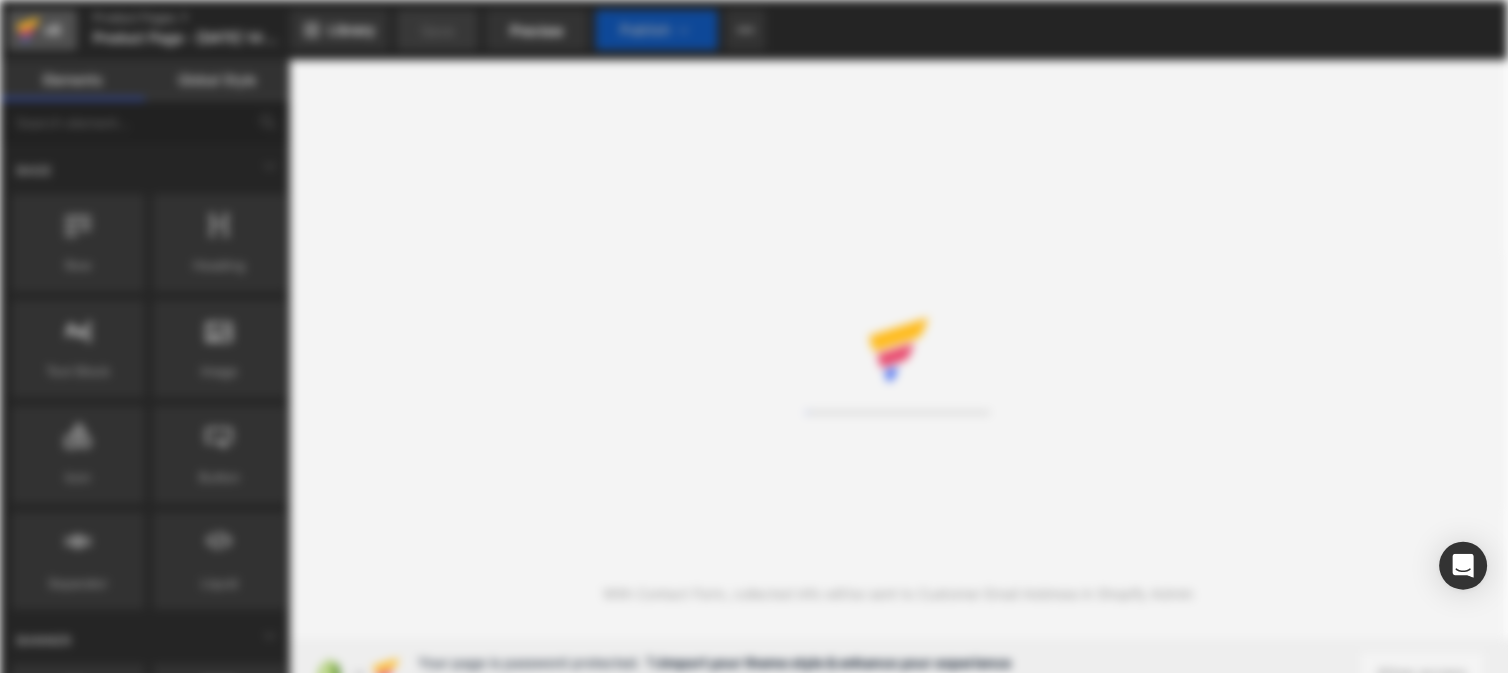 drag, startPoint x: 0, startPoint y: 0, endPoint x: 44, endPoint y: 41, distance: 60.1415 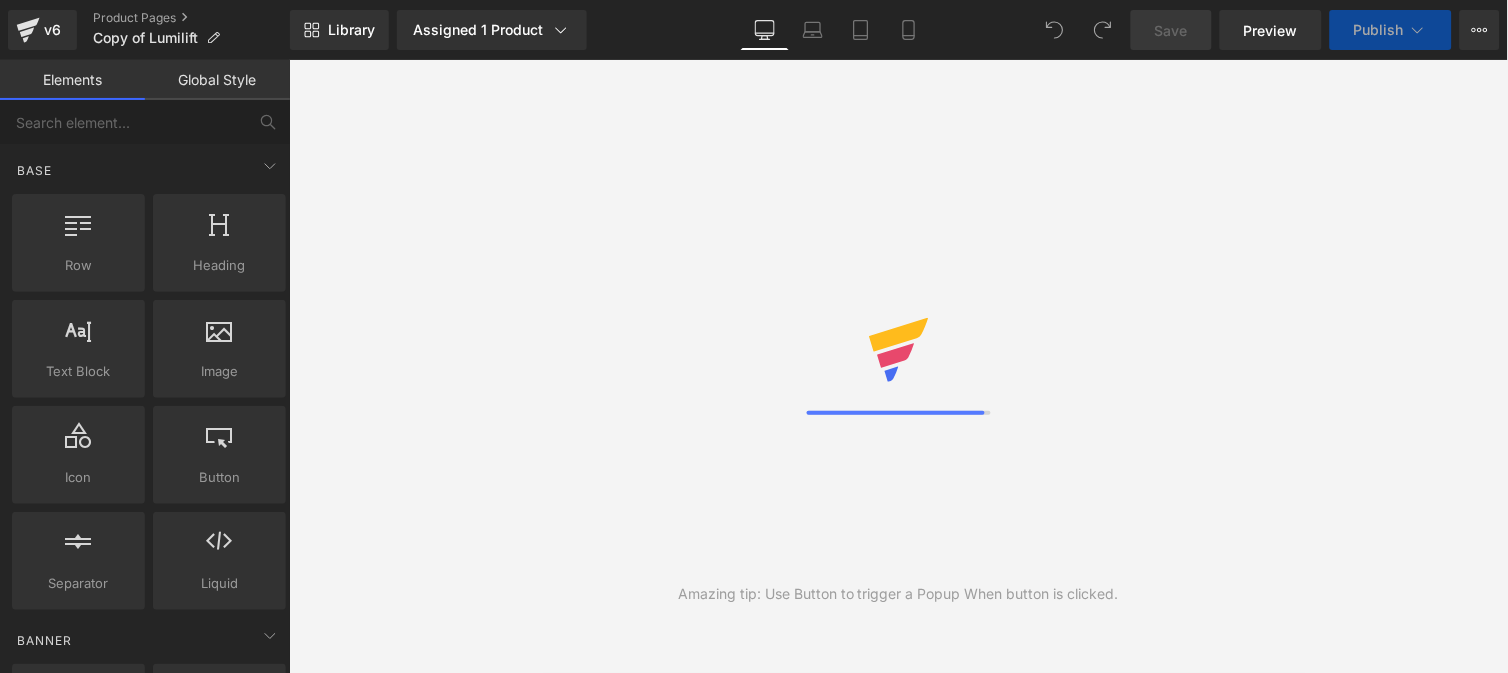 scroll, scrollTop: 0, scrollLeft: 0, axis: both 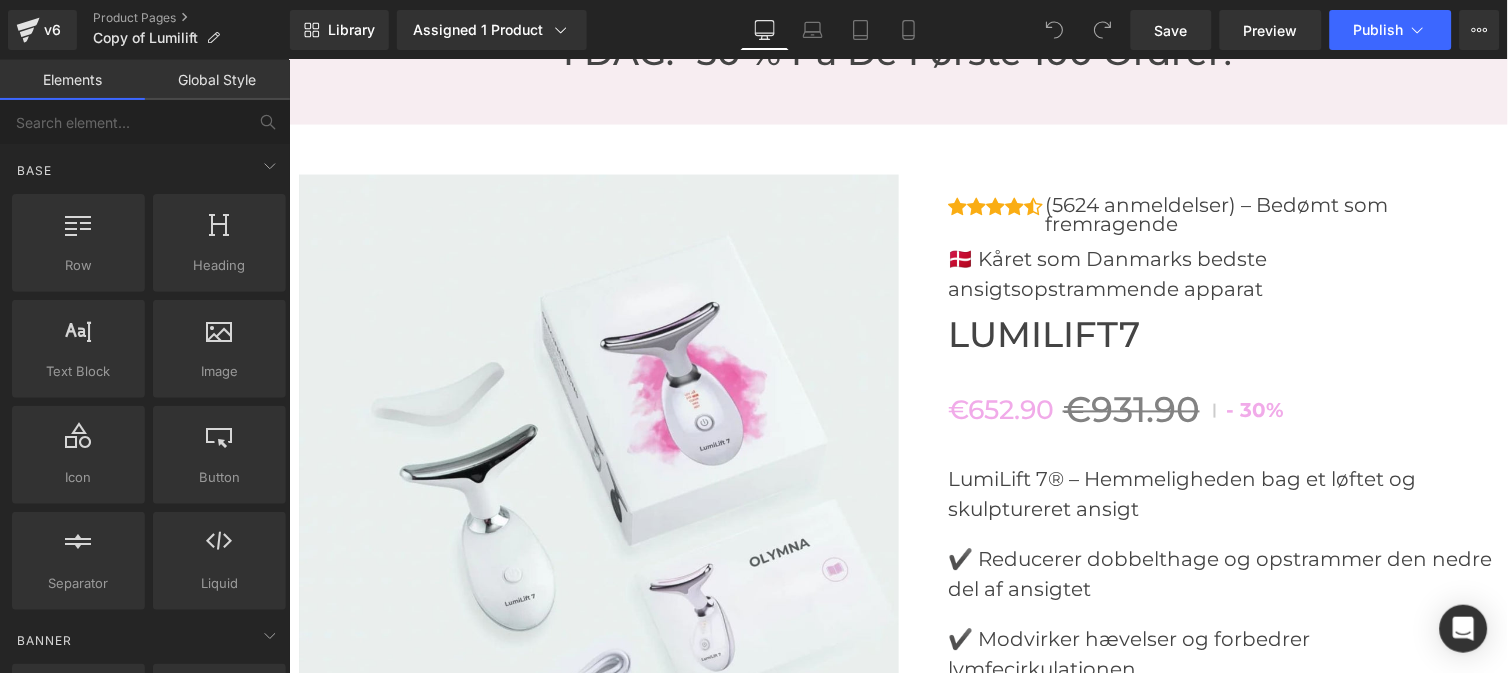 click on "Sale Off
(P) Image
Icon
Icon         Icon         Icon         Icon
Icon List Hoz
(5624 anmeldelser) – Bedømt som fremragende
Text Block
Icon List
🇩🇰 Kåret som Danmarks bedste ansigtsopstrammende apparat" at bounding box center (898, 792) 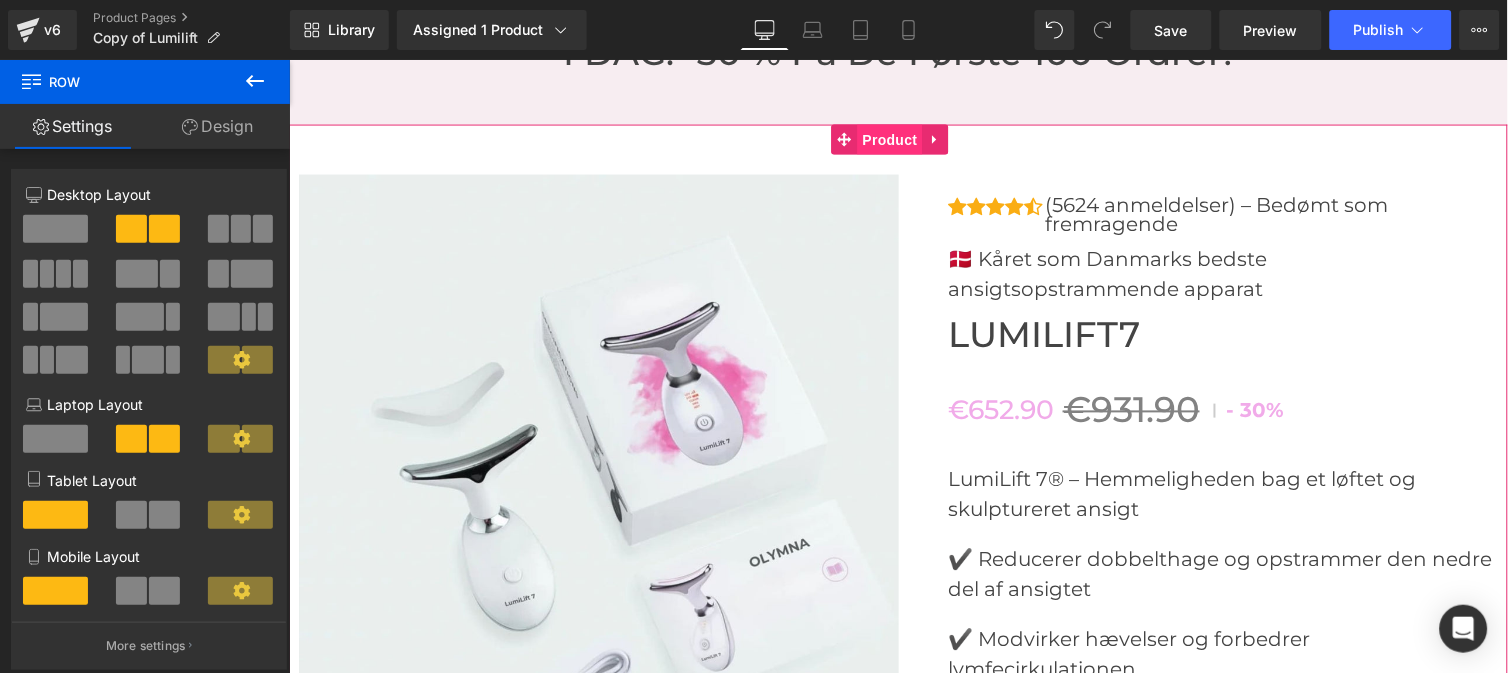 click on "Product" at bounding box center [889, 139] 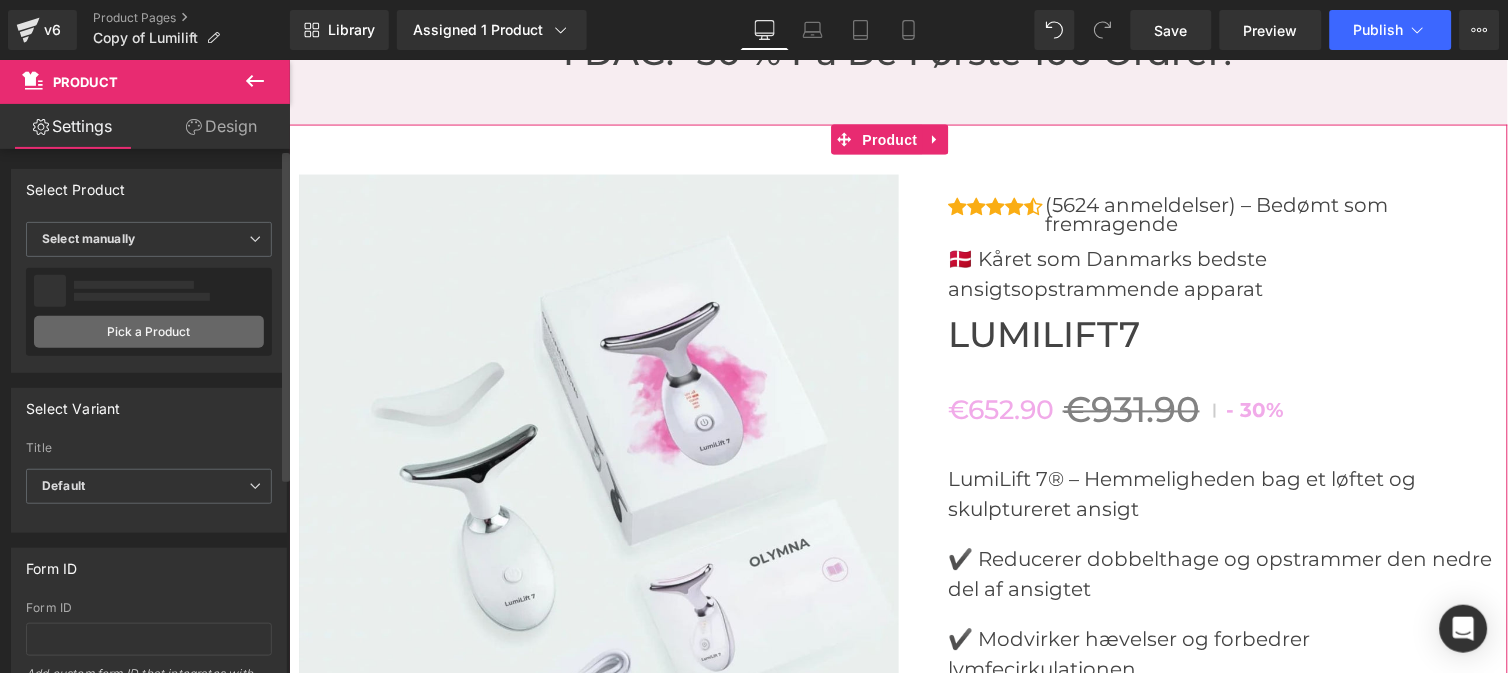 click on "Pick a Product" at bounding box center (149, 332) 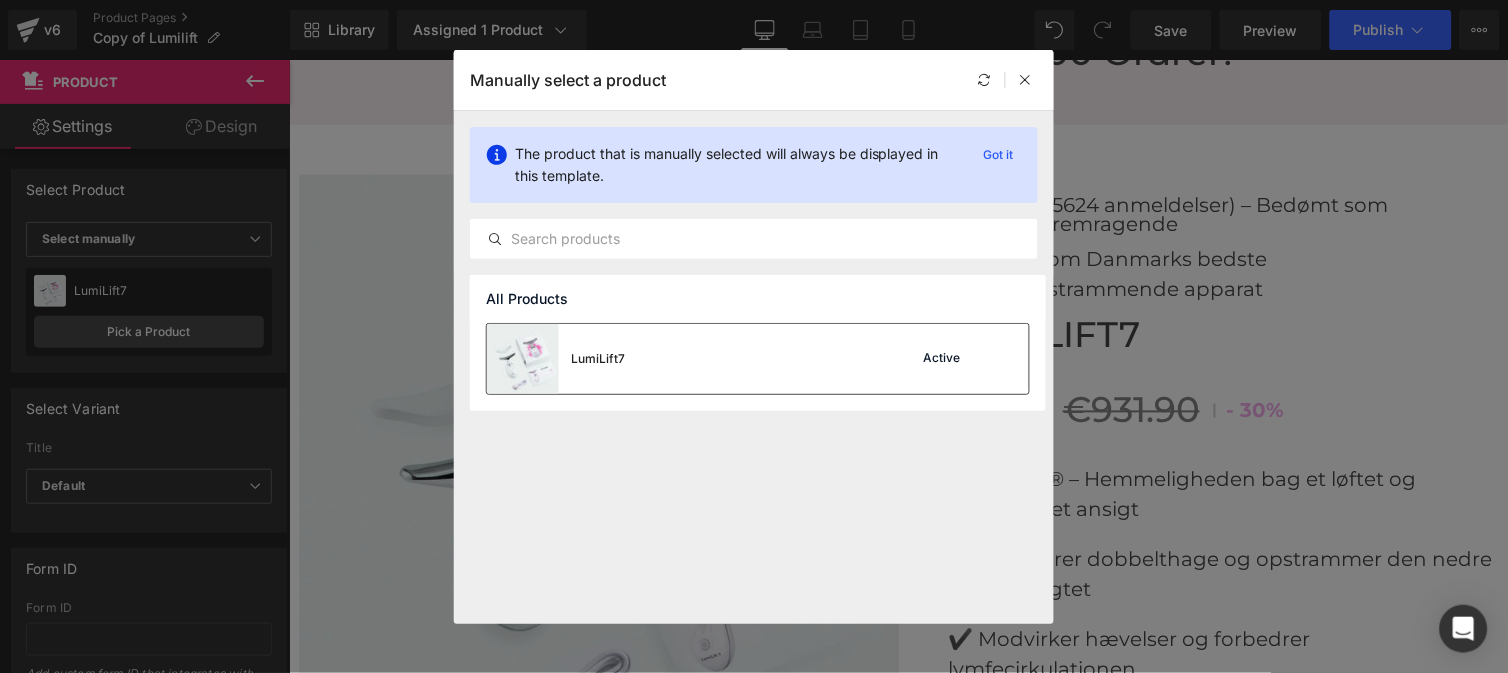 click on "LumiLift7 Active" at bounding box center (758, 359) 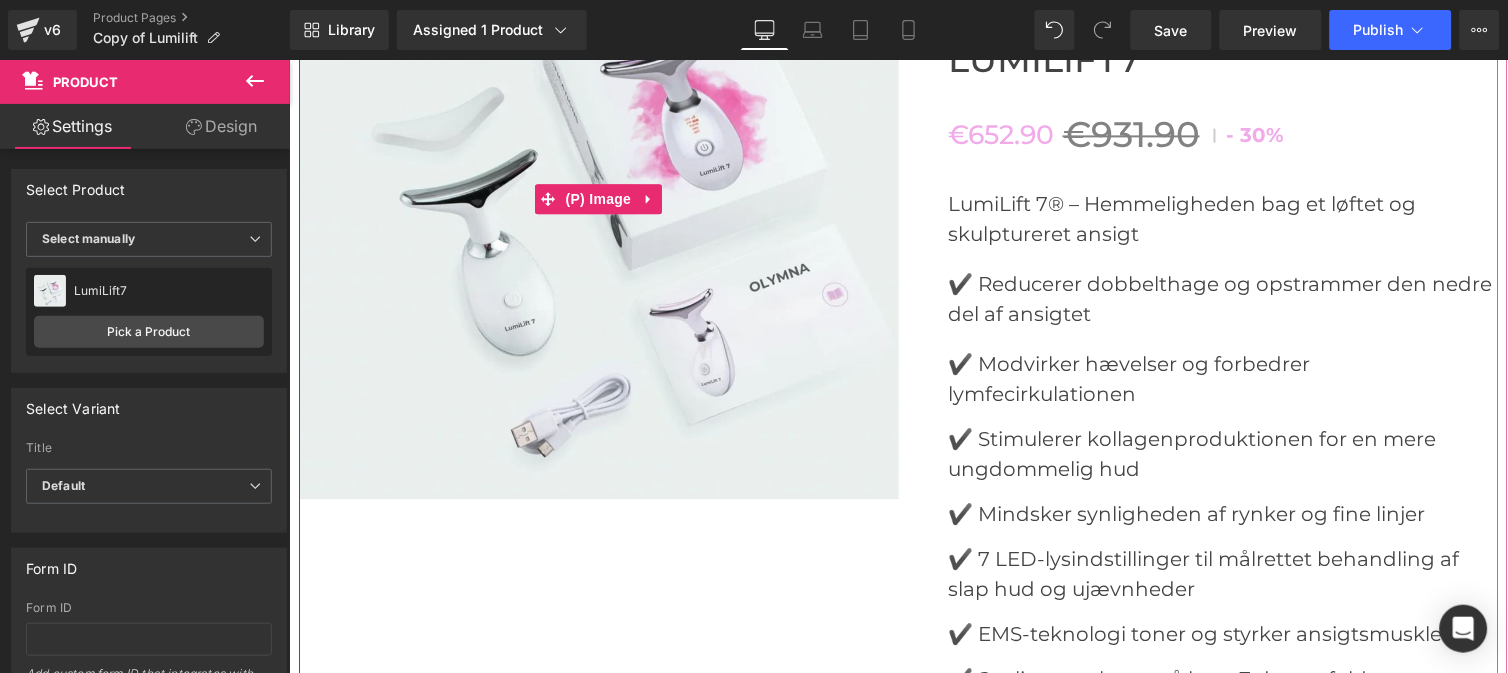 scroll, scrollTop: 6050, scrollLeft: 0, axis: vertical 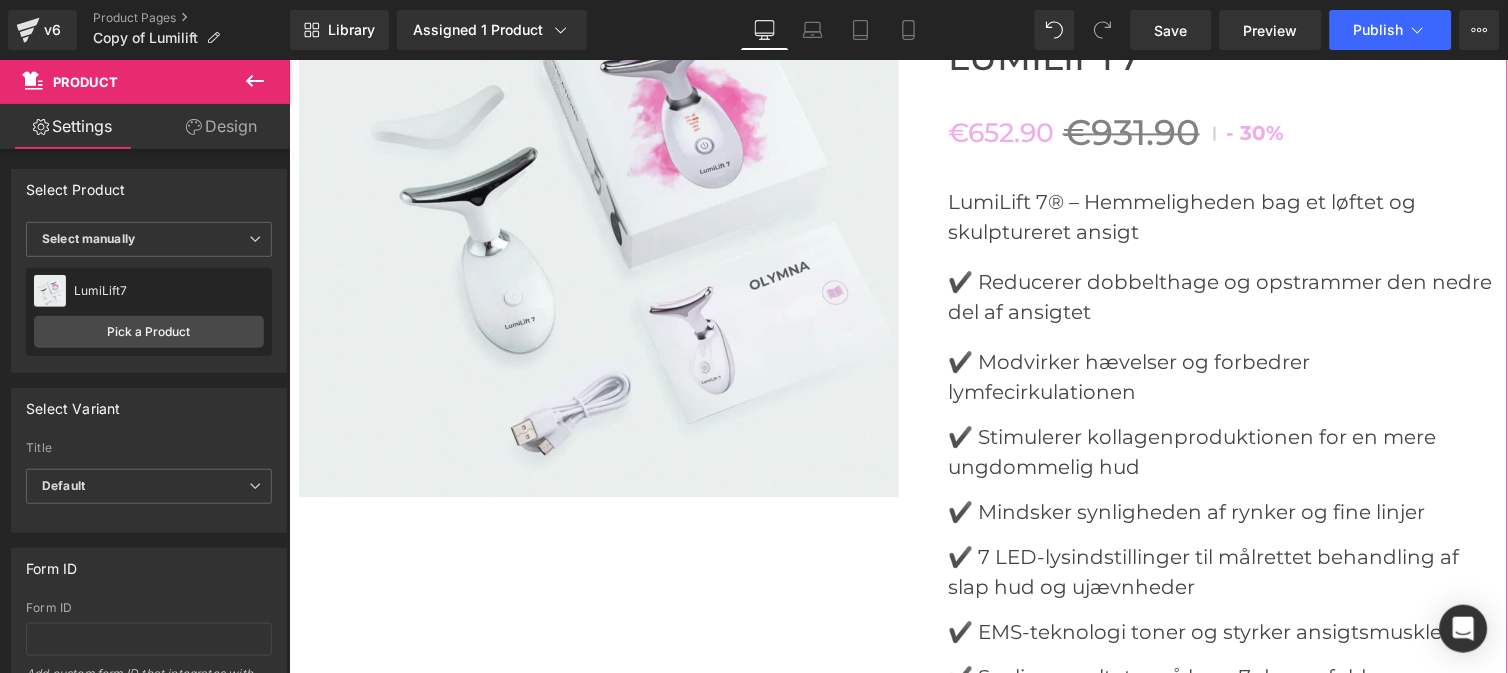 click 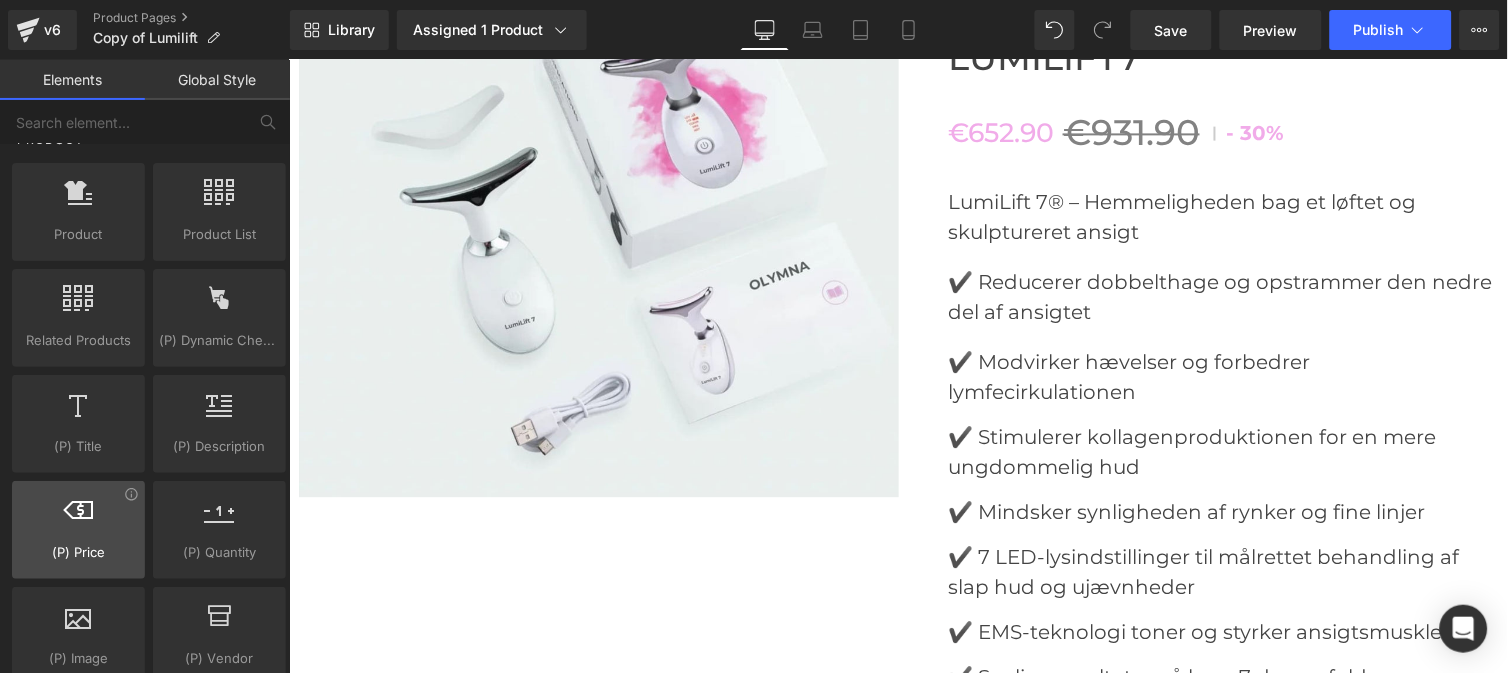 scroll, scrollTop: 2025, scrollLeft: 0, axis: vertical 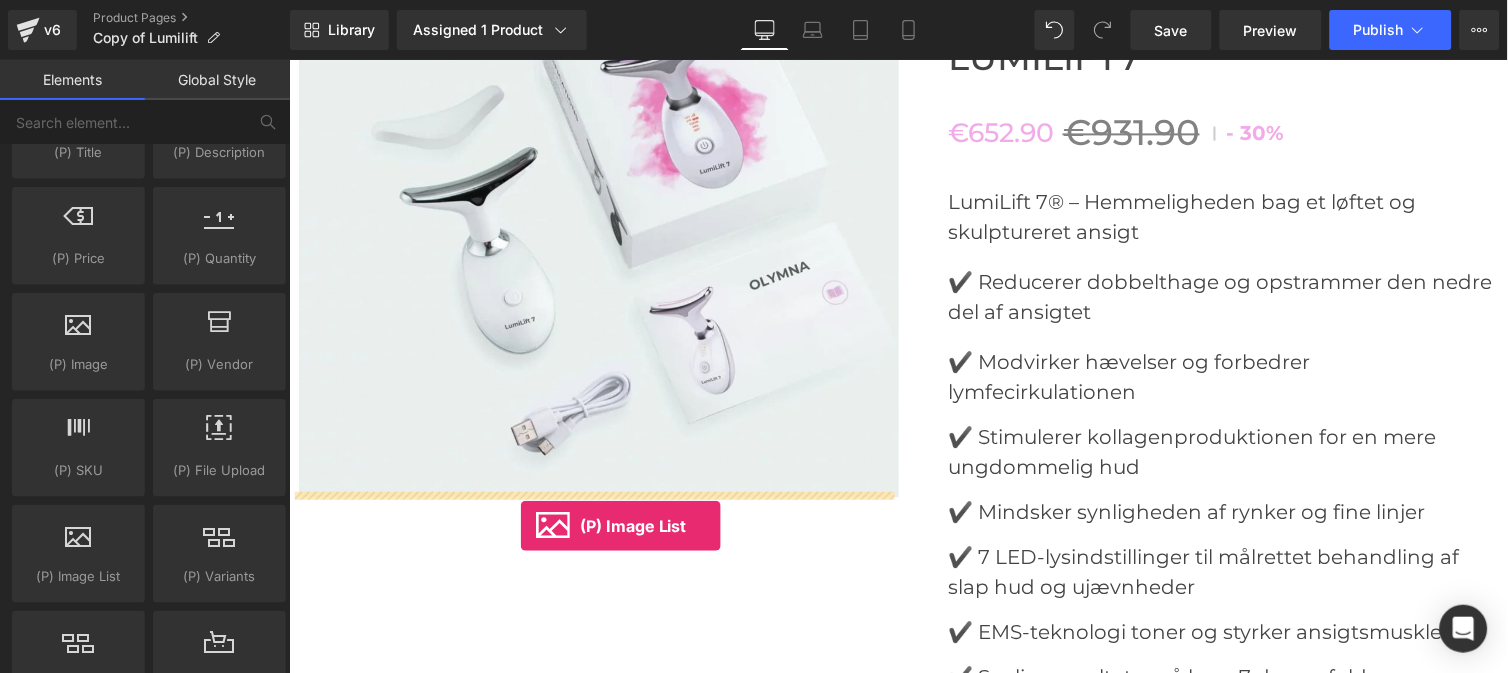 drag, startPoint x: 361, startPoint y: 635, endPoint x: 519, endPoint y: 524, distance: 193.09325 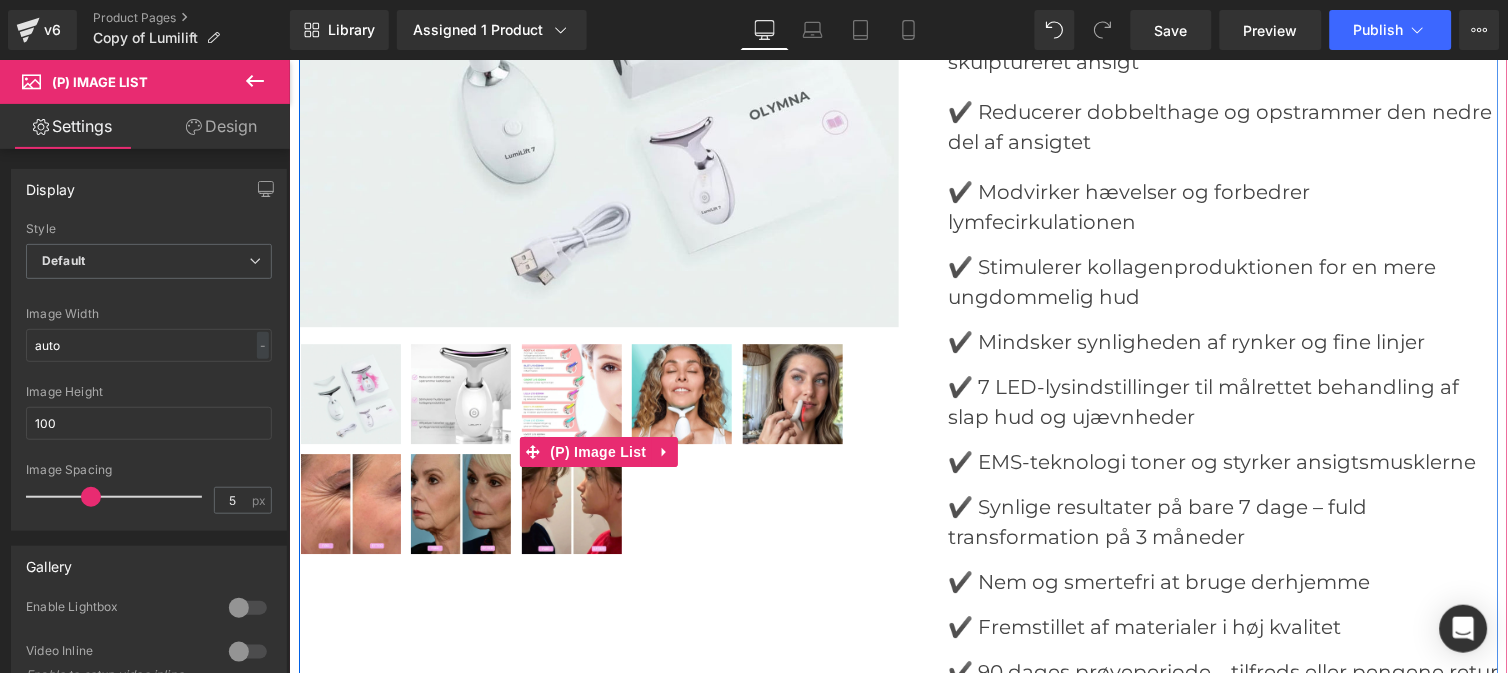 scroll, scrollTop: 6203, scrollLeft: 0, axis: vertical 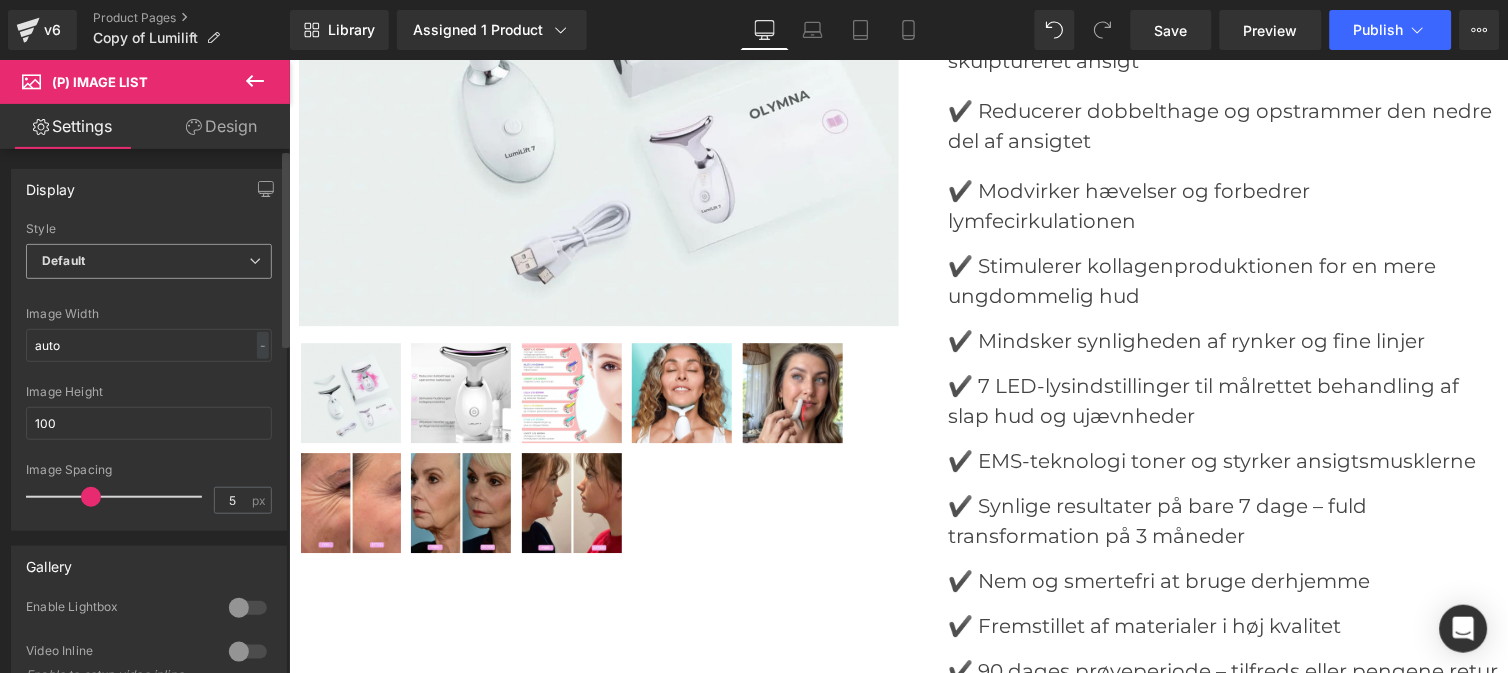 click on "Default" at bounding box center (149, 261) 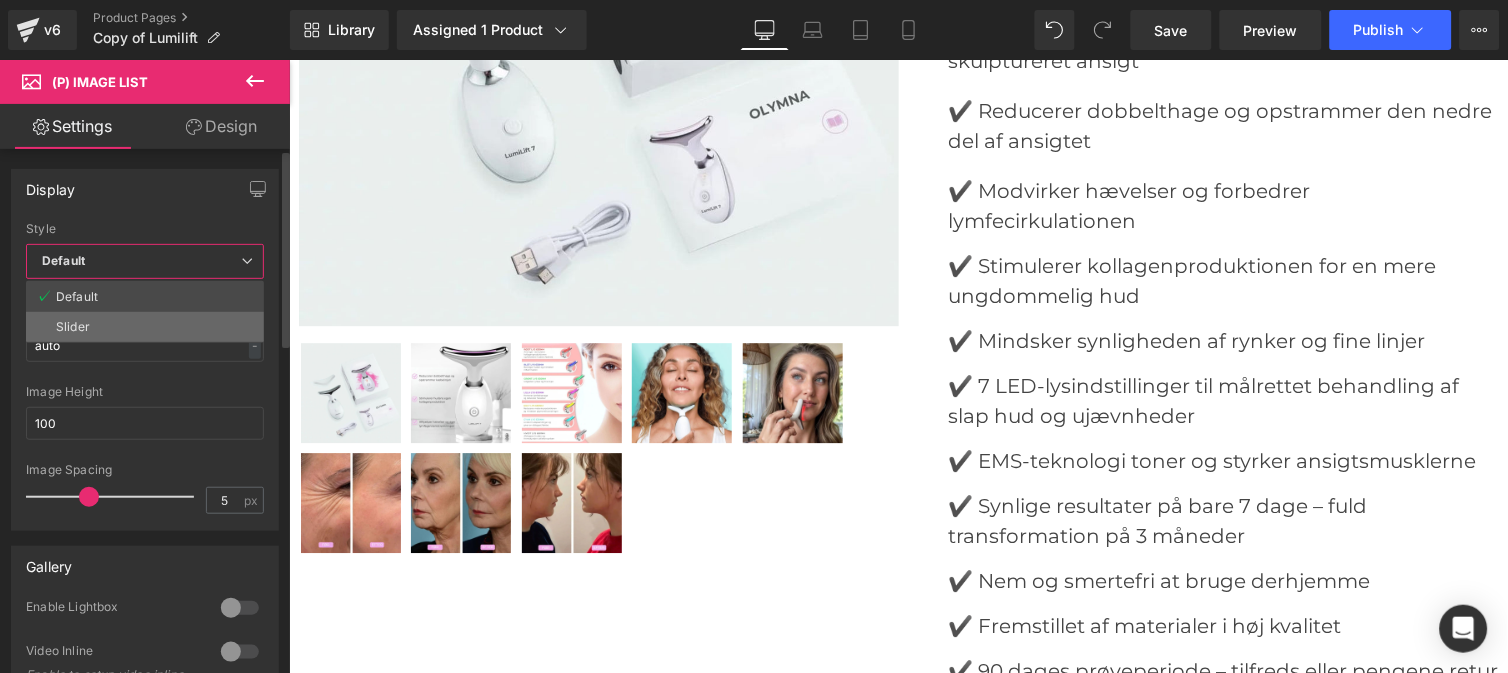 click on "Slider" at bounding box center (145, 327) 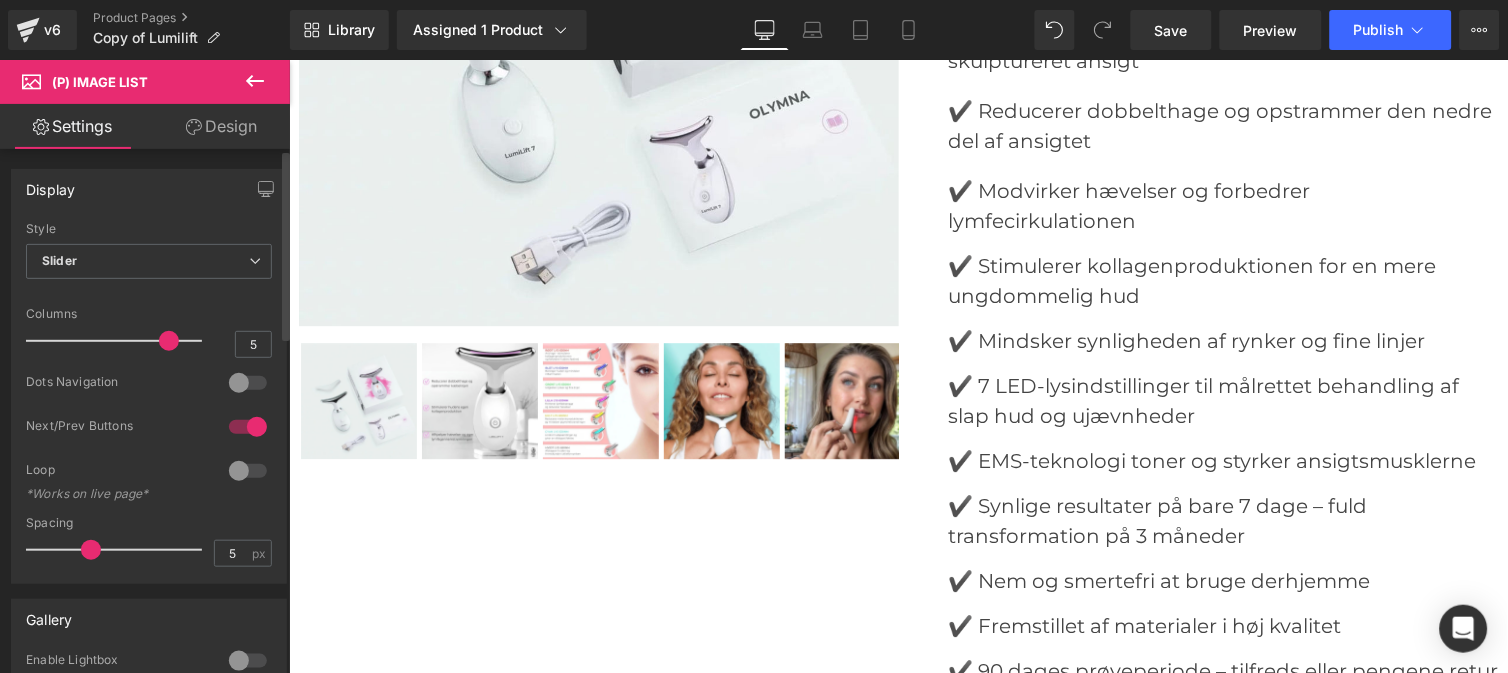 click at bounding box center (119, 341) 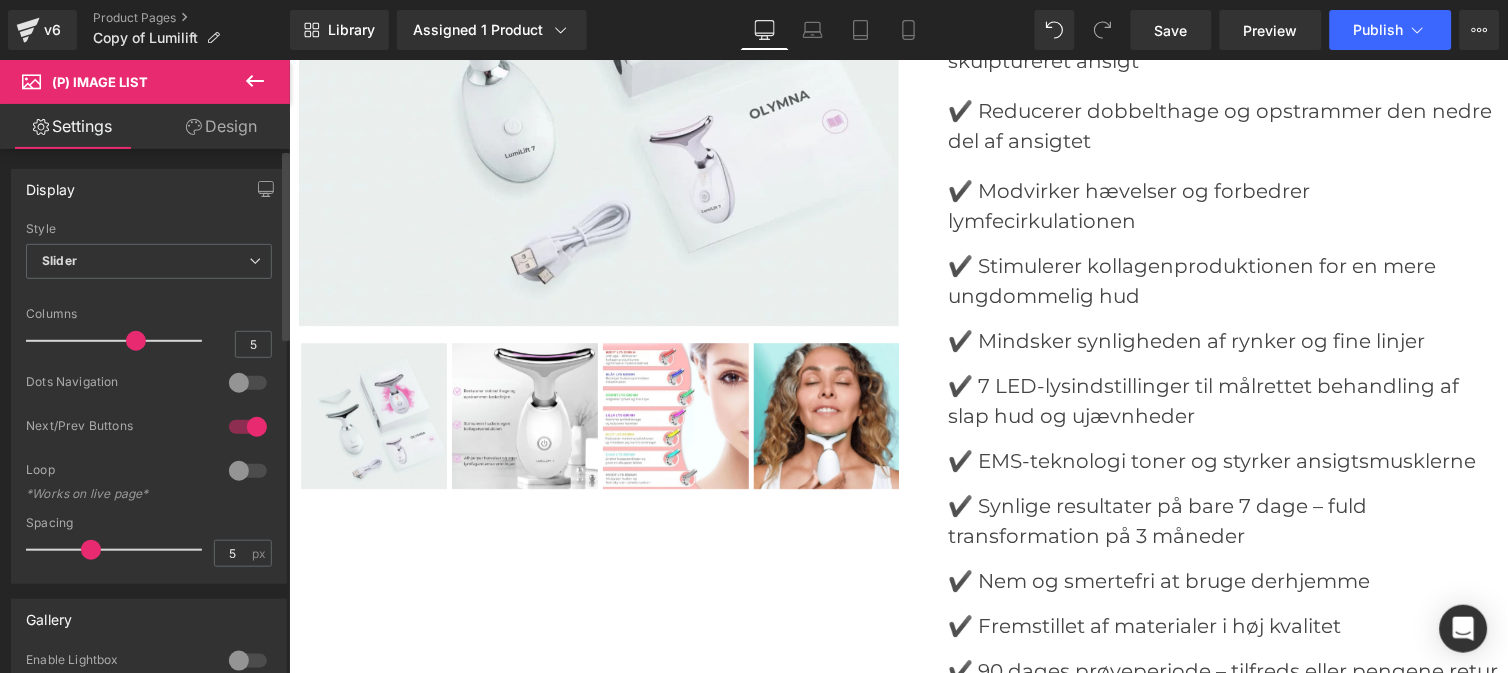 click at bounding box center (248, 427) 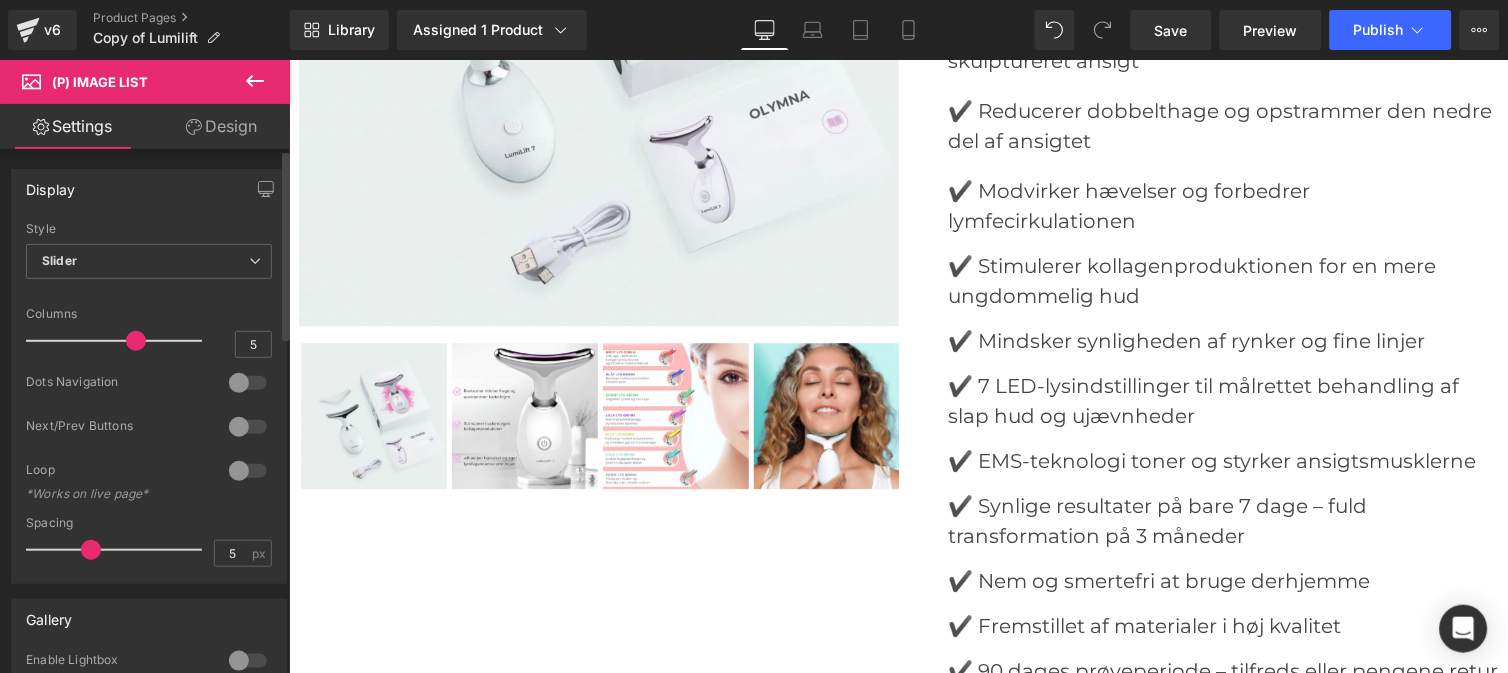 click at bounding box center (248, 383) 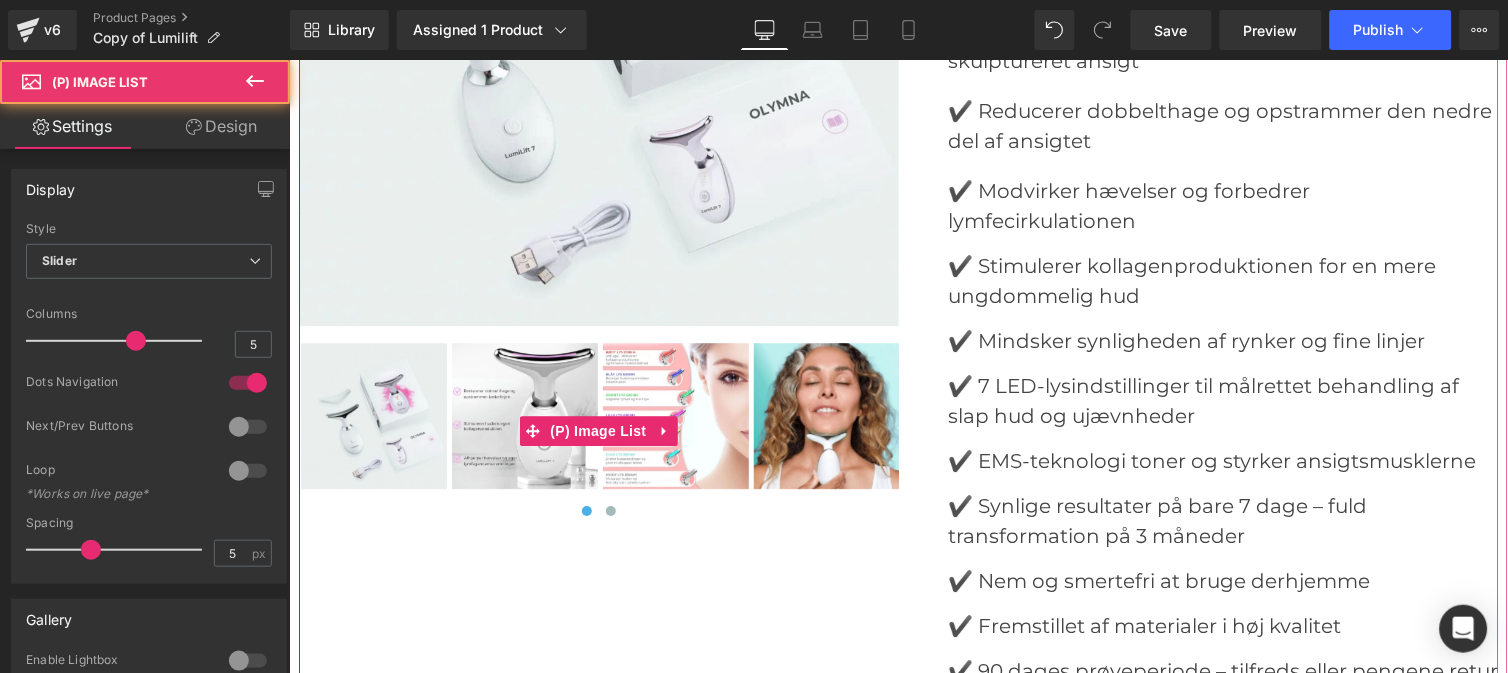 click at bounding box center (524, 415) 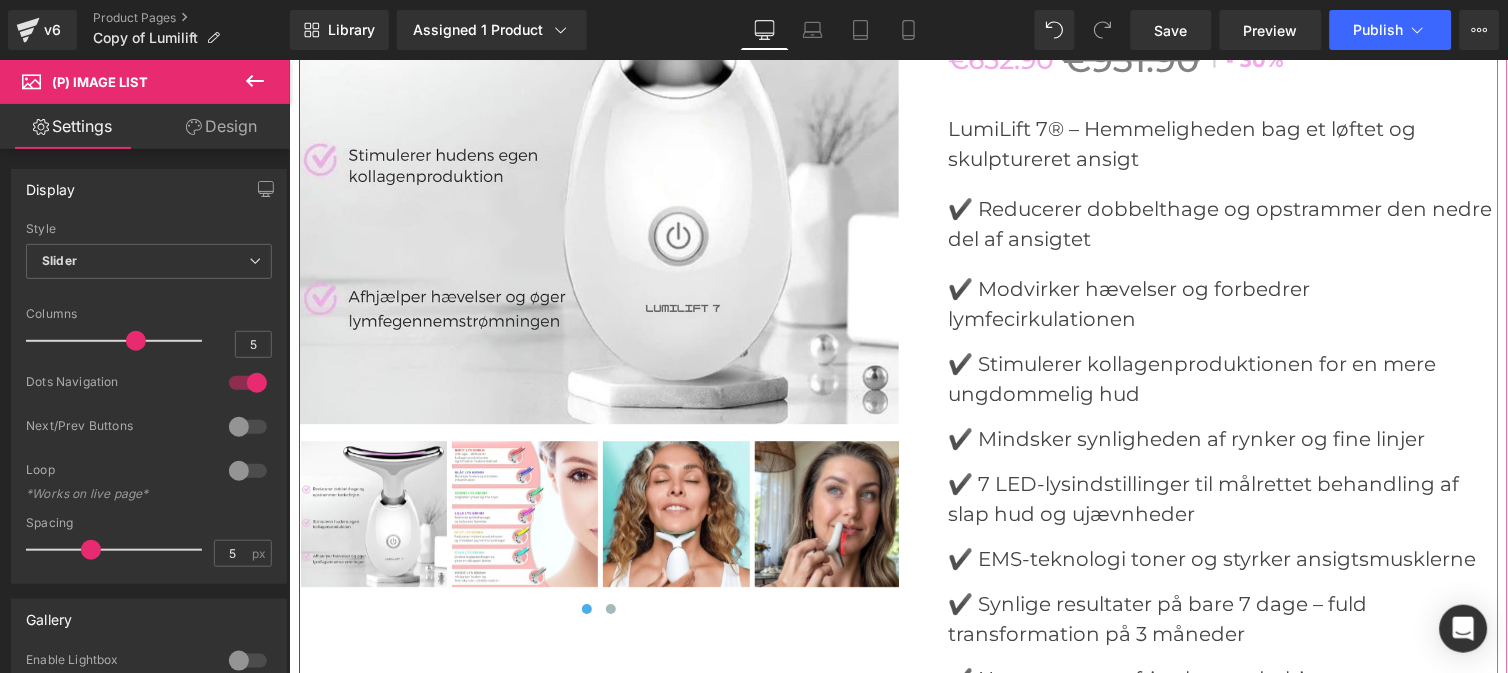 scroll, scrollTop: 6111, scrollLeft: 0, axis: vertical 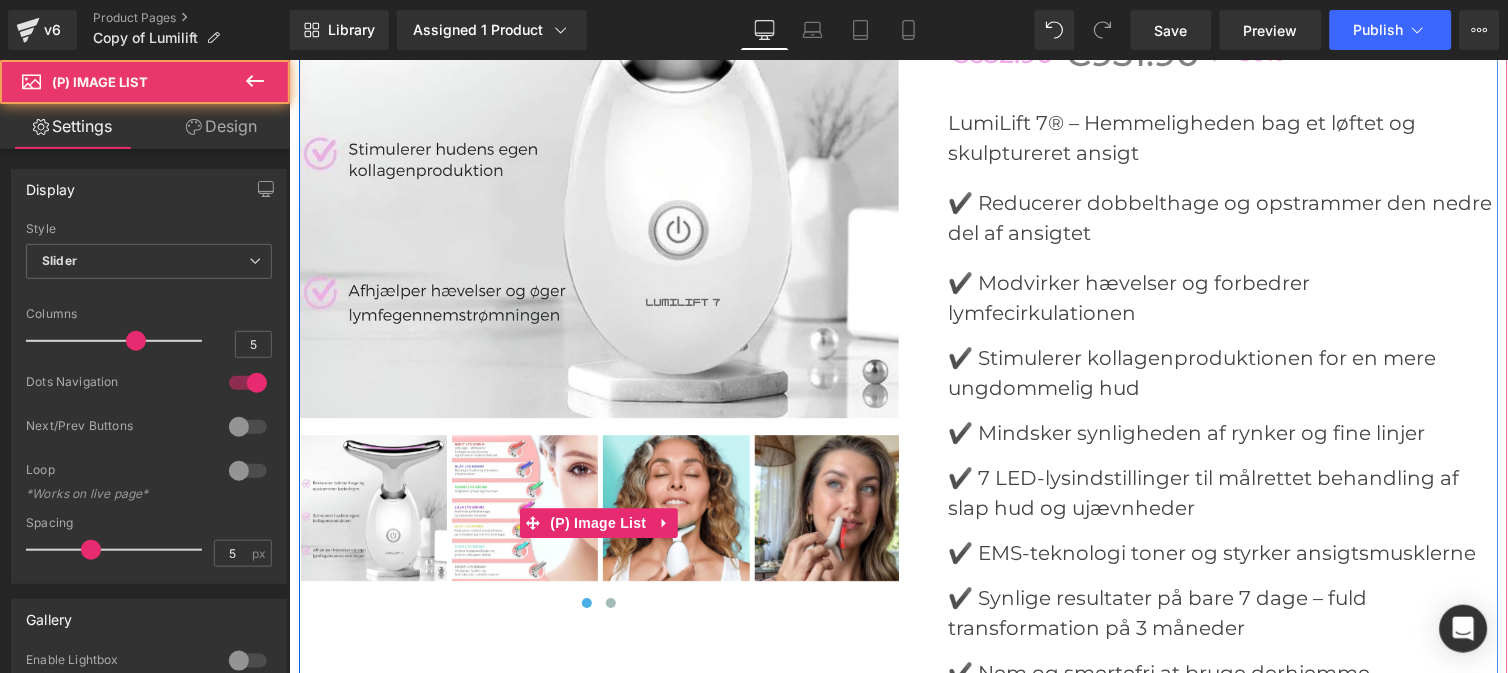 click at bounding box center (373, 507) 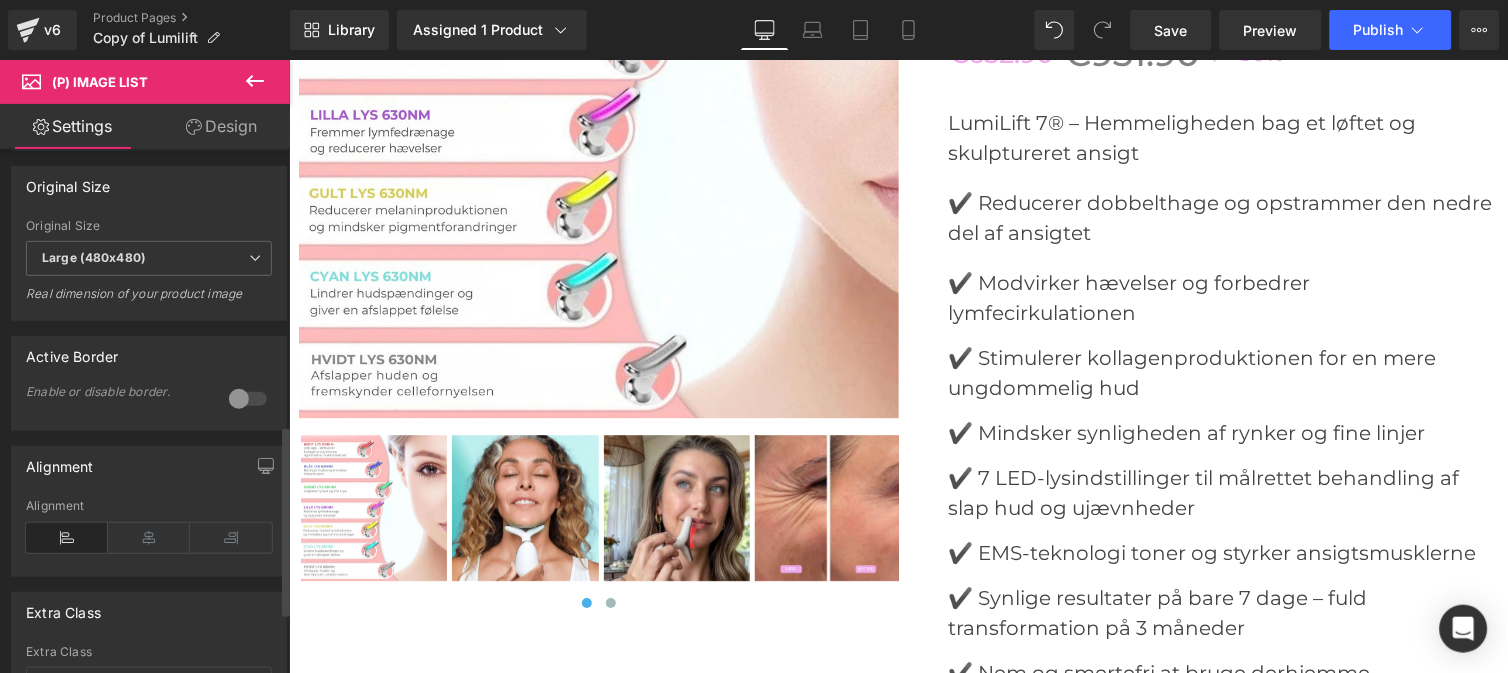 scroll, scrollTop: 768, scrollLeft: 0, axis: vertical 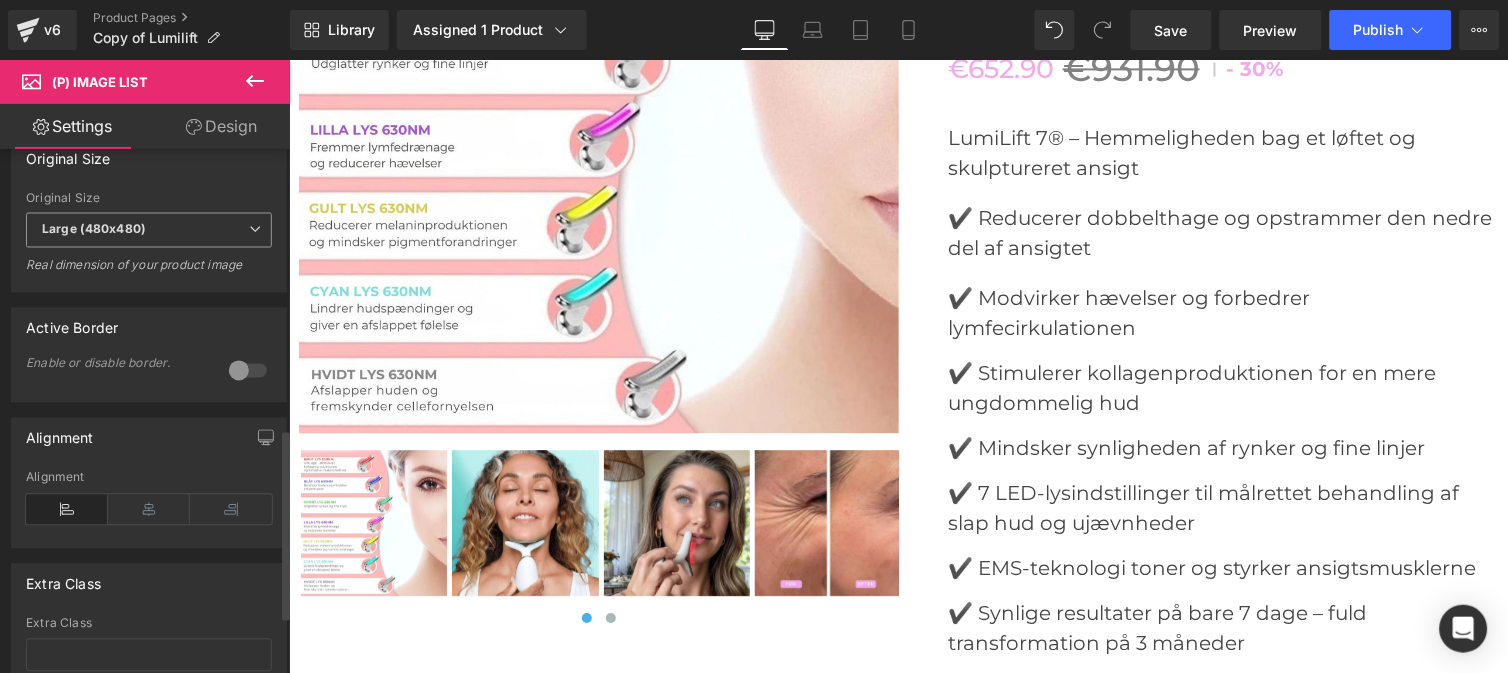 click on "Large (480x480)" at bounding box center [149, 230] 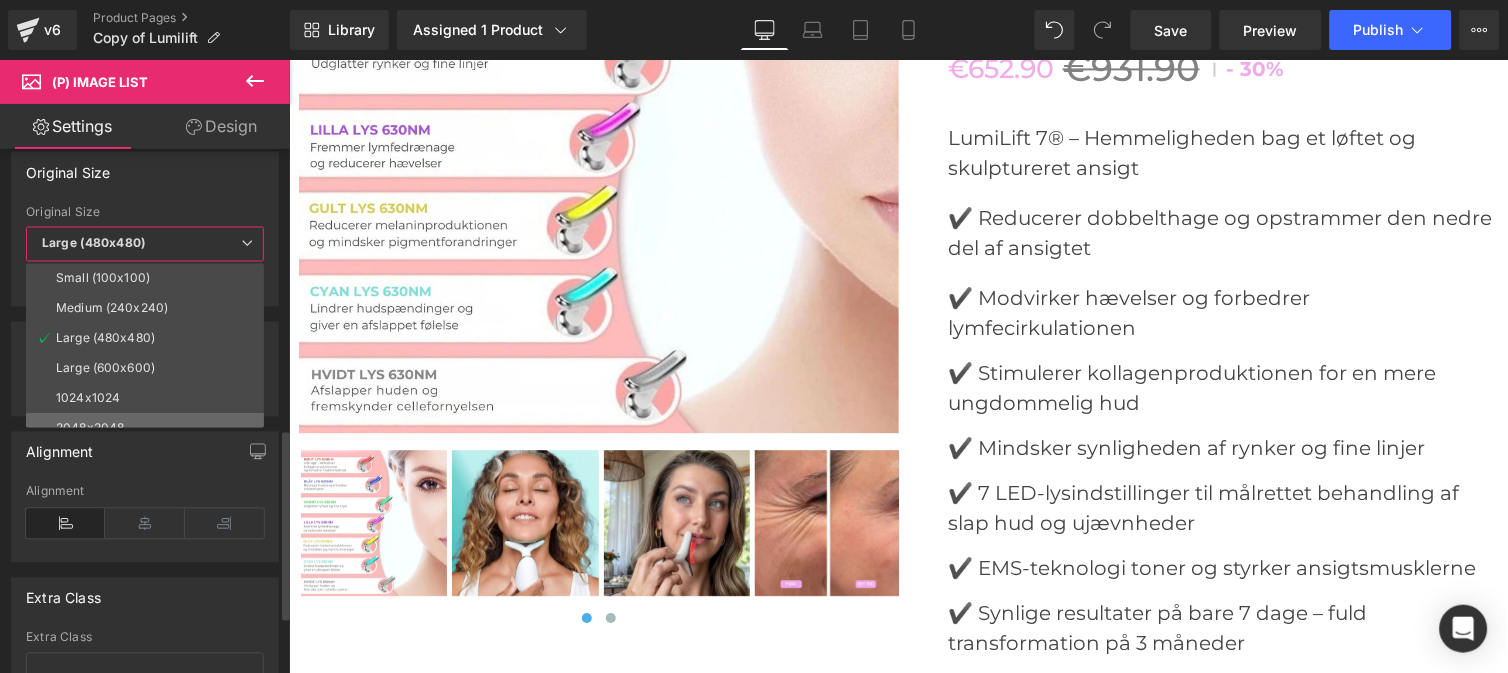 click on "2048x2048" at bounding box center [149, 429] 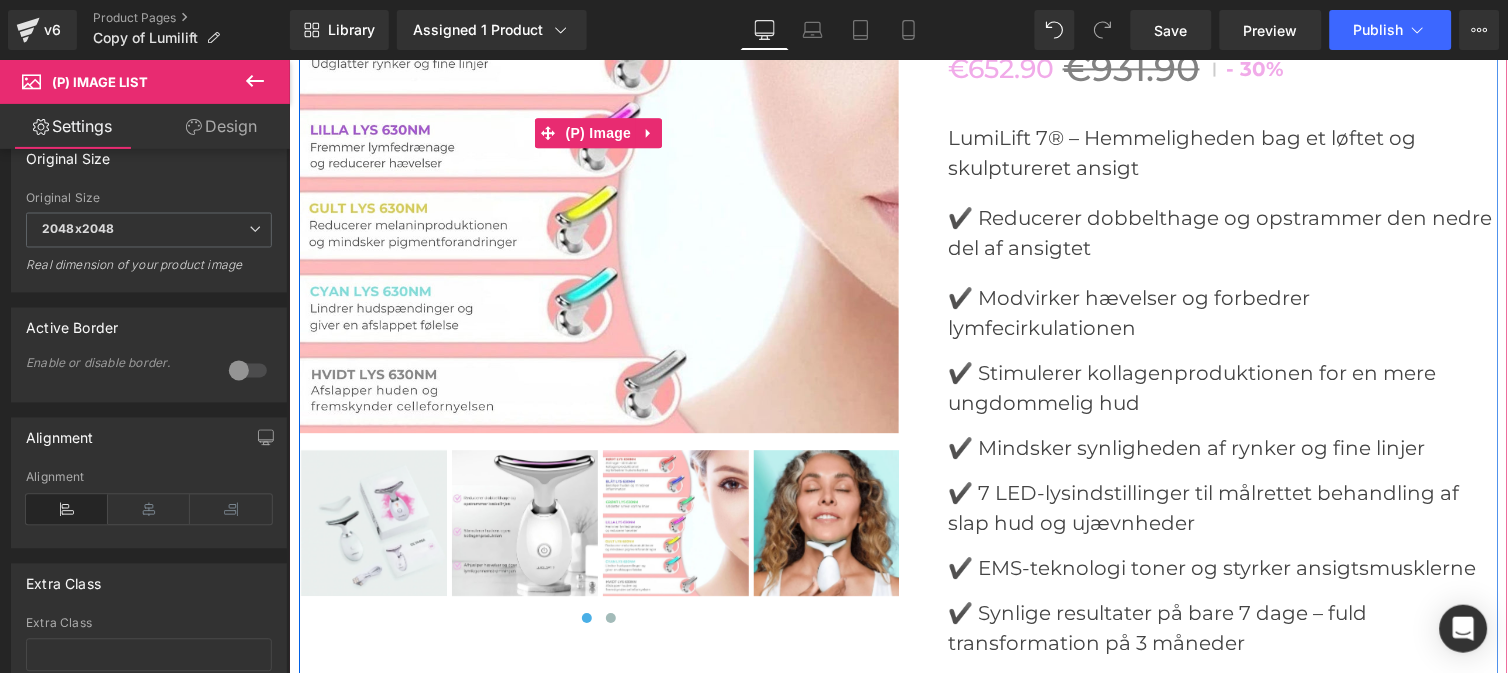 click at bounding box center [598, 132] 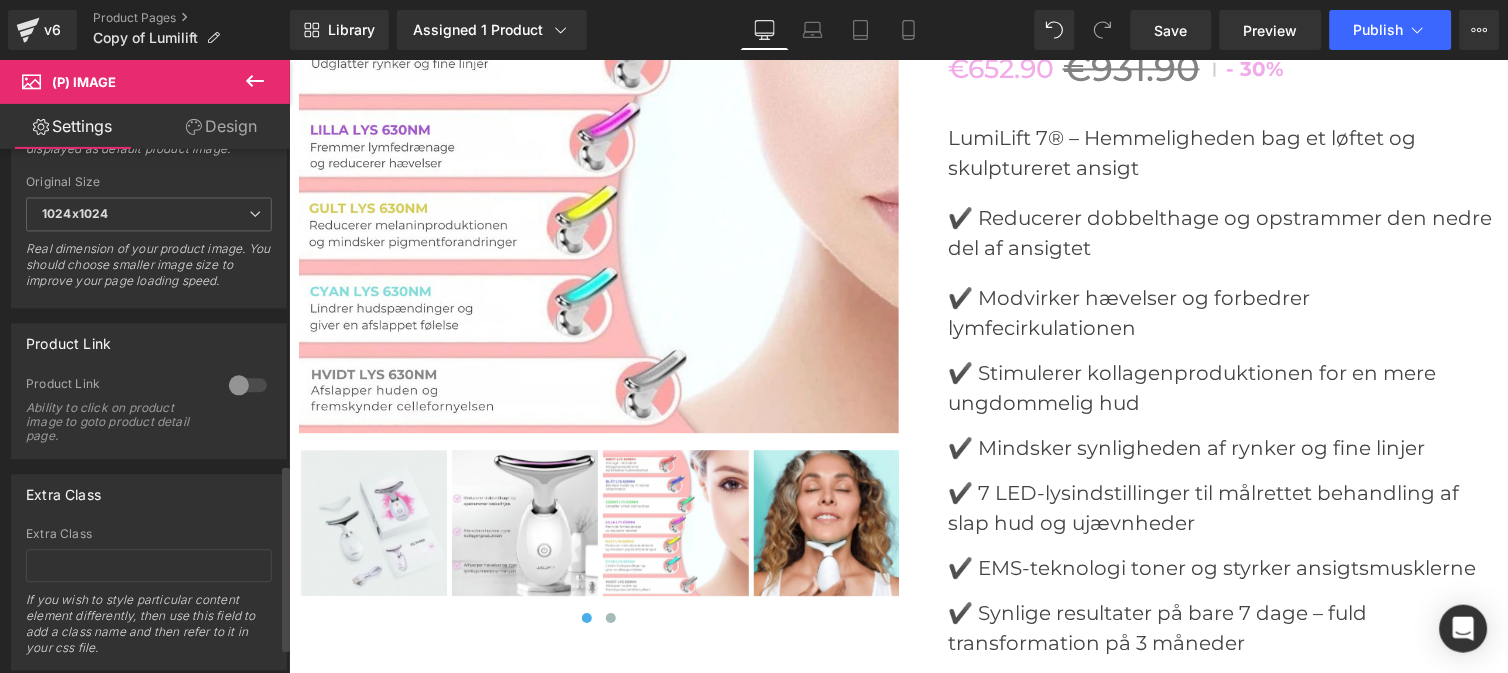 scroll, scrollTop: 885, scrollLeft: 0, axis: vertical 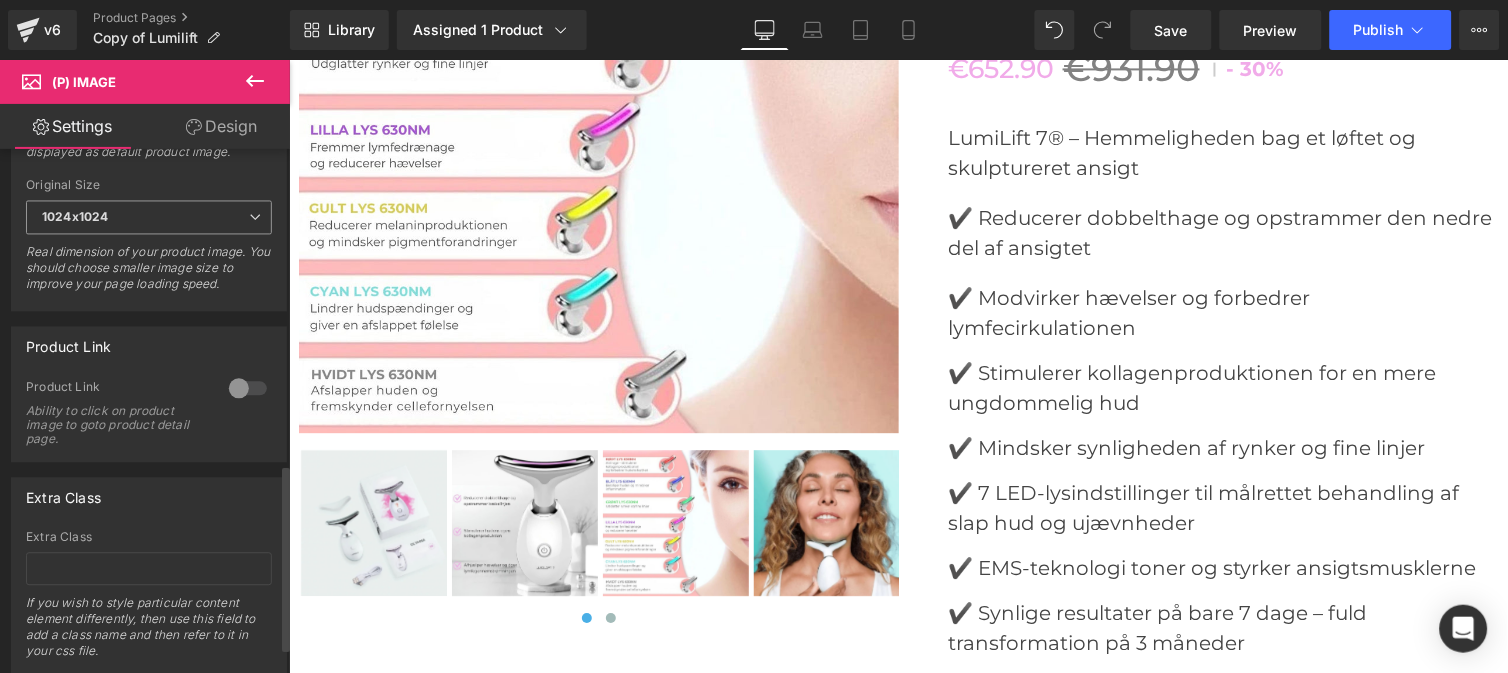 click on "1024x1024" at bounding box center [149, 218] 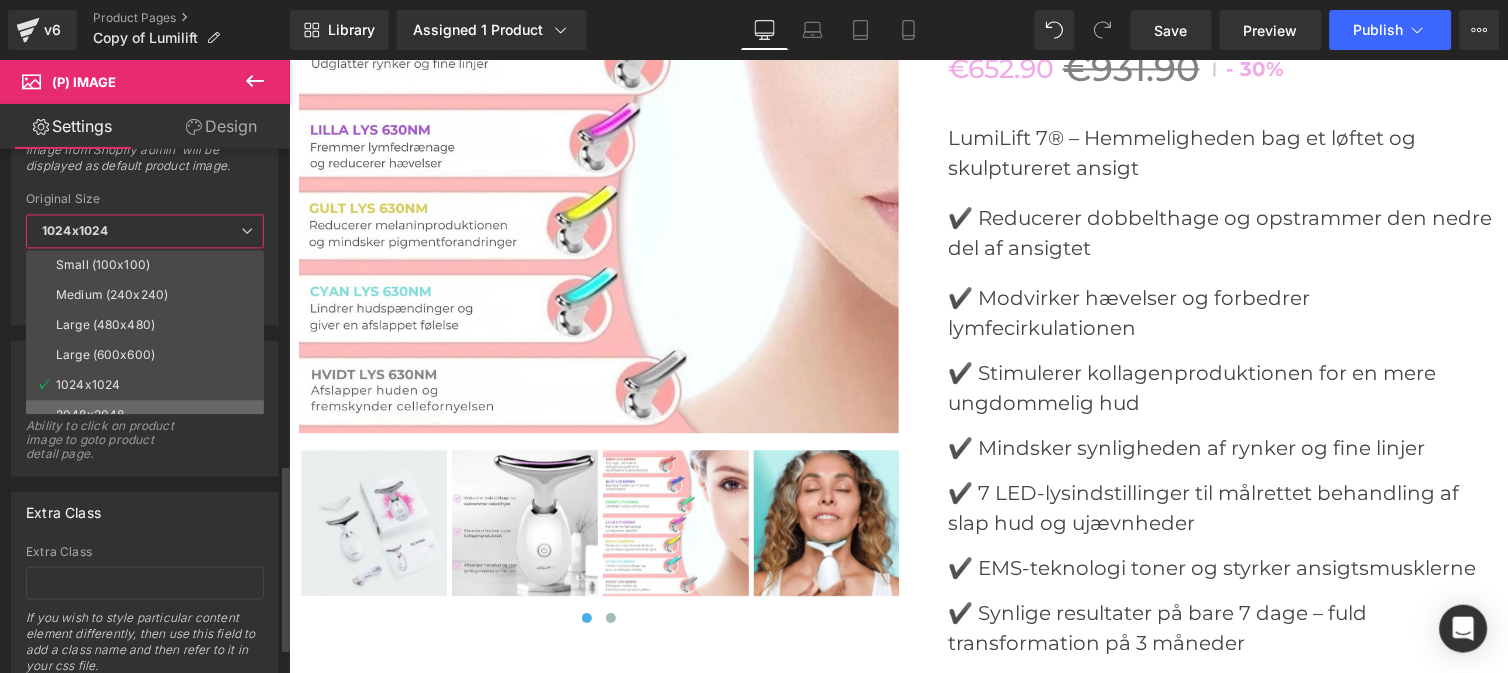 click on "2048x2048" at bounding box center [149, 416] 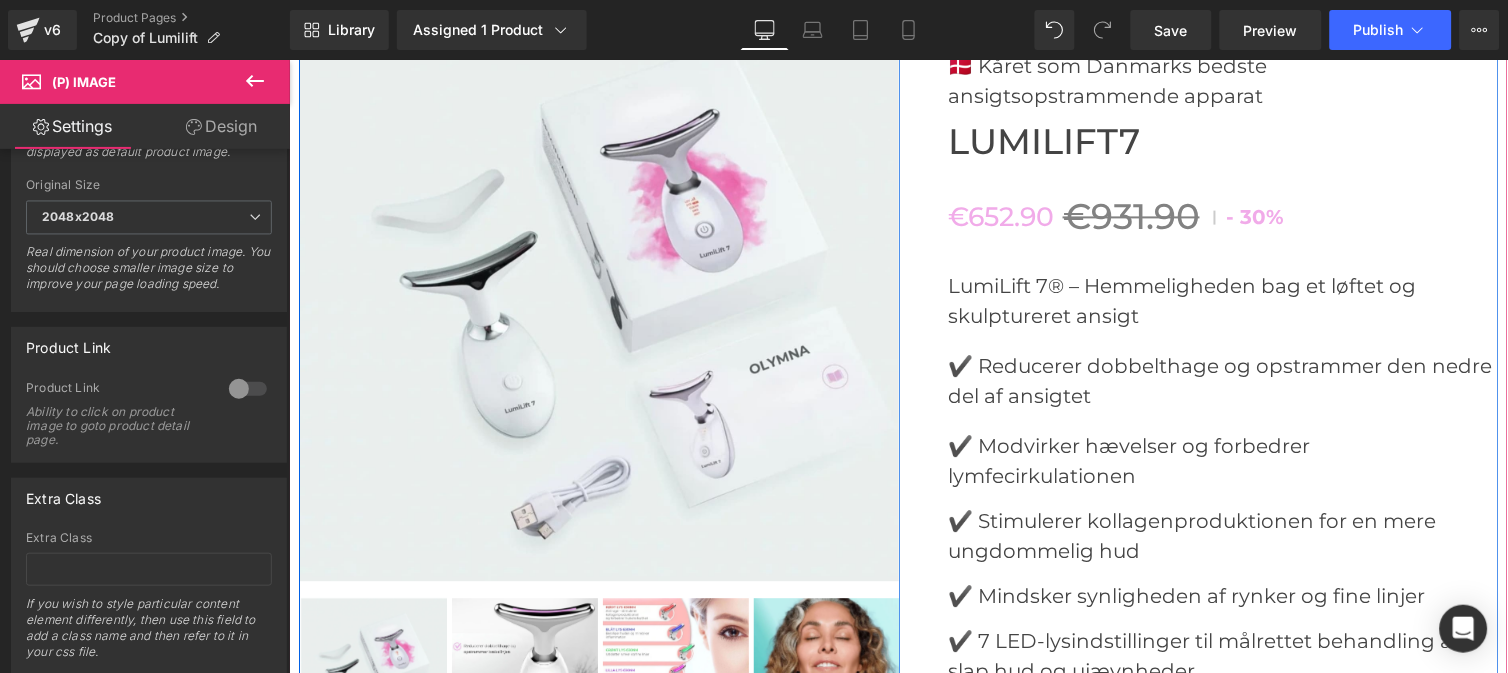 scroll, scrollTop: 6062, scrollLeft: 0, axis: vertical 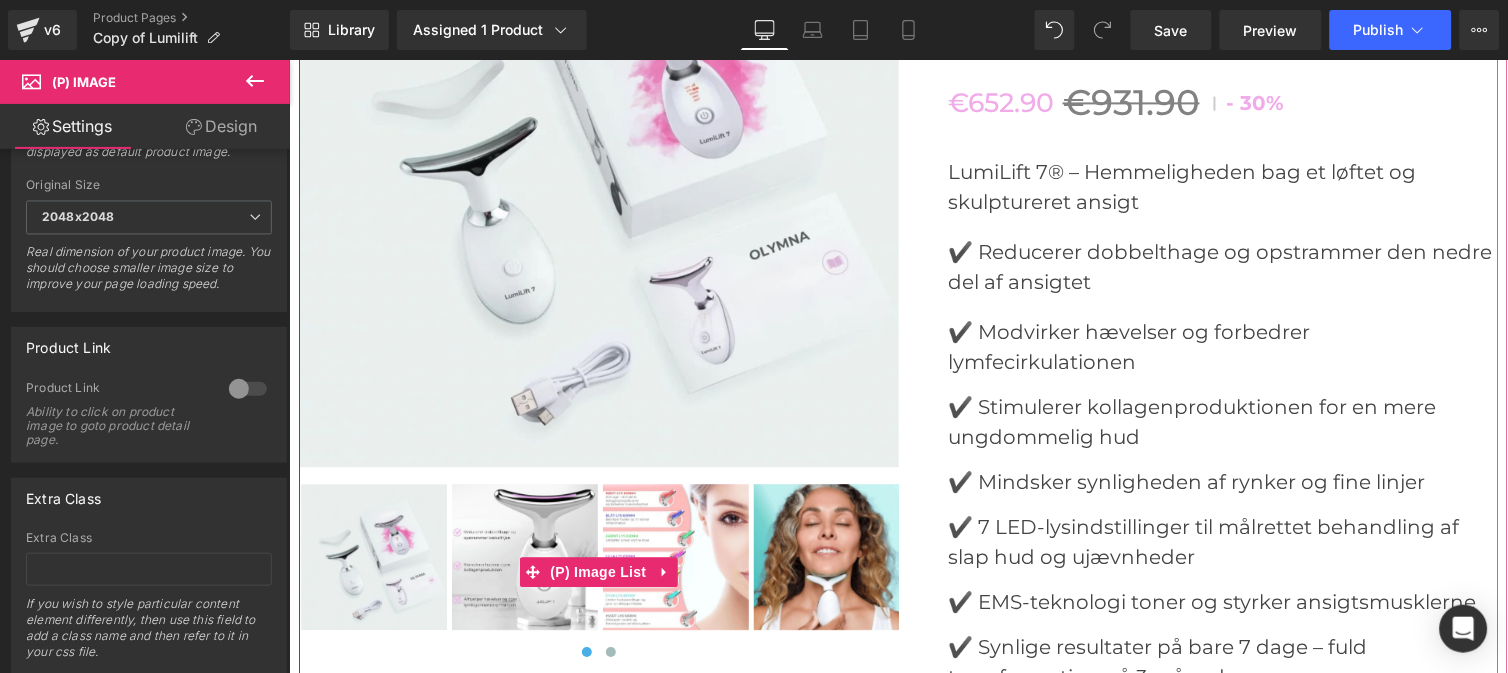 click at bounding box center (524, 556) 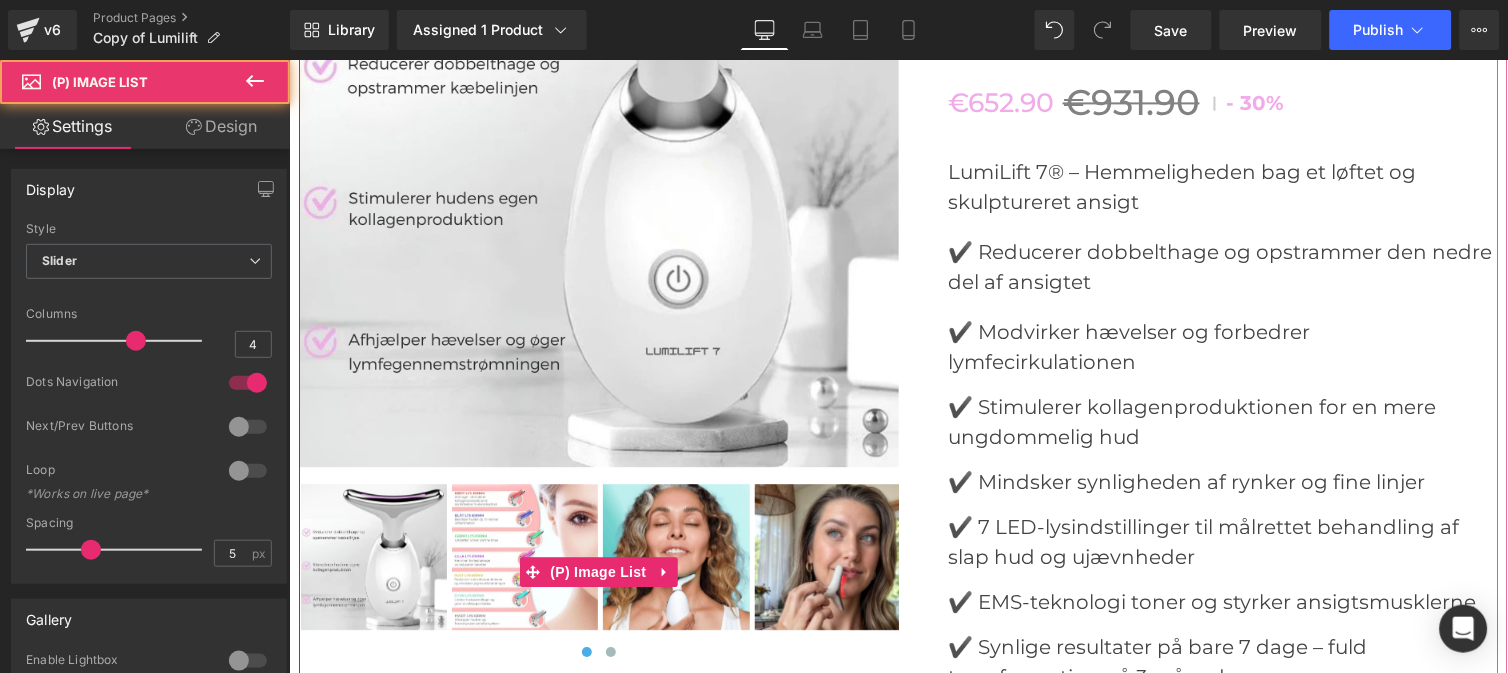 click at bounding box center (524, 556) 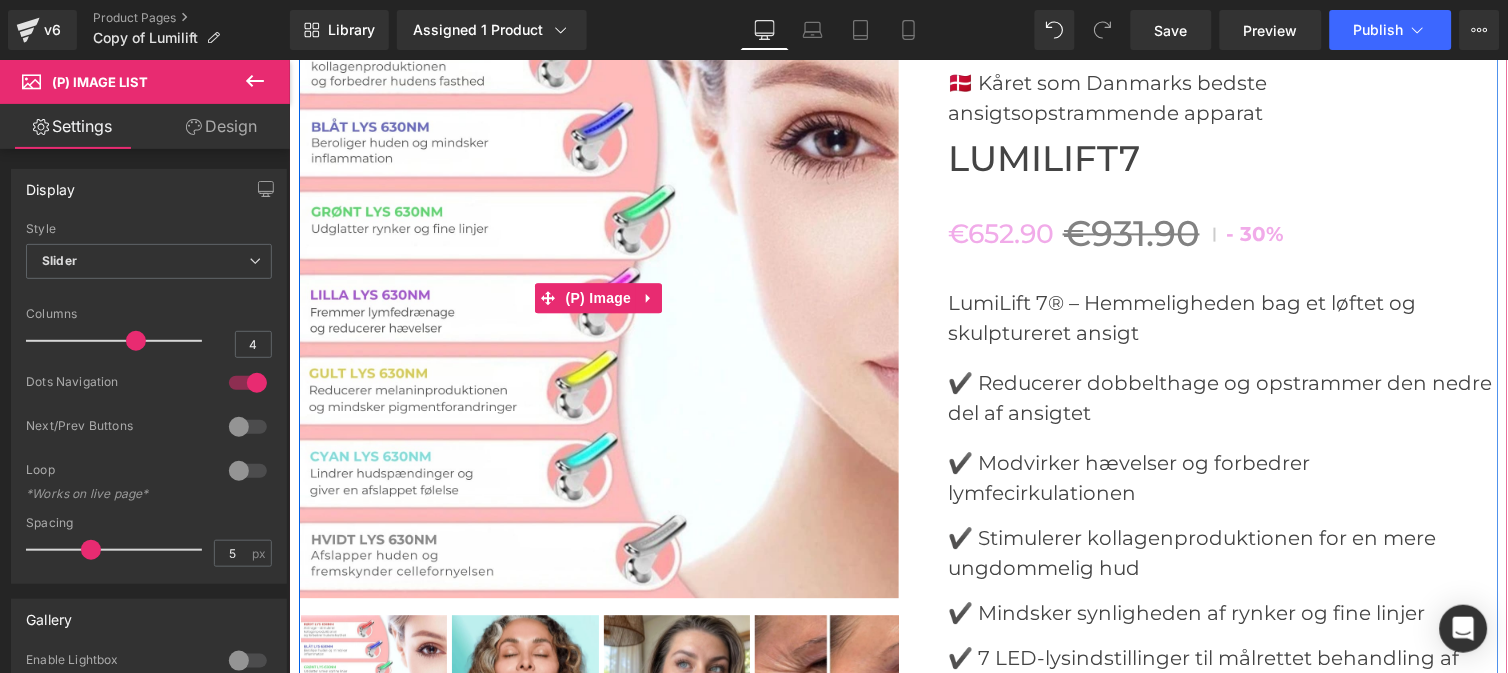 scroll, scrollTop: 5926, scrollLeft: 0, axis: vertical 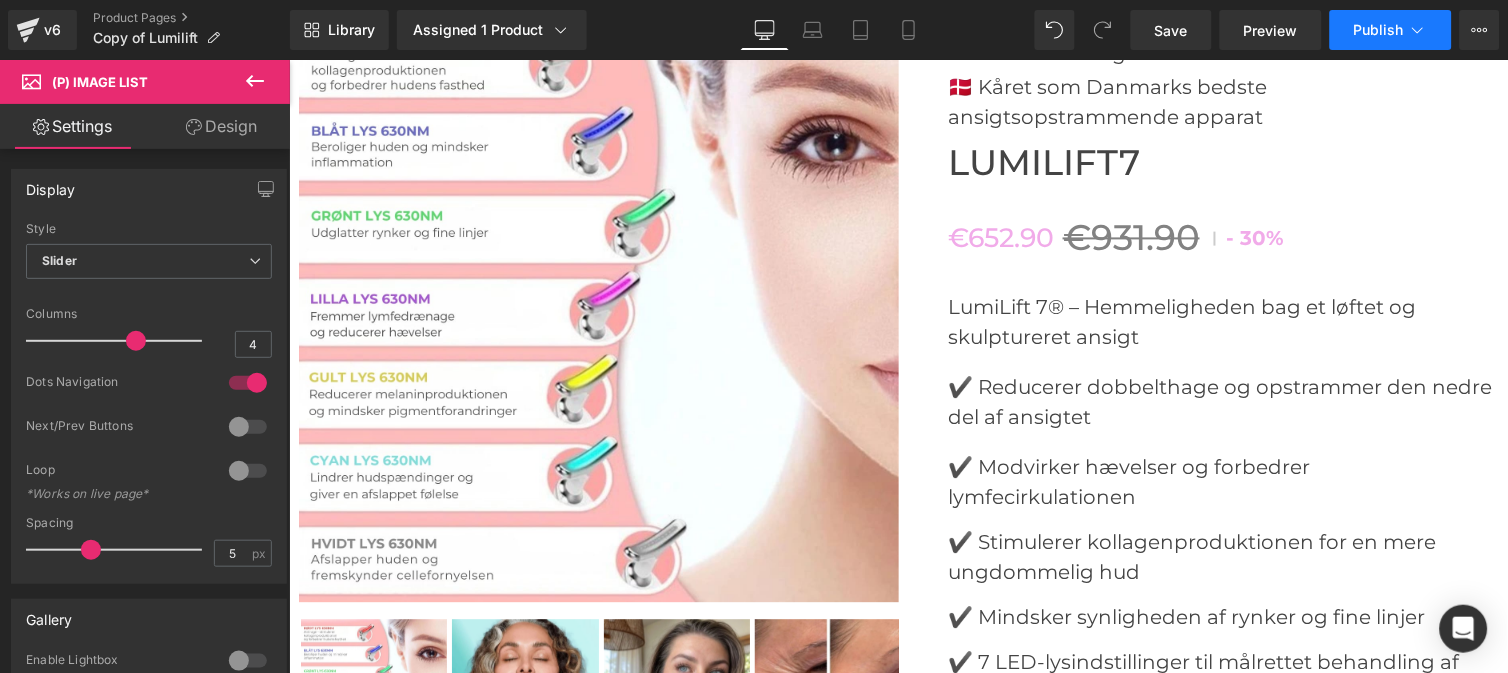 click on "Publish" at bounding box center (1379, 30) 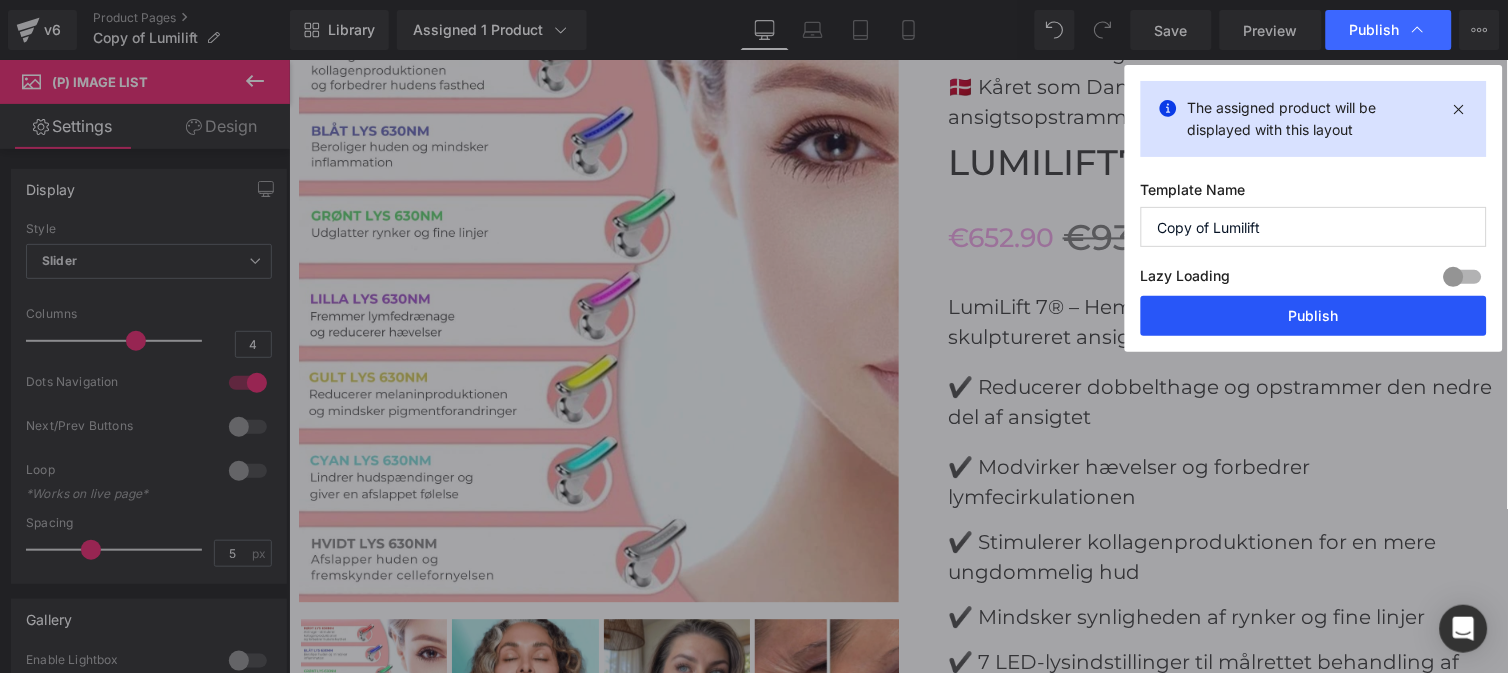 click on "Publish" at bounding box center [1314, 316] 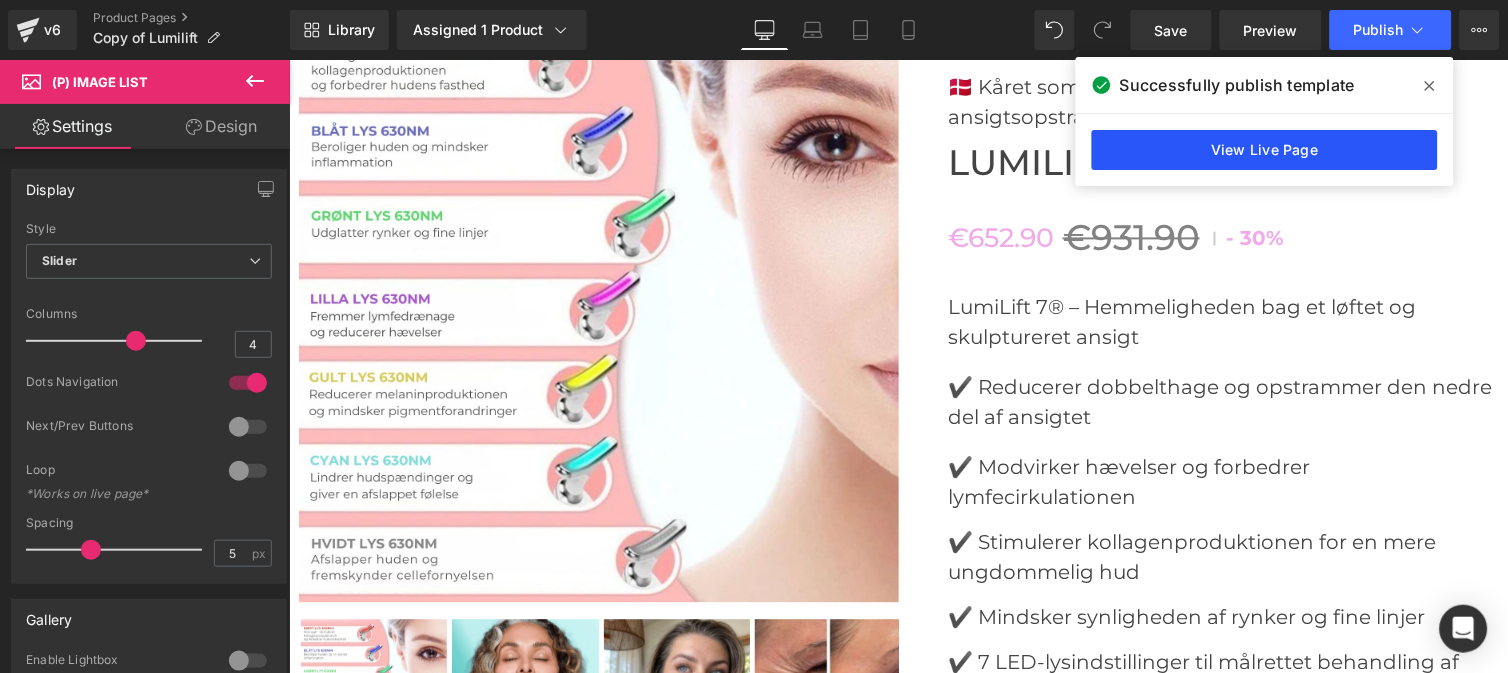 click on "View Live Page" at bounding box center (1265, 150) 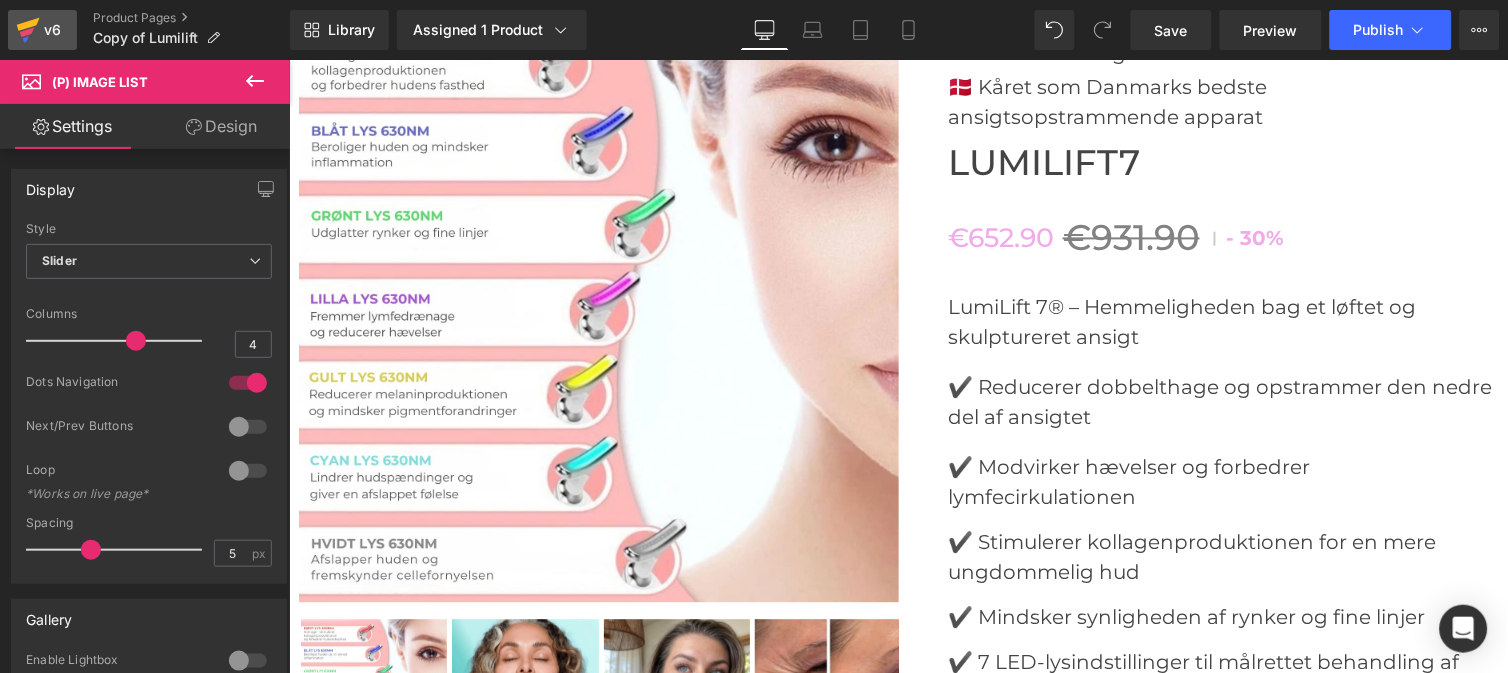 click 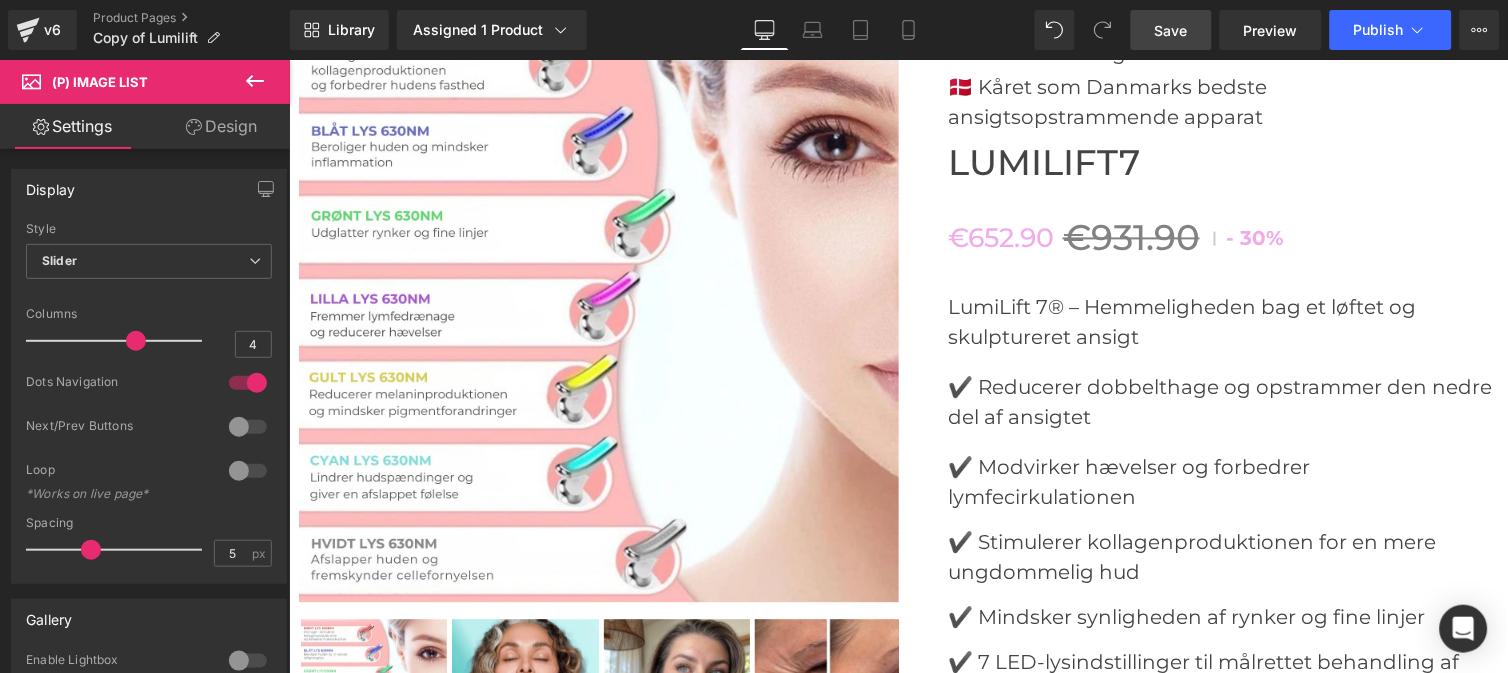 click on "Save" at bounding box center [1171, 30] 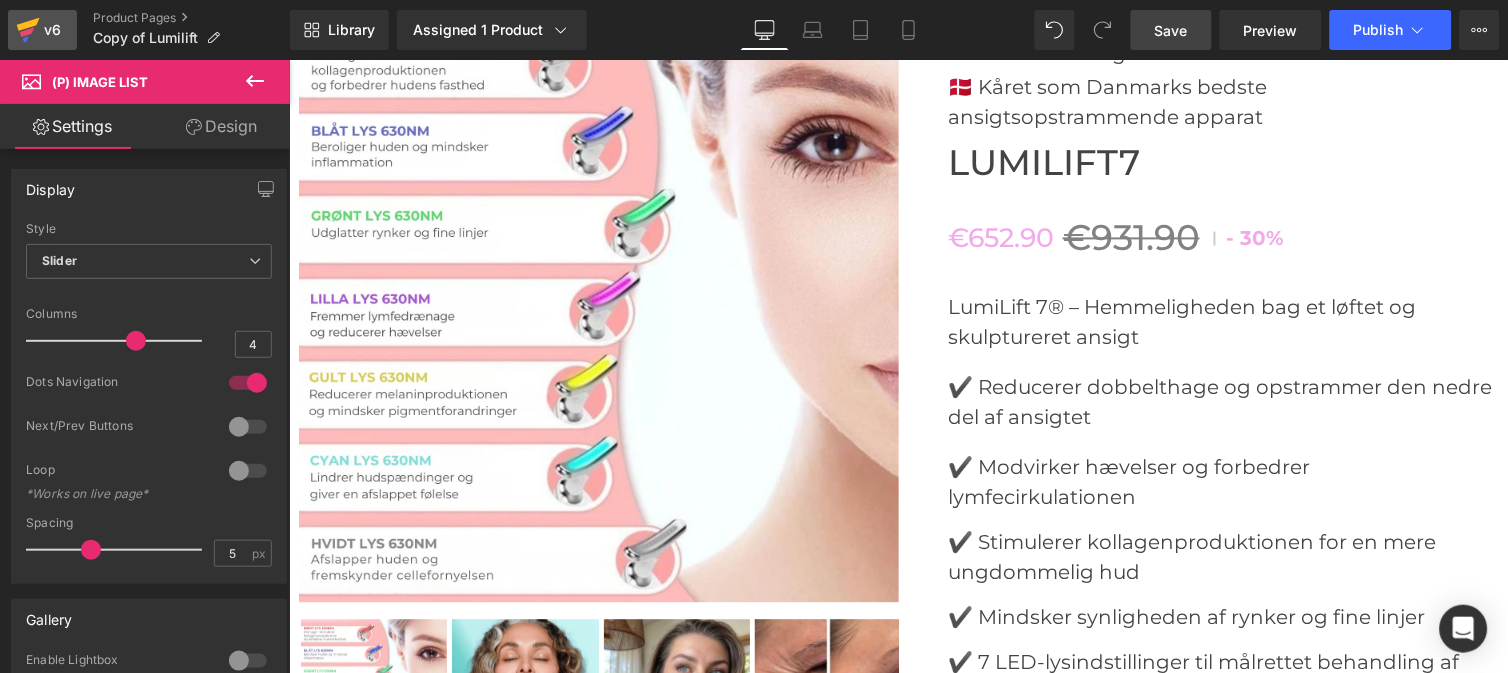 click on "v6" at bounding box center [52, 30] 